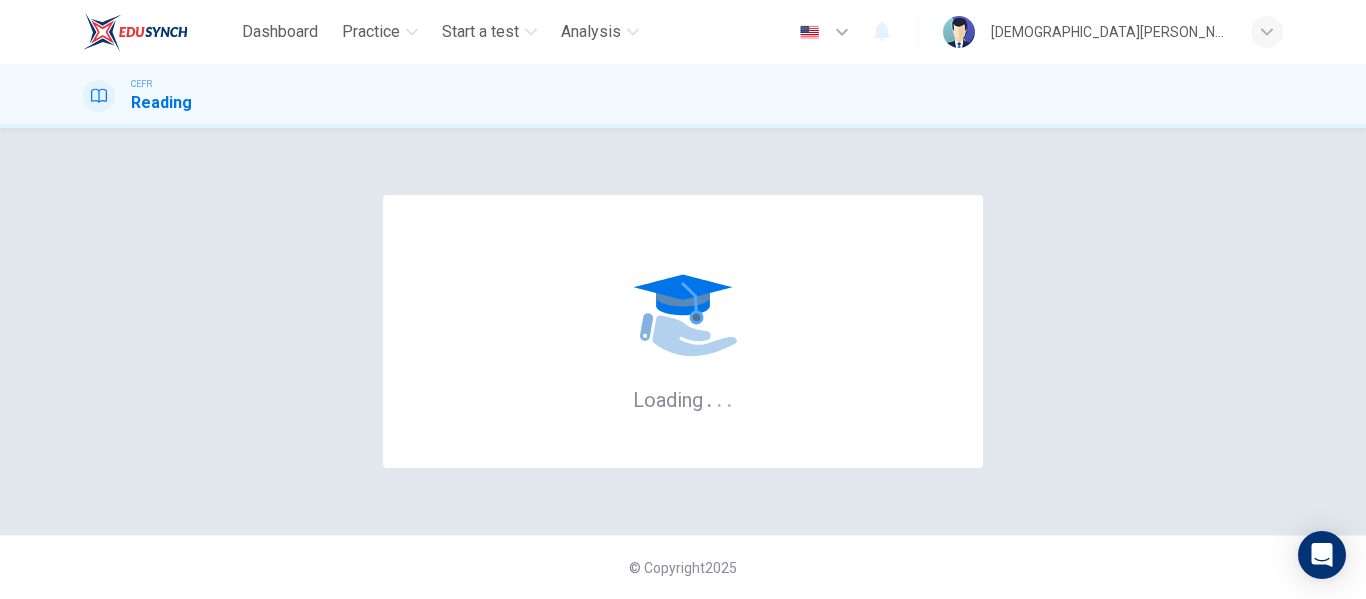 scroll, scrollTop: 0, scrollLeft: 0, axis: both 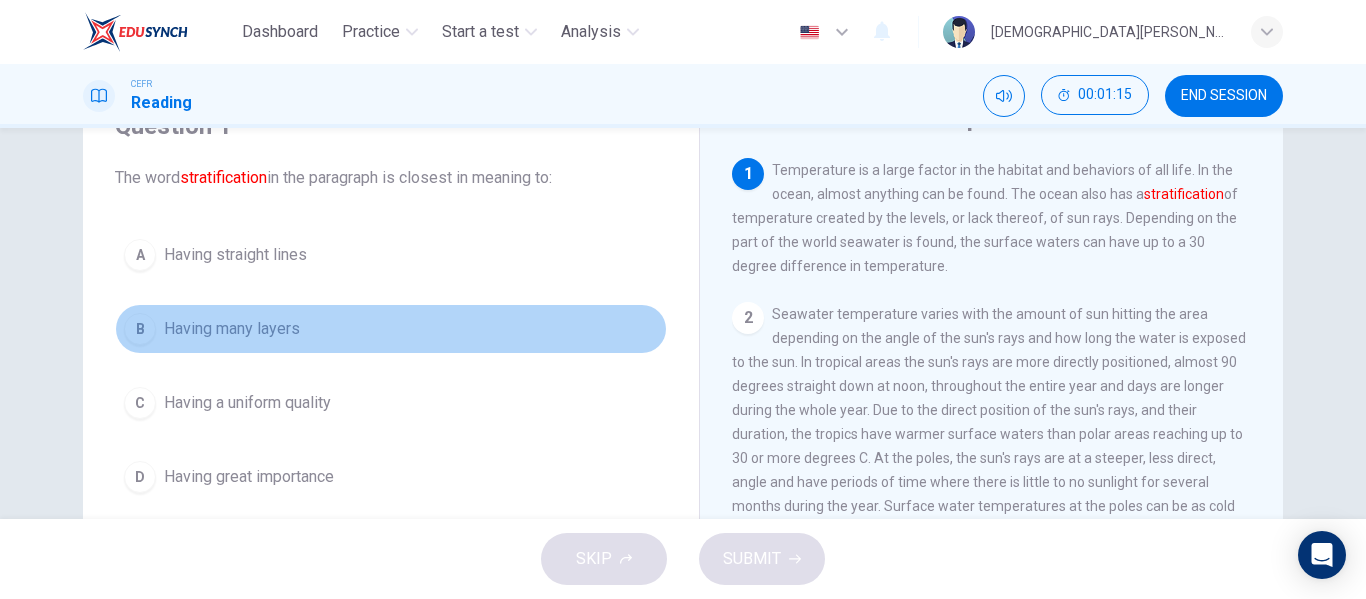 click on "Having many layers" at bounding box center (232, 329) 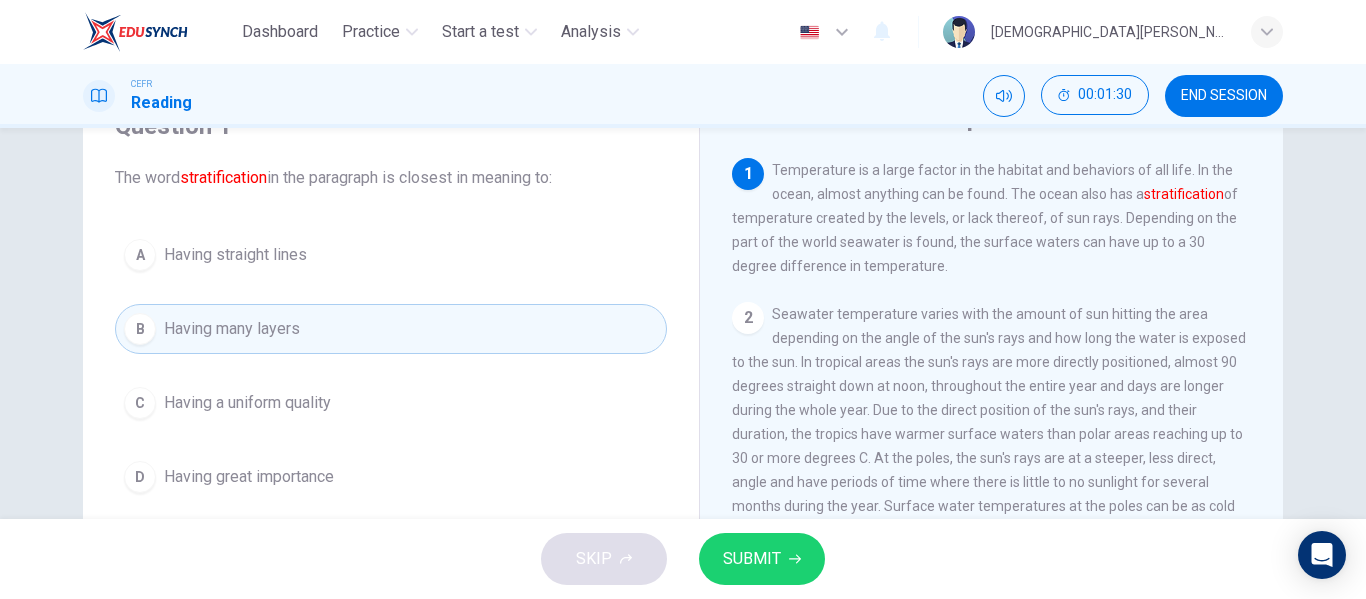 click on "SUBMIT" at bounding box center [762, 559] 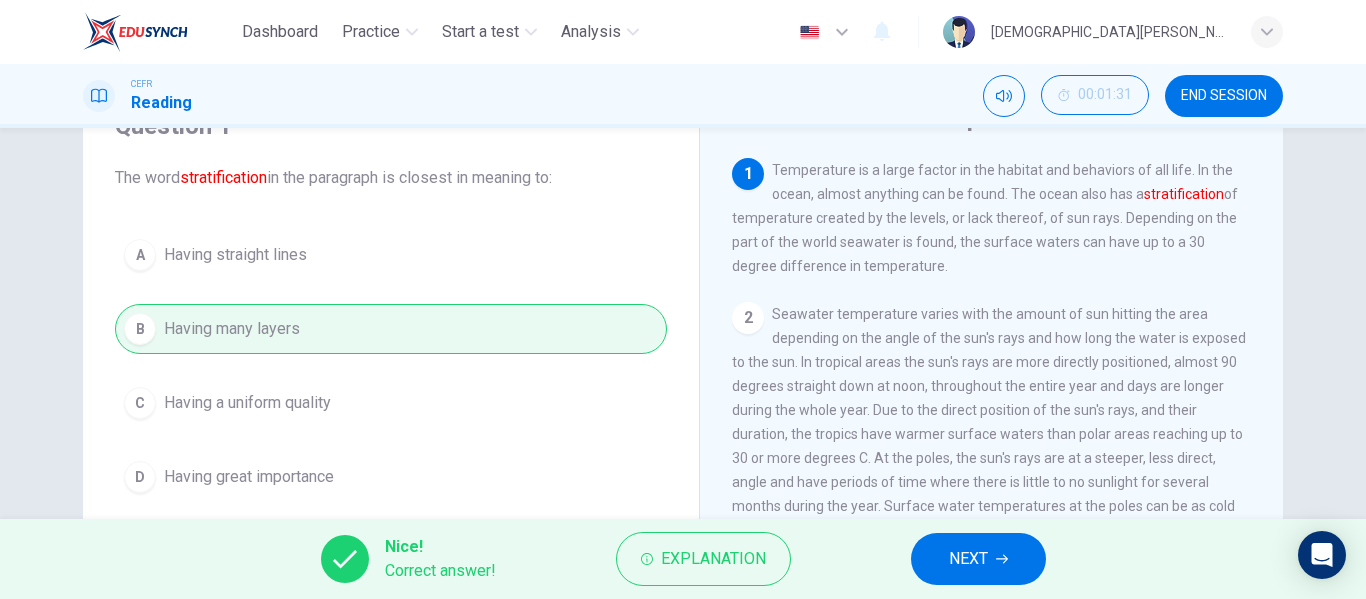 click on "NEXT" at bounding box center [968, 559] 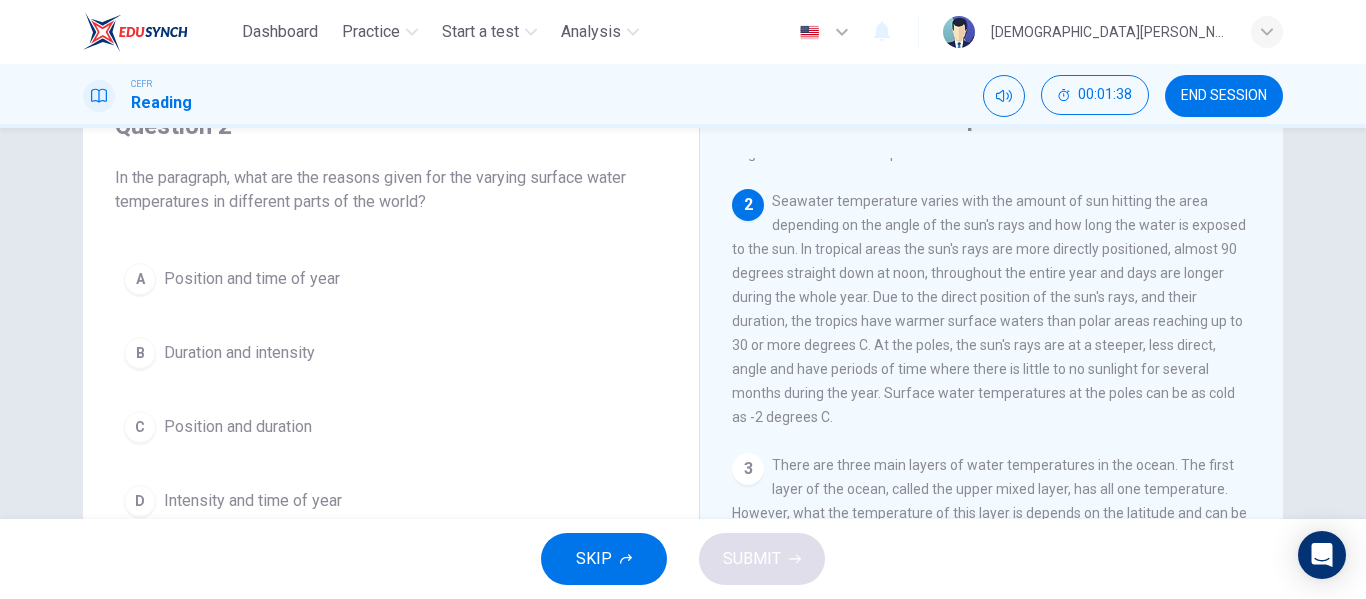 scroll, scrollTop: 114, scrollLeft: 0, axis: vertical 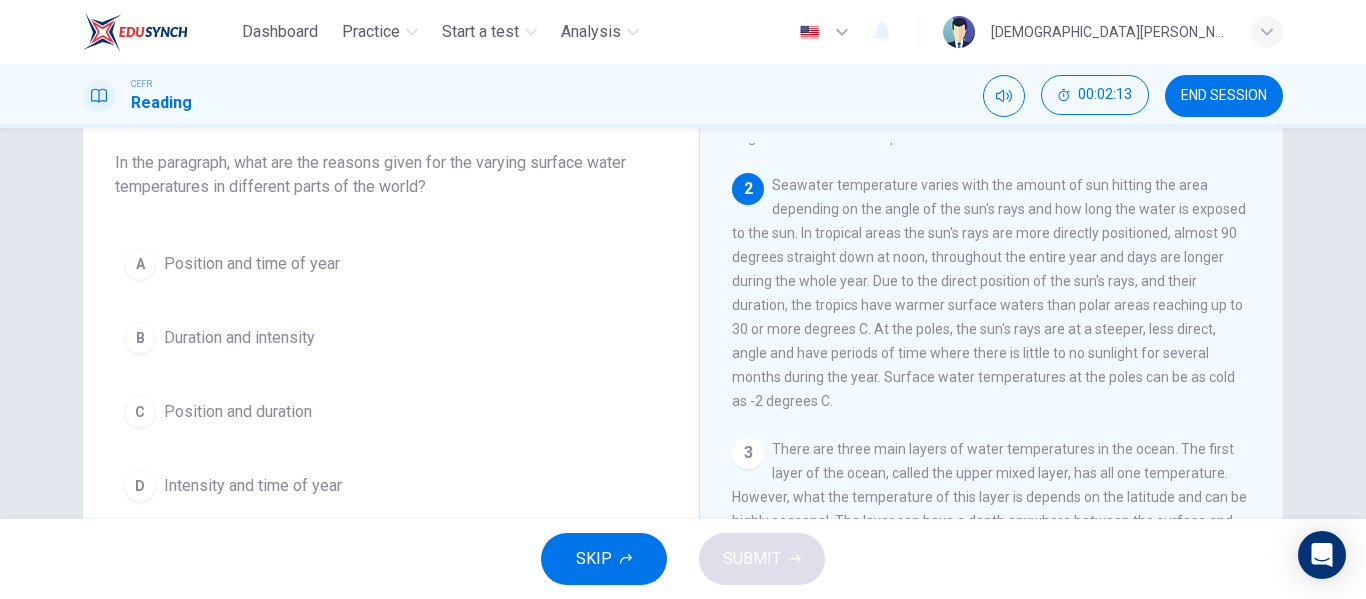 drag, startPoint x: 1006, startPoint y: 195, endPoint x: 833, endPoint y: 235, distance: 177.56407 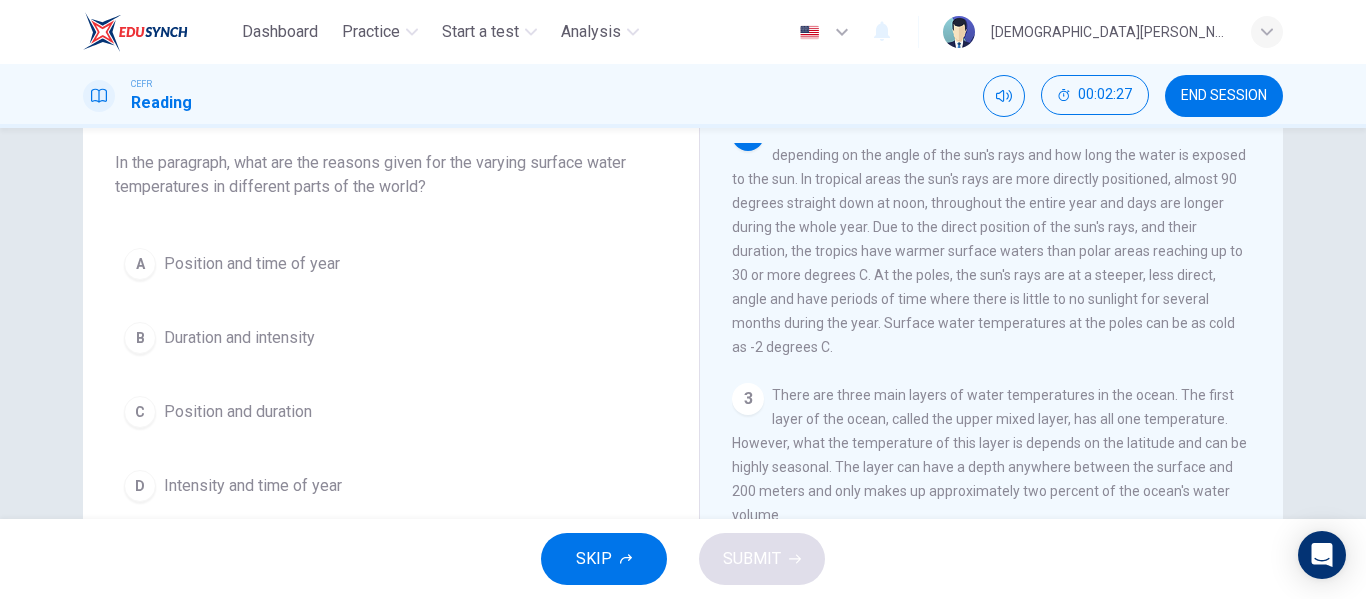 scroll, scrollTop: 170, scrollLeft: 0, axis: vertical 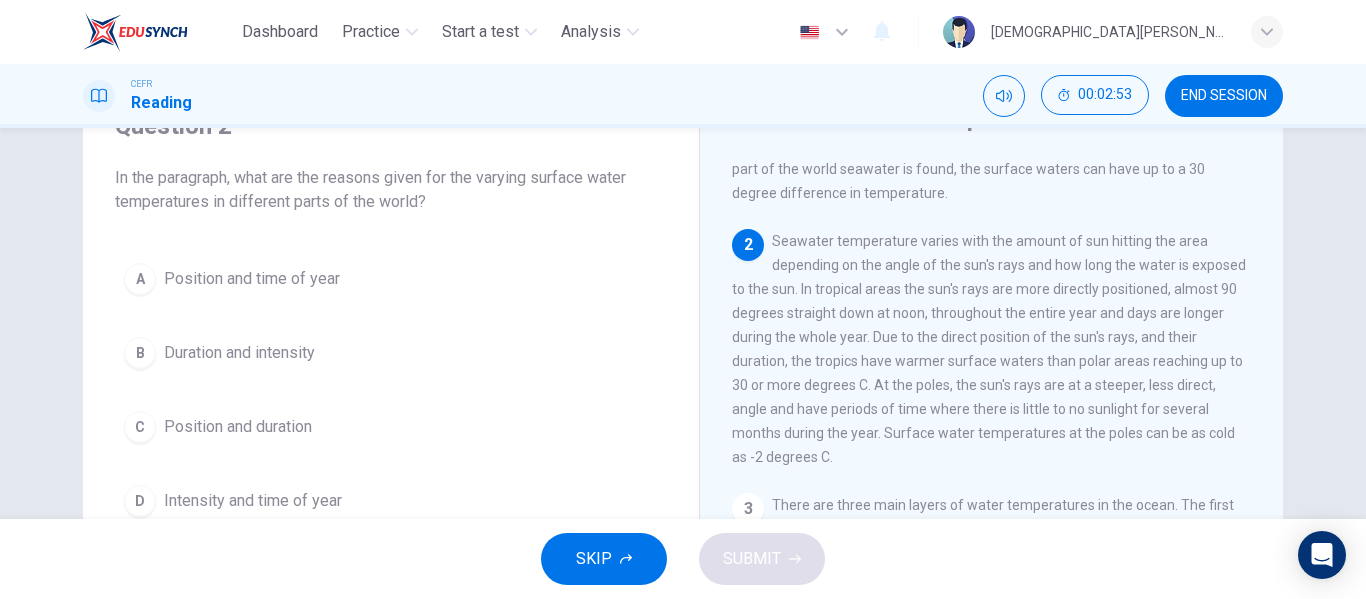 click on "C Position and duration" at bounding box center [391, 427] 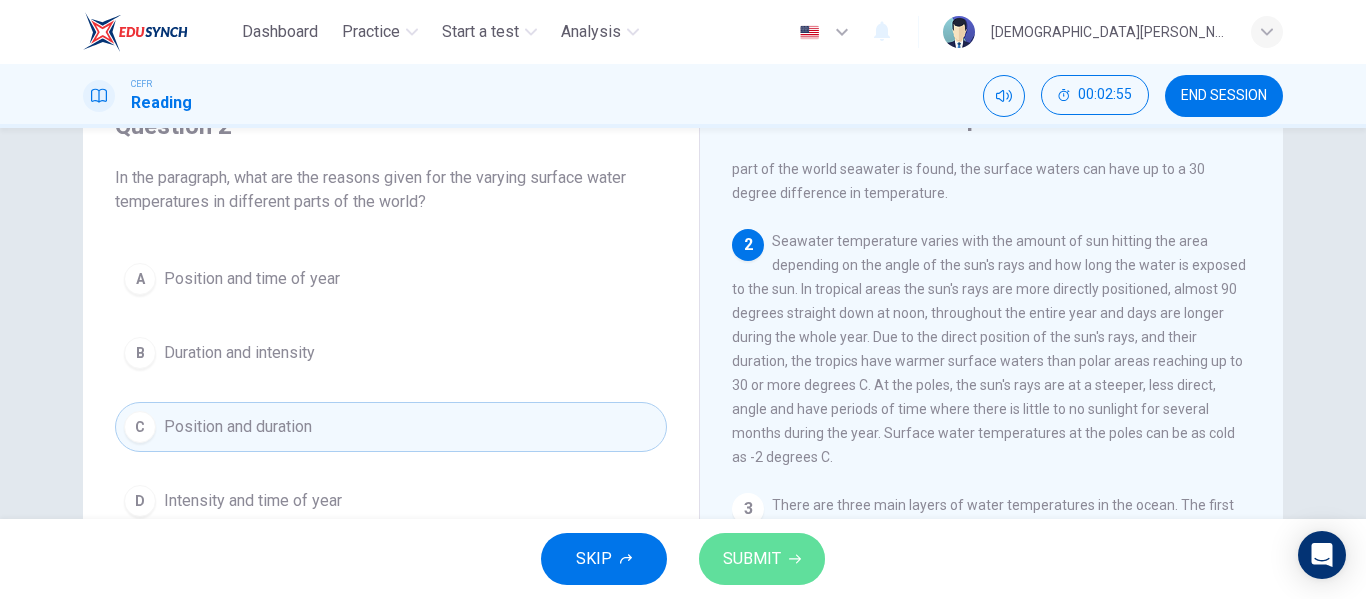 click on "SUBMIT" at bounding box center [762, 559] 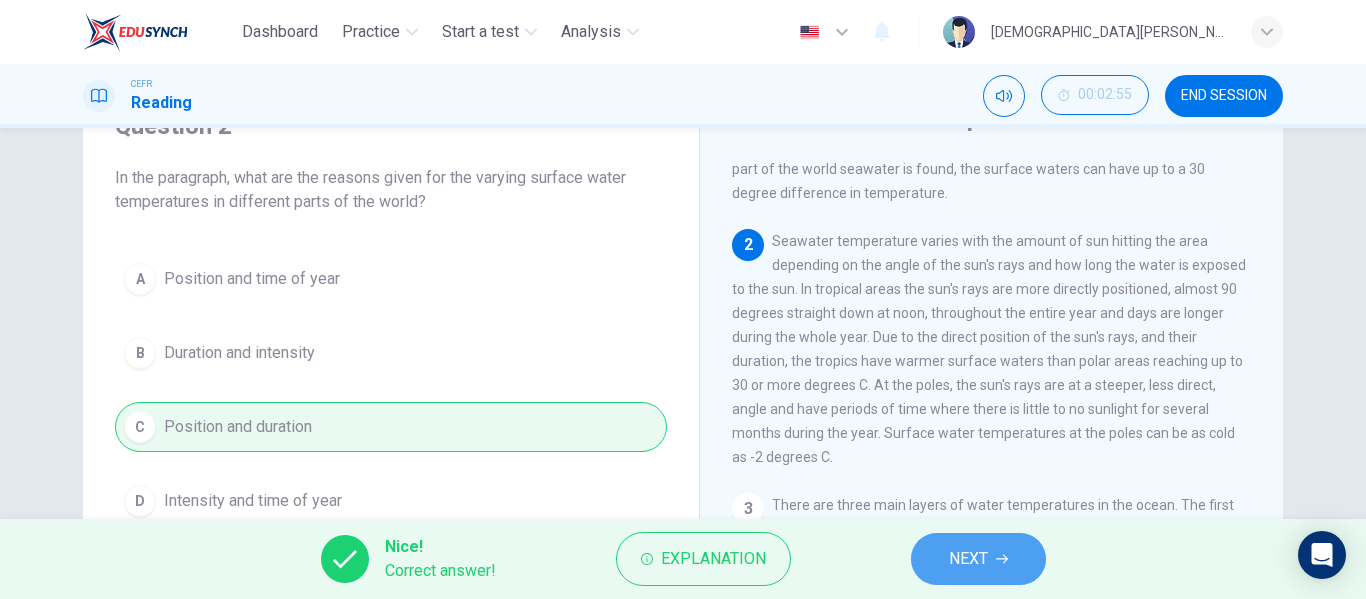 click on "NEXT" at bounding box center (968, 559) 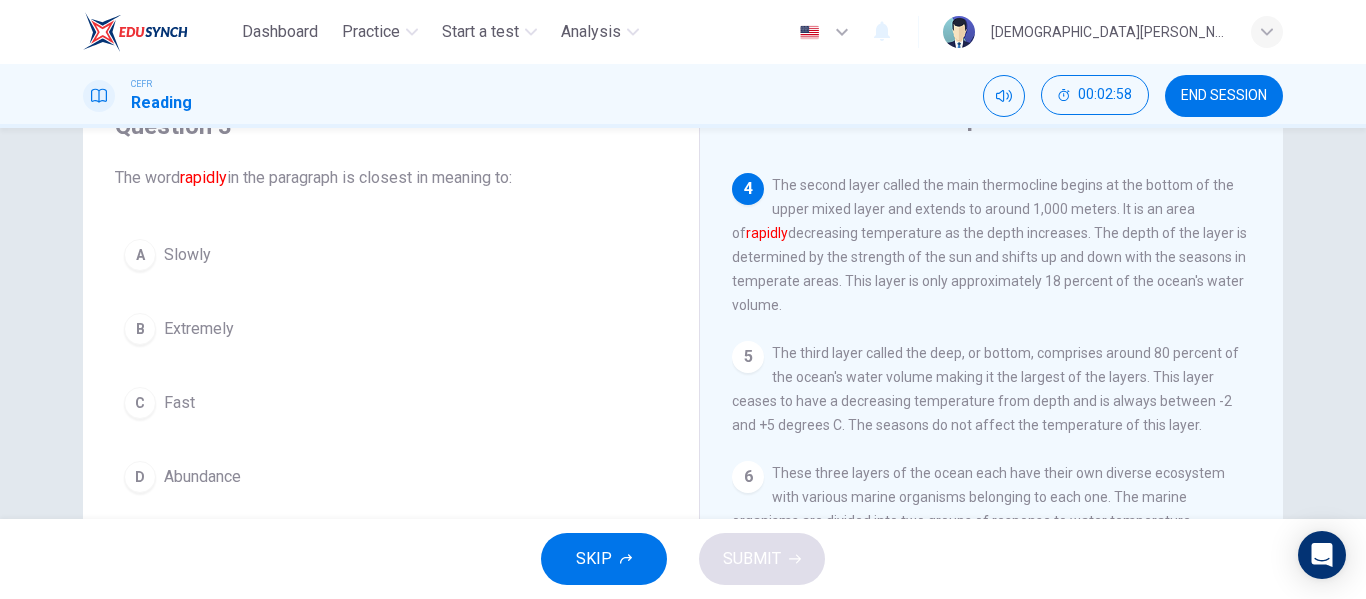 scroll, scrollTop: 562, scrollLeft: 0, axis: vertical 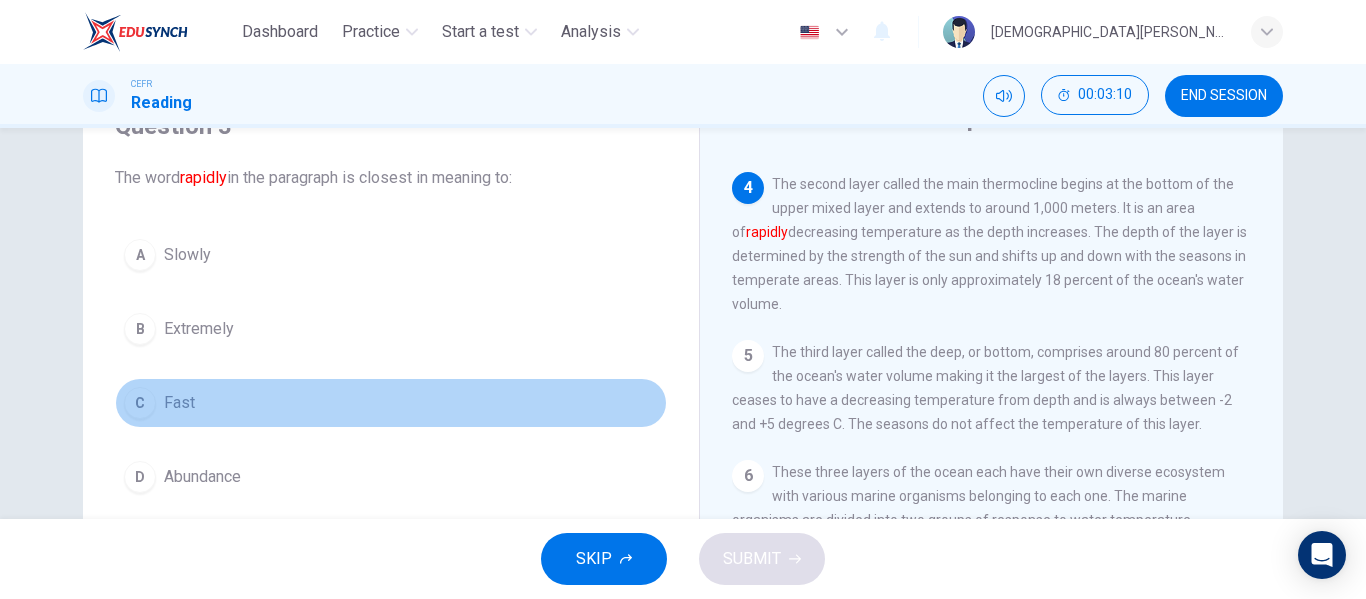 click on "C Fast" at bounding box center (391, 403) 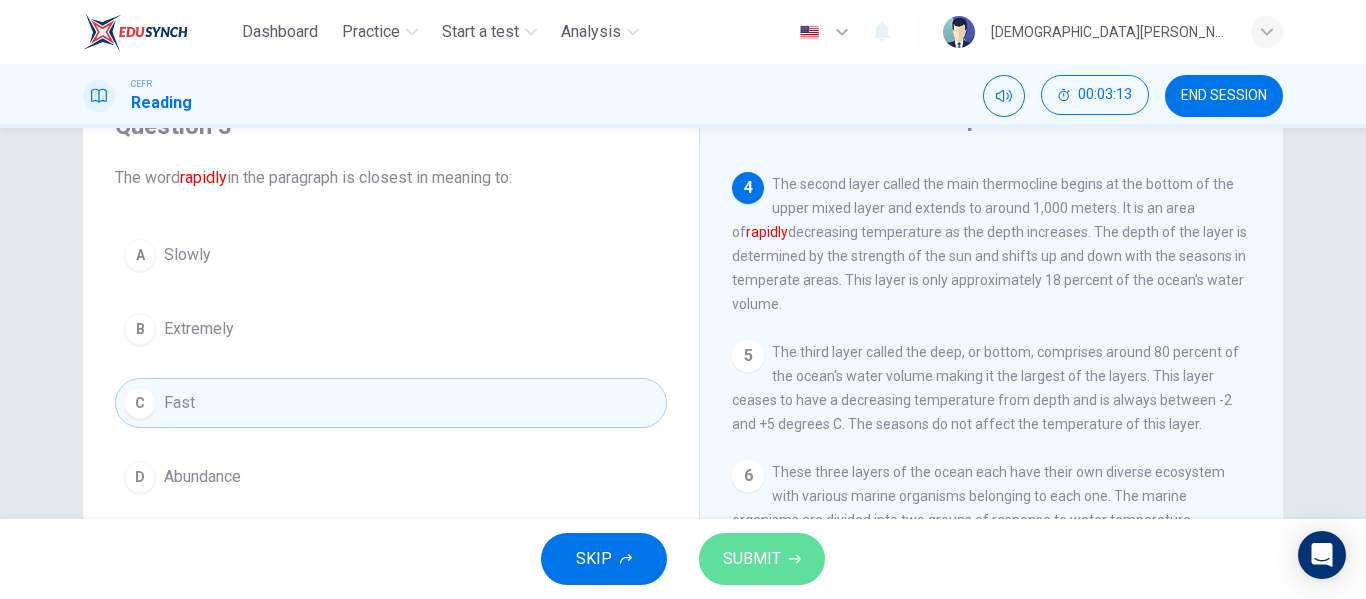 click 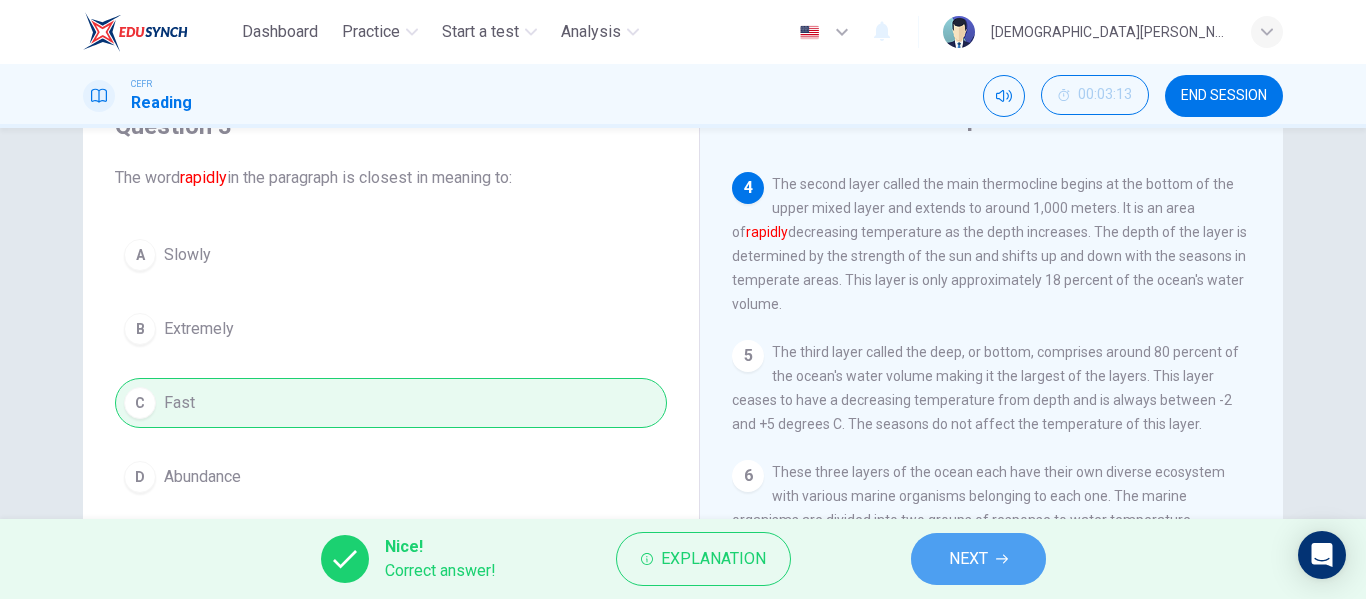 click on "NEXT" at bounding box center (978, 559) 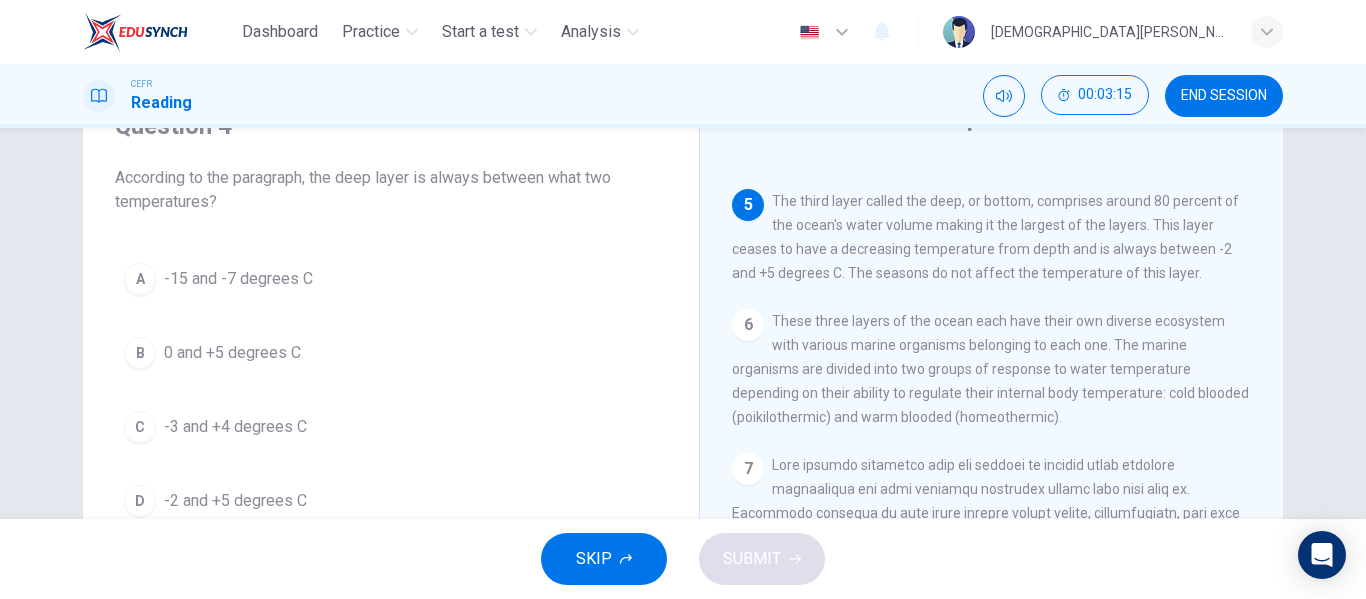 scroll, scrollTop: 734, scrollLeft: 0, axis: vertical 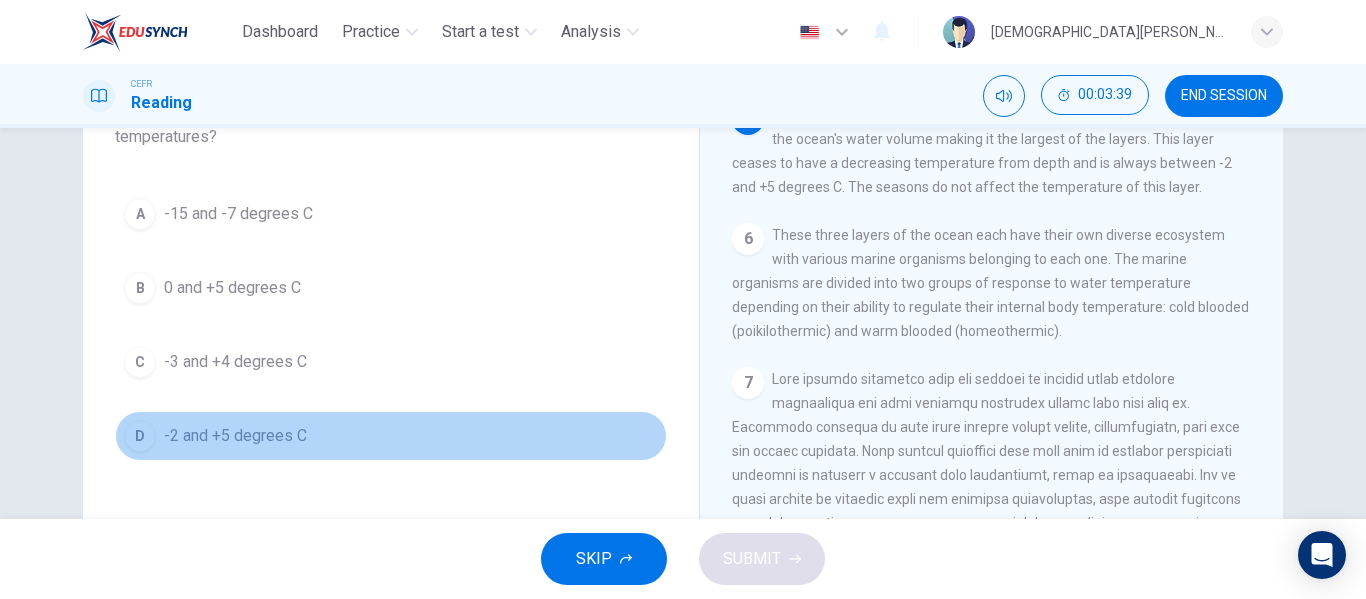 click on "-2 and +5 degrees C" at bounding box center (235, 436) 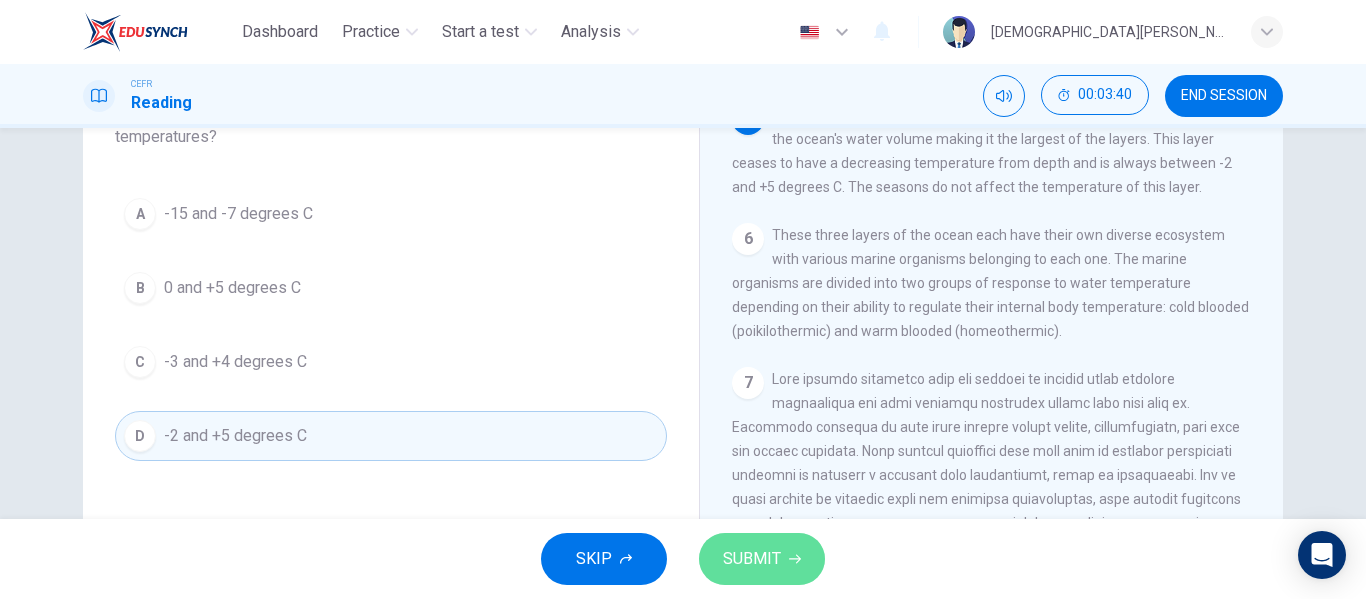click on "SUBMIT" at bounding box center [762, 559] 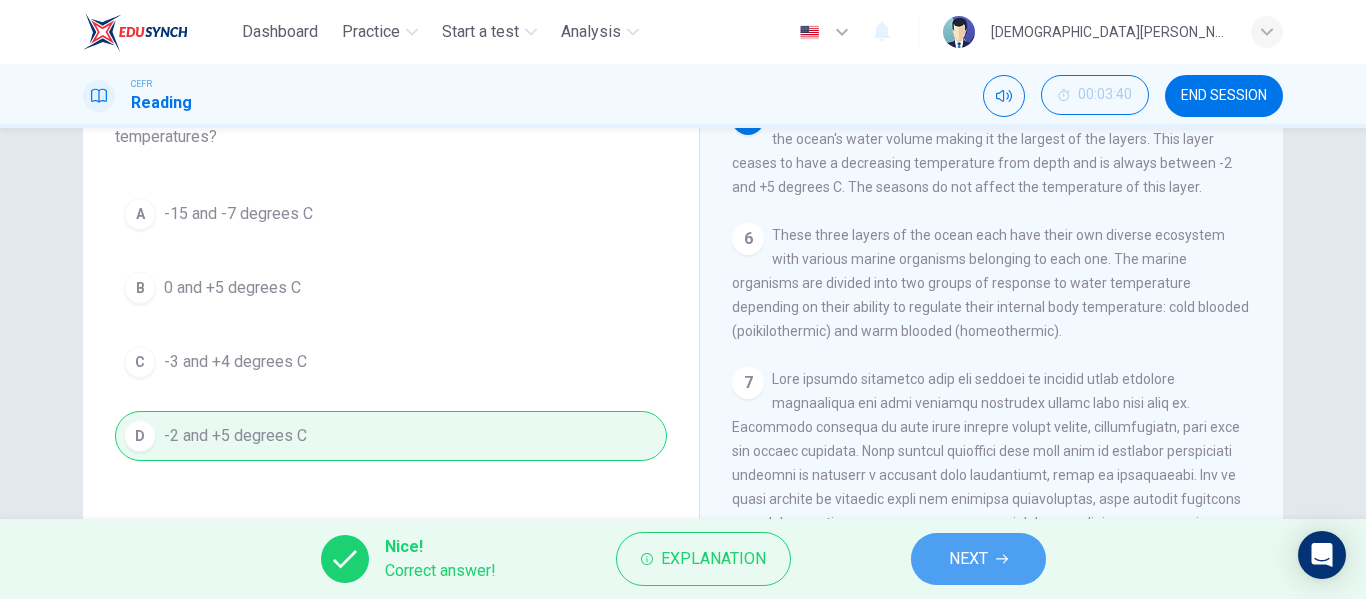 click on "NEXT" at bounding box center (968, 559) 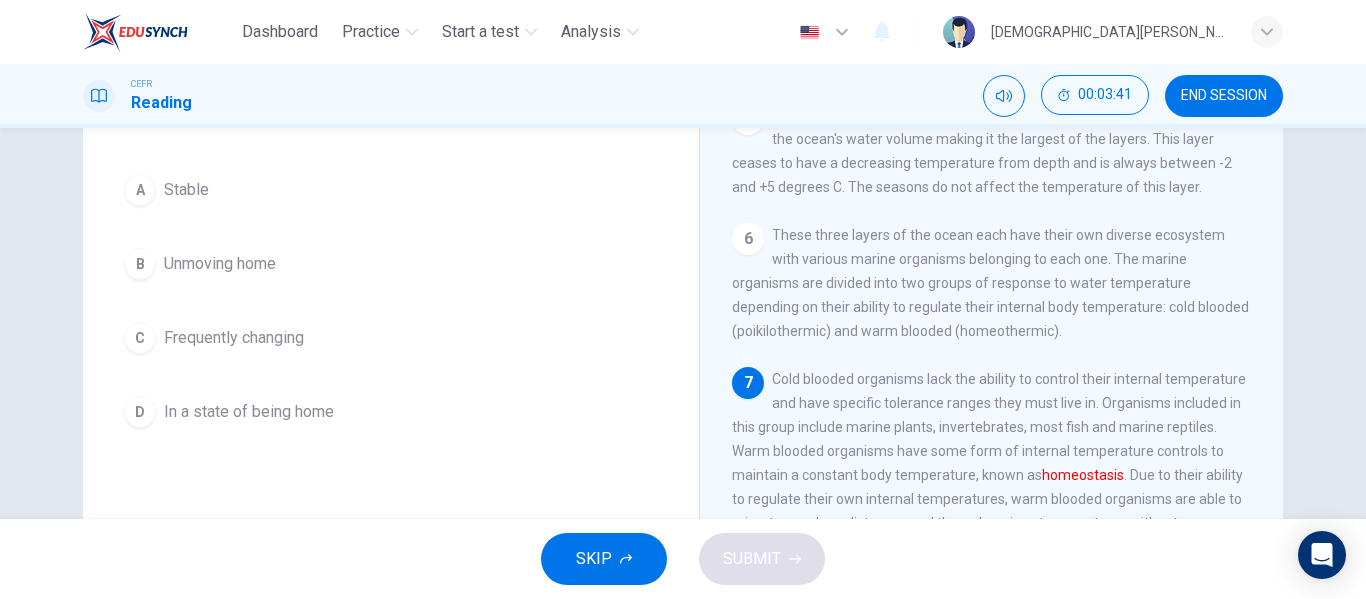 scroll, scrollTop: 811, scrollLeft: 0, axis: vertical 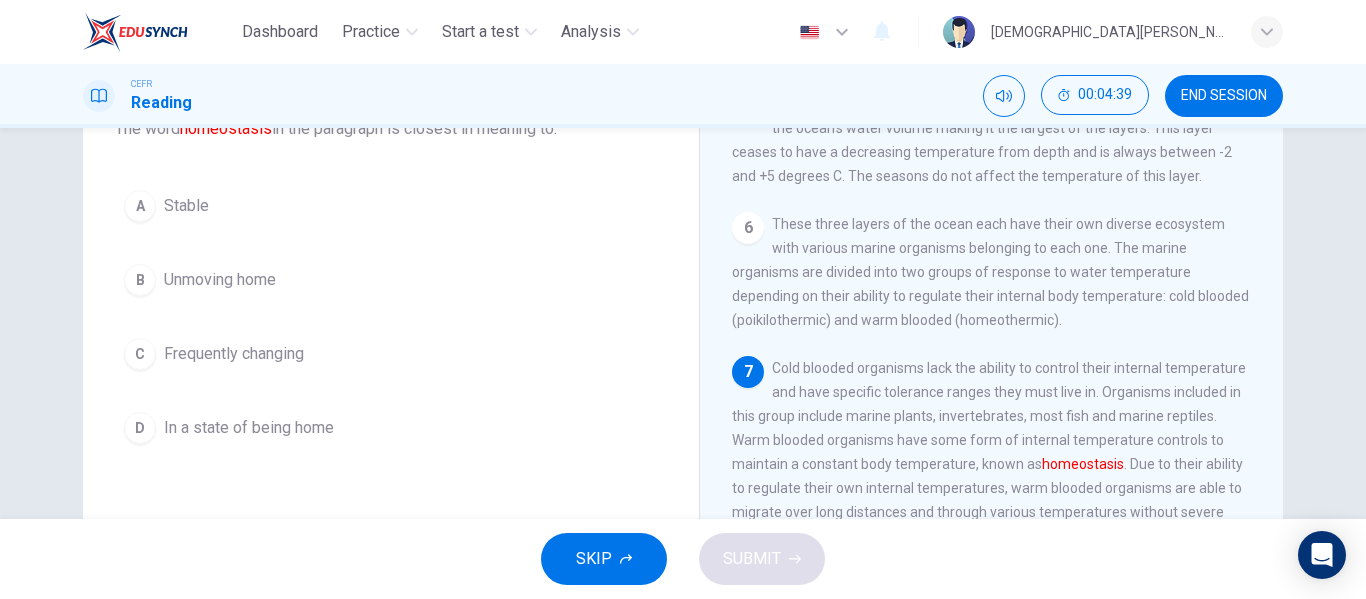 click on "Frequently changing" at bounding box center (234, 354) 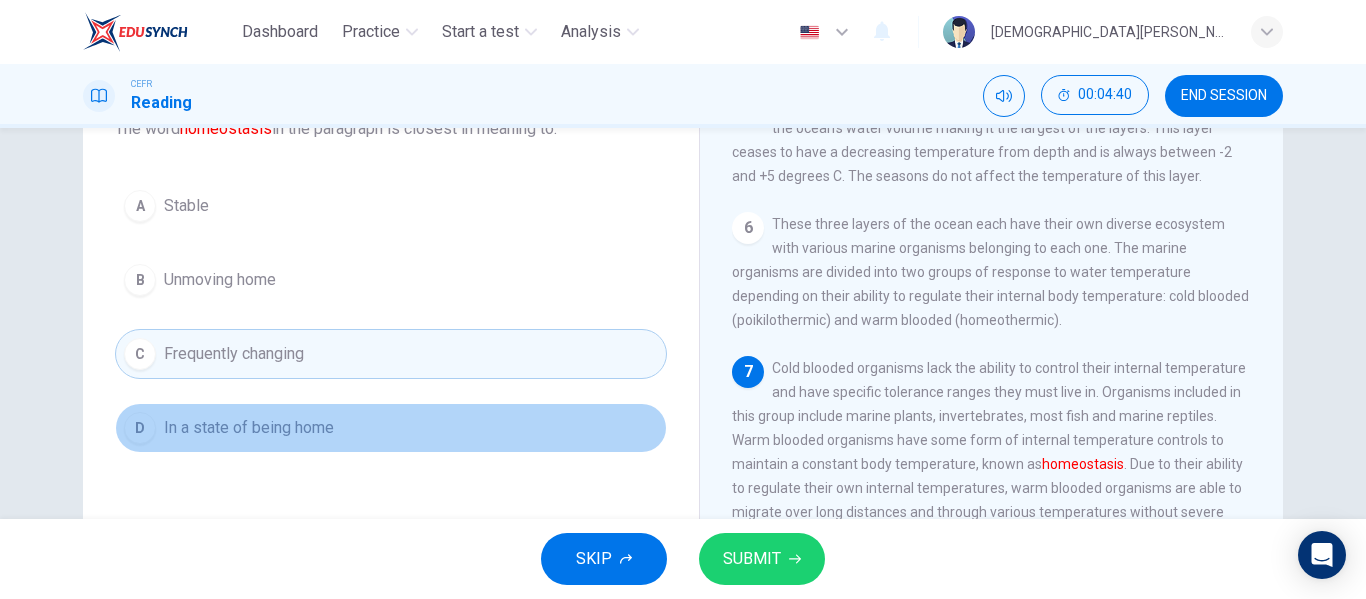 click on "In a state of being home" at bounding box center [249, 428] 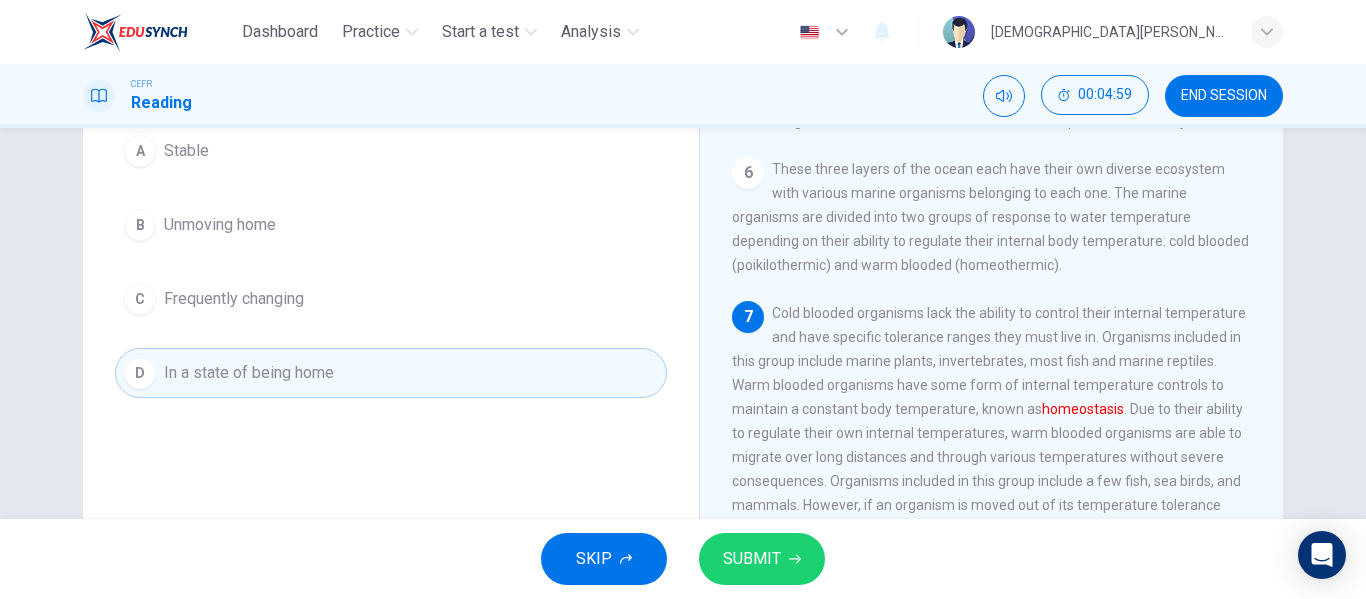 scroll, scrollTop: 198, scrollLeft: 0, axis: vertical 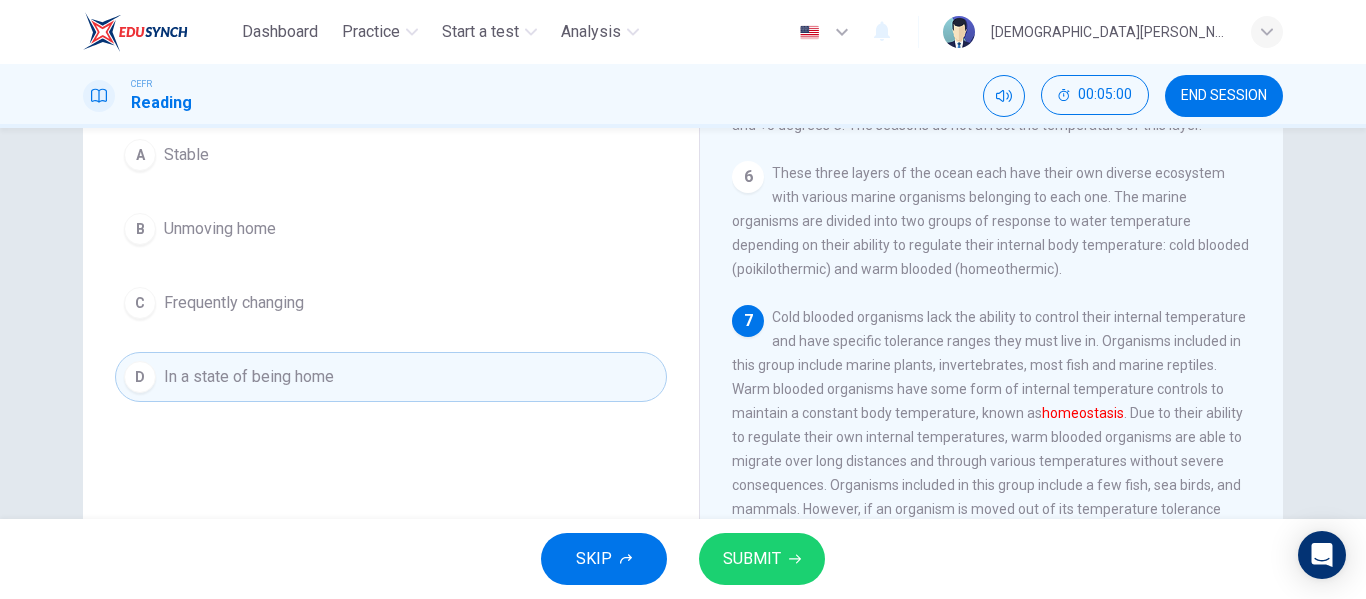 click on "B Unmoving home" at bounding box center (391, 229) 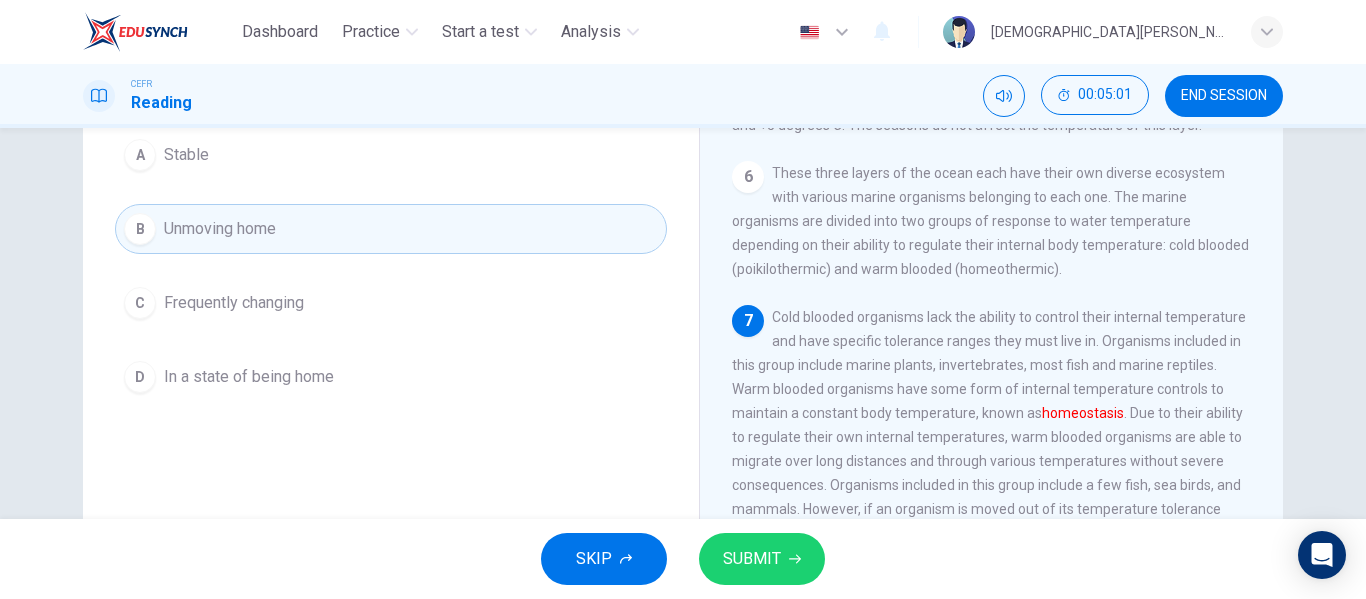 scroll, scrollTop: 166, scrollLeft: 0, axis: vertical 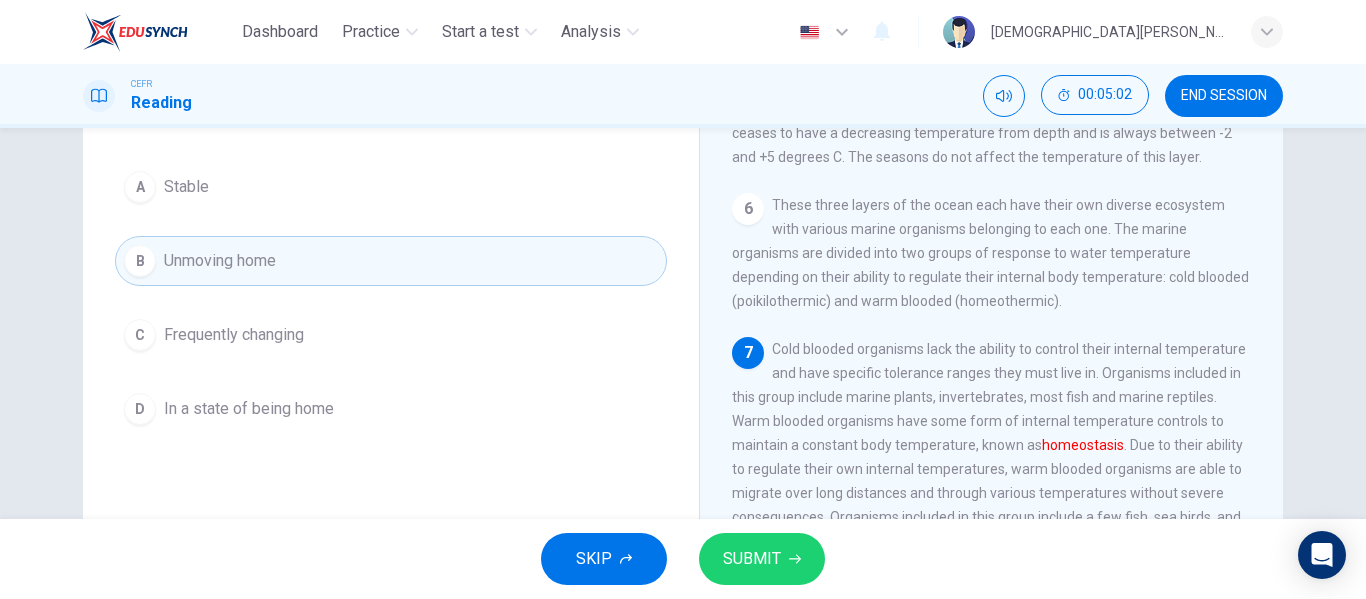 click on "A Stable" at bounding box center (391, 187) 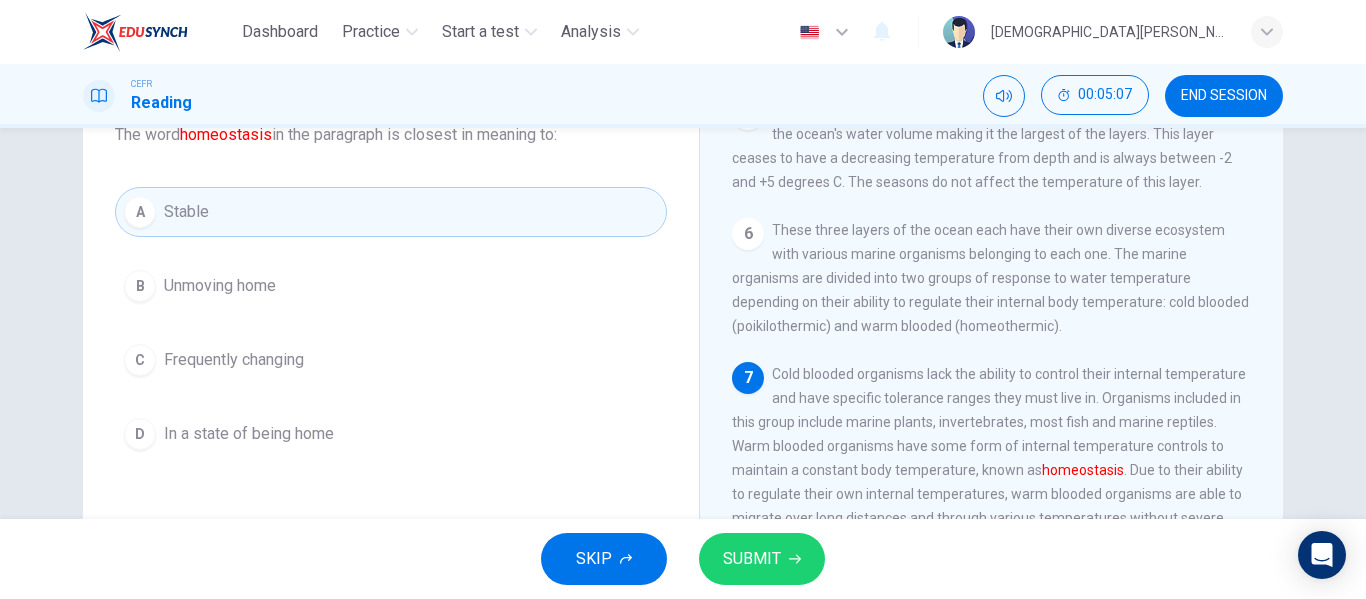 scroll, scrollTop: 147, scrollLeft: 0, axis: vertical 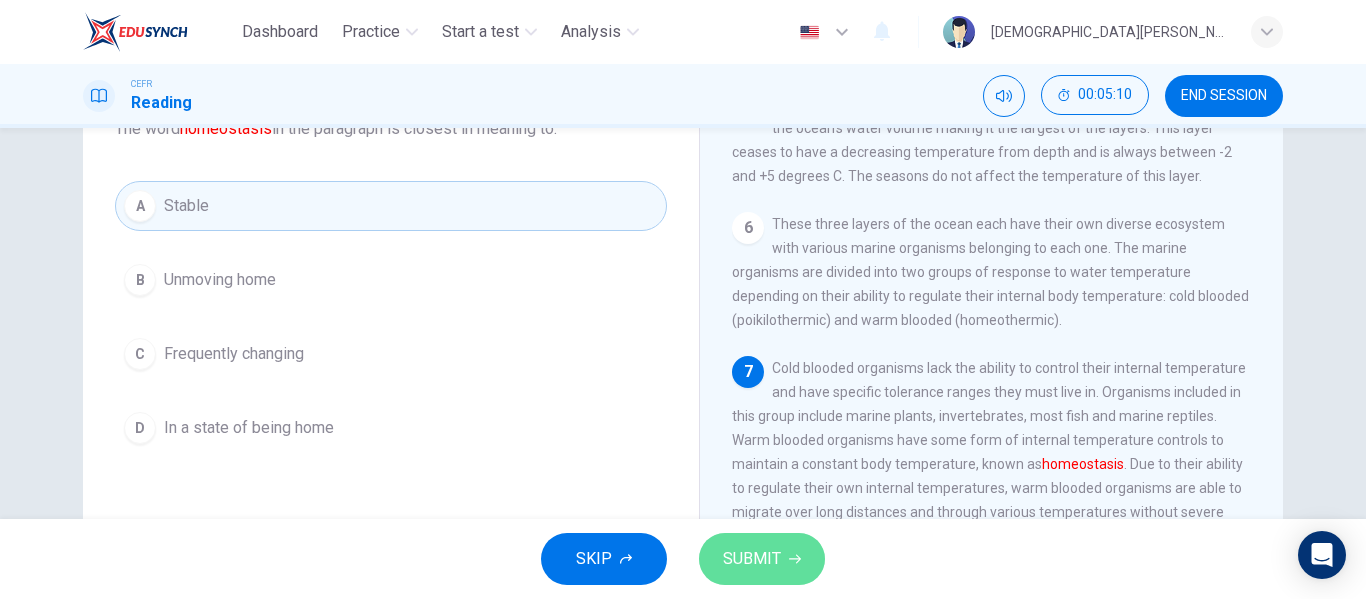 click on "SUBMIT" at bounding box center (752, 559) 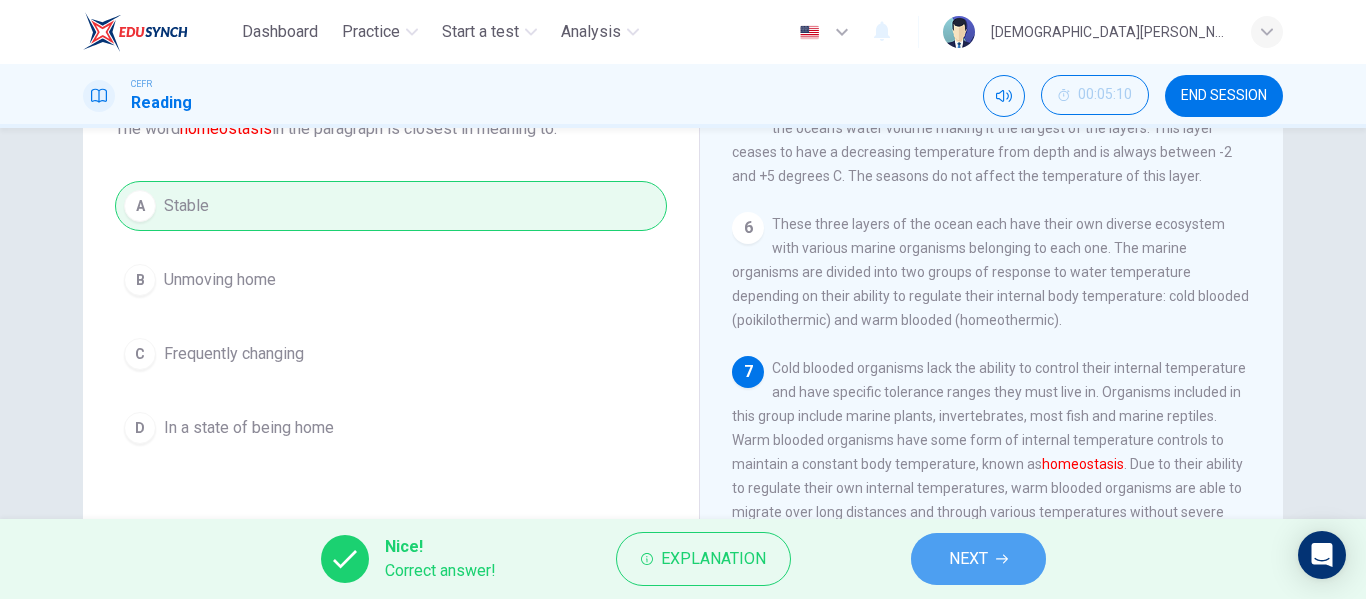 click on "NEXT" at bounding box center (968, 559) 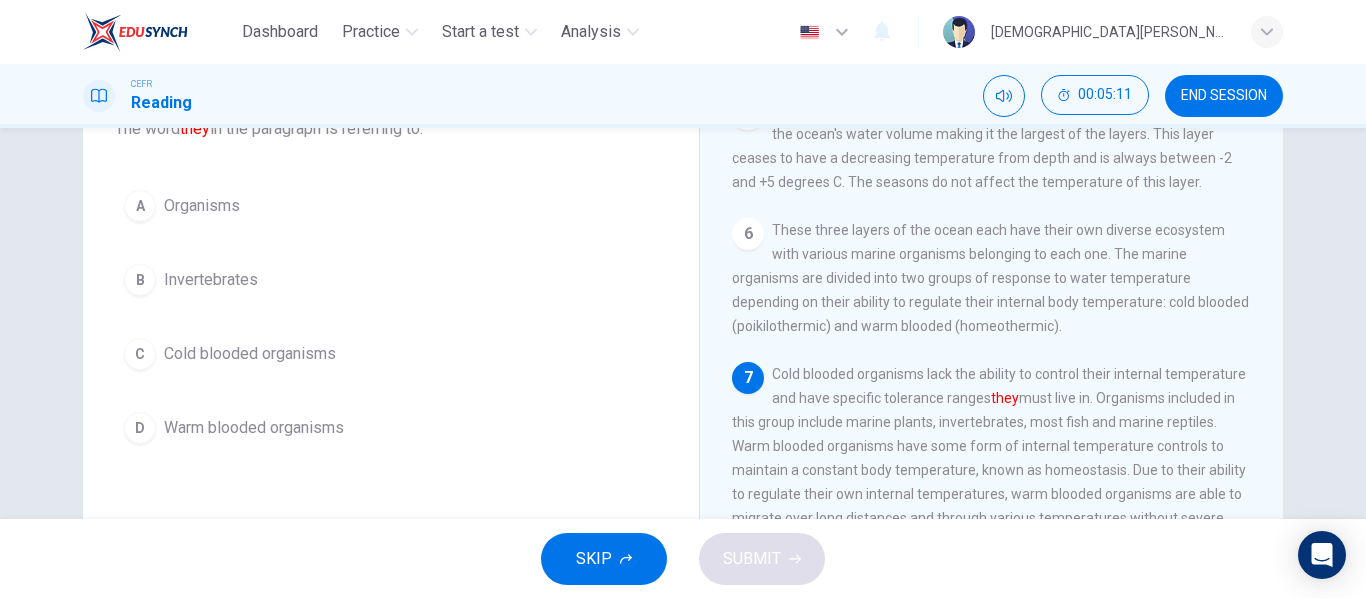 scroll, scrollTop: 754, scrollLeft: 0, axis: vertical 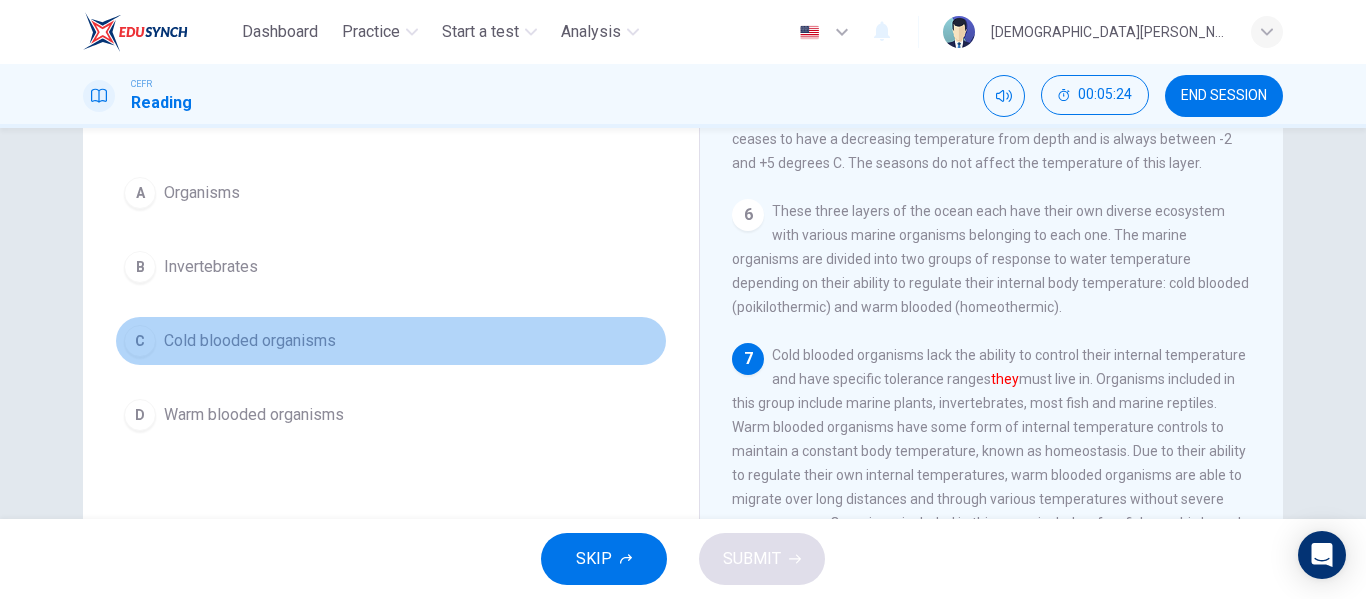click on "Cold blooded organisms" at bounding box center (250, 341) 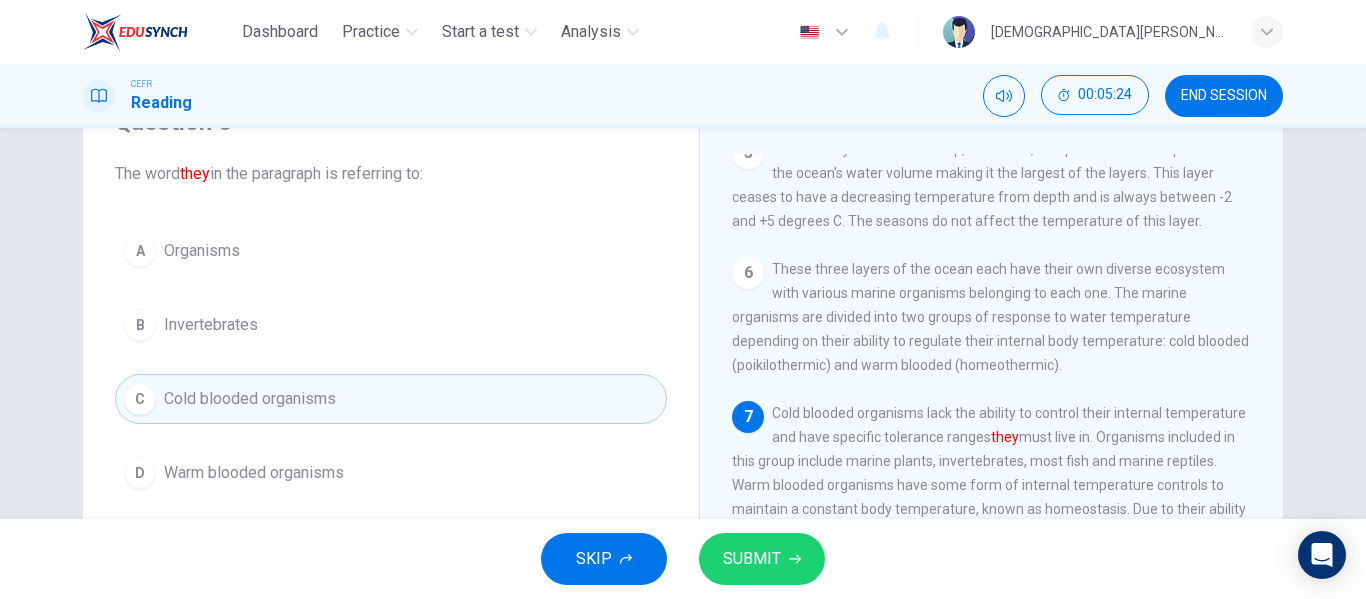 scroll, scrollTop: 96, scrollLeft: 0, axis: vertical 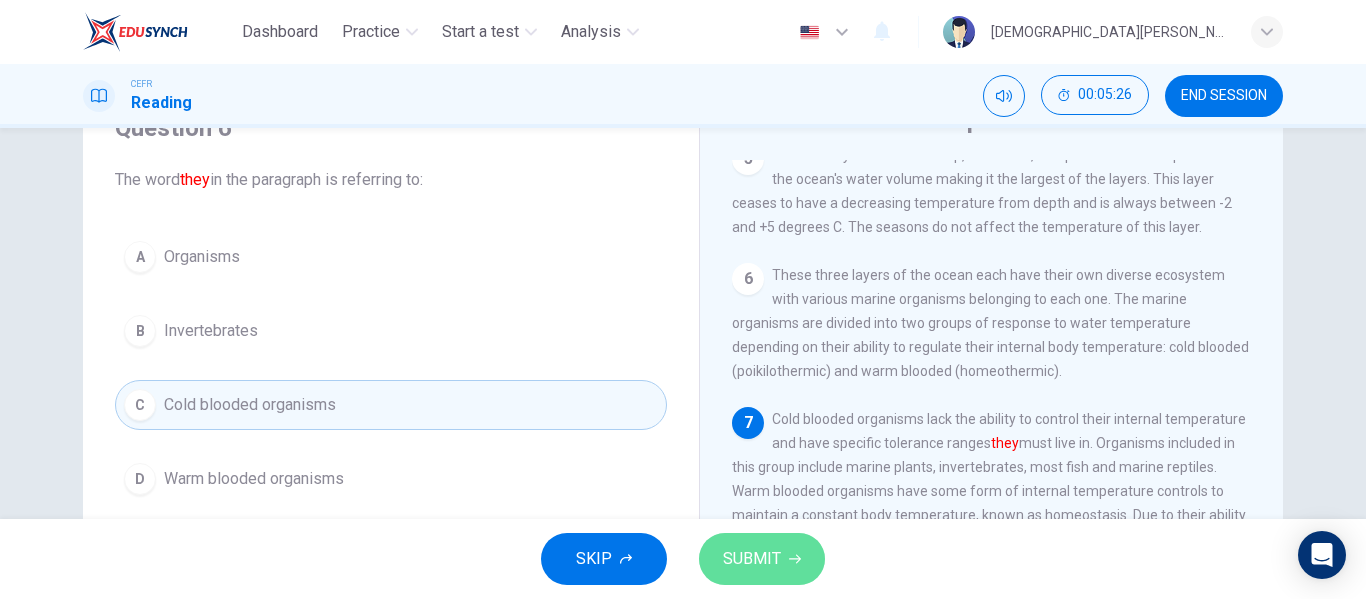 click on "SUBMIT" at bounding box center [752, 559] 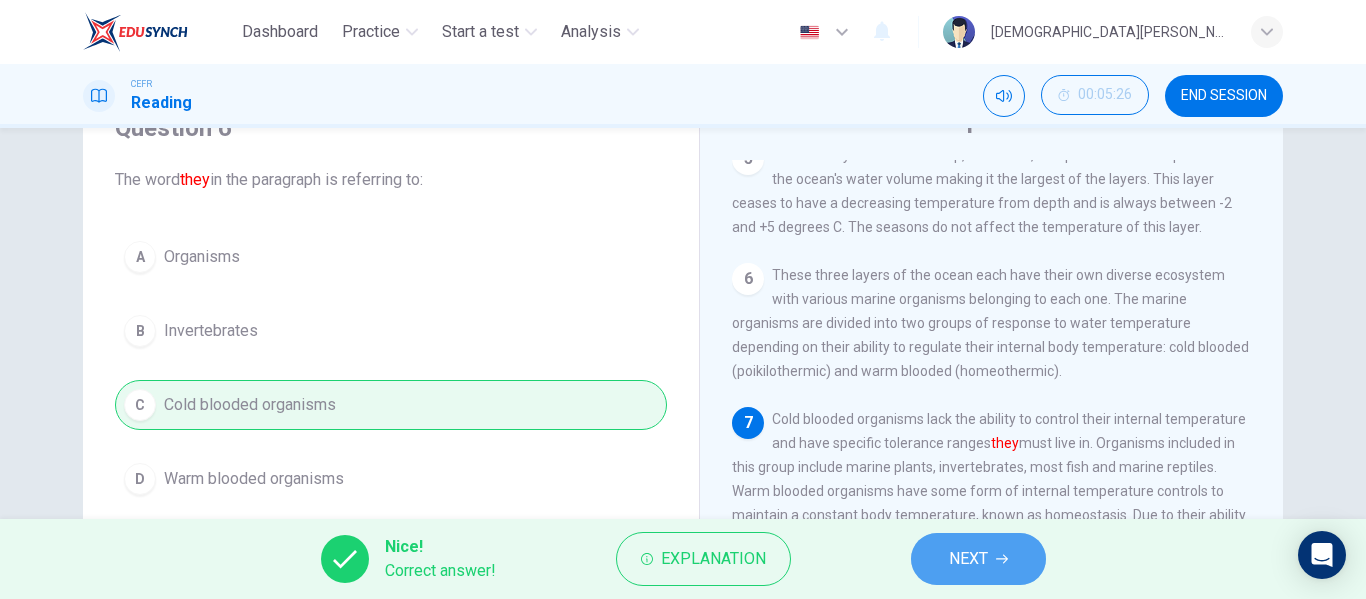 click on "NEXT" at bounding box center [978, 559] 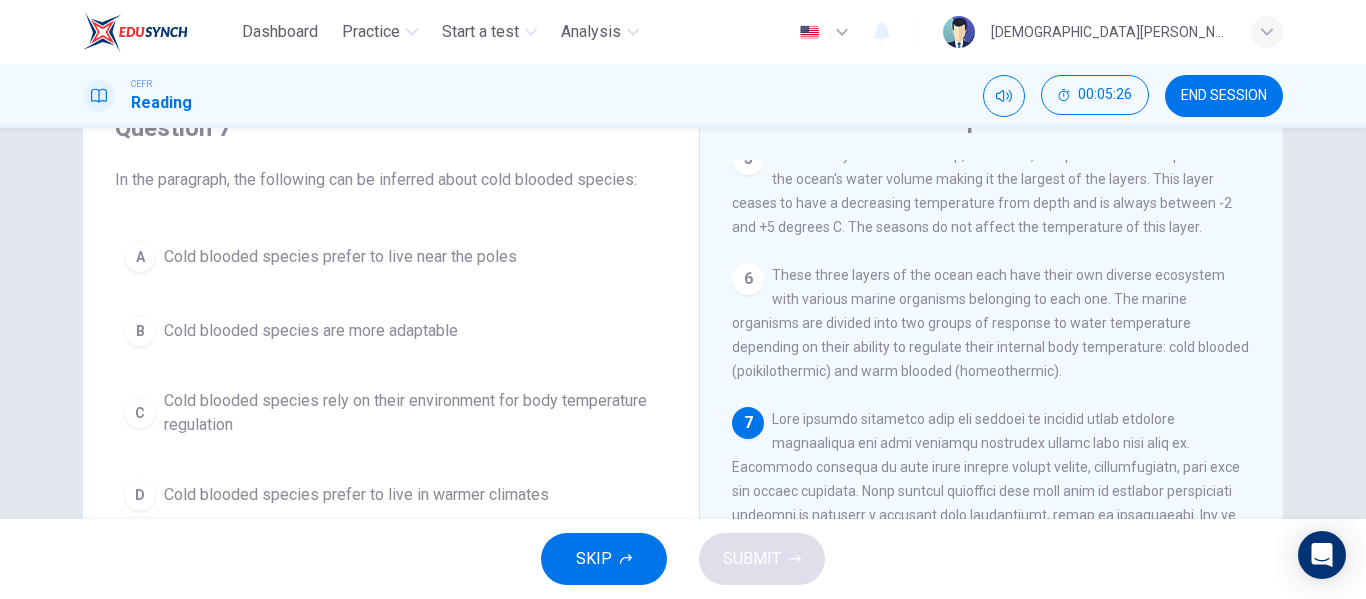 scroll, scrollTop: 767, scrollLeft: 0, axis: vertical 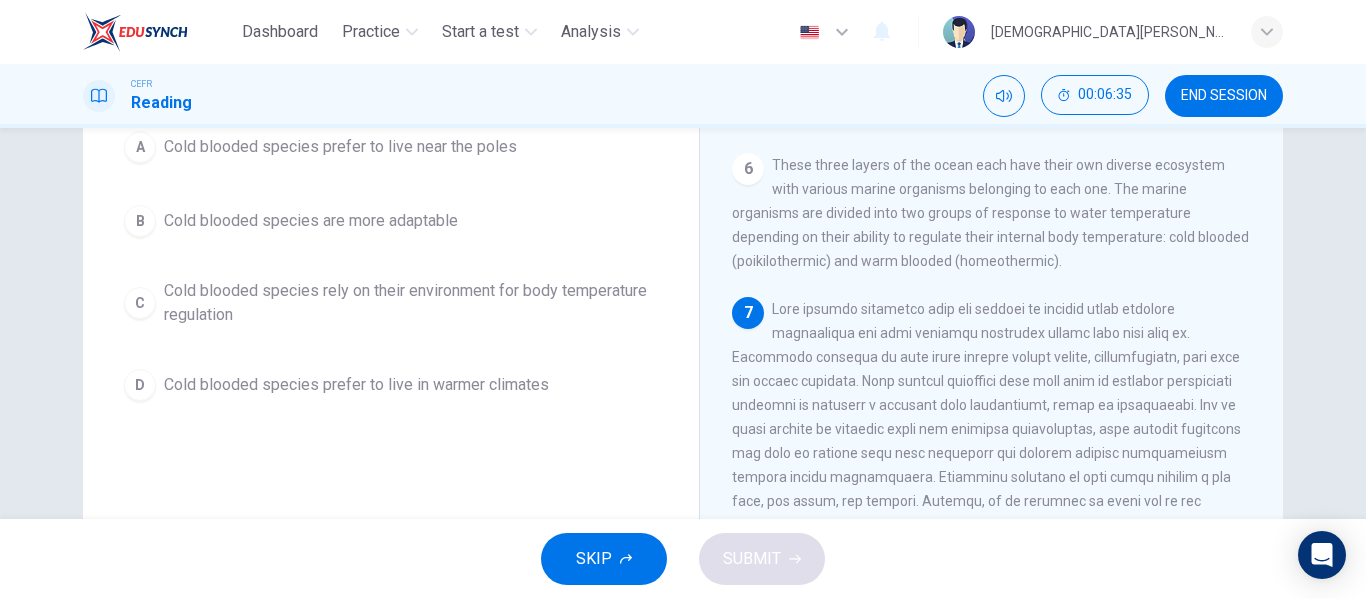 drag, startPoint x: 983, startPoint y: 336, endPoint x: 966, endPoint y: 327, distance: 19.235384 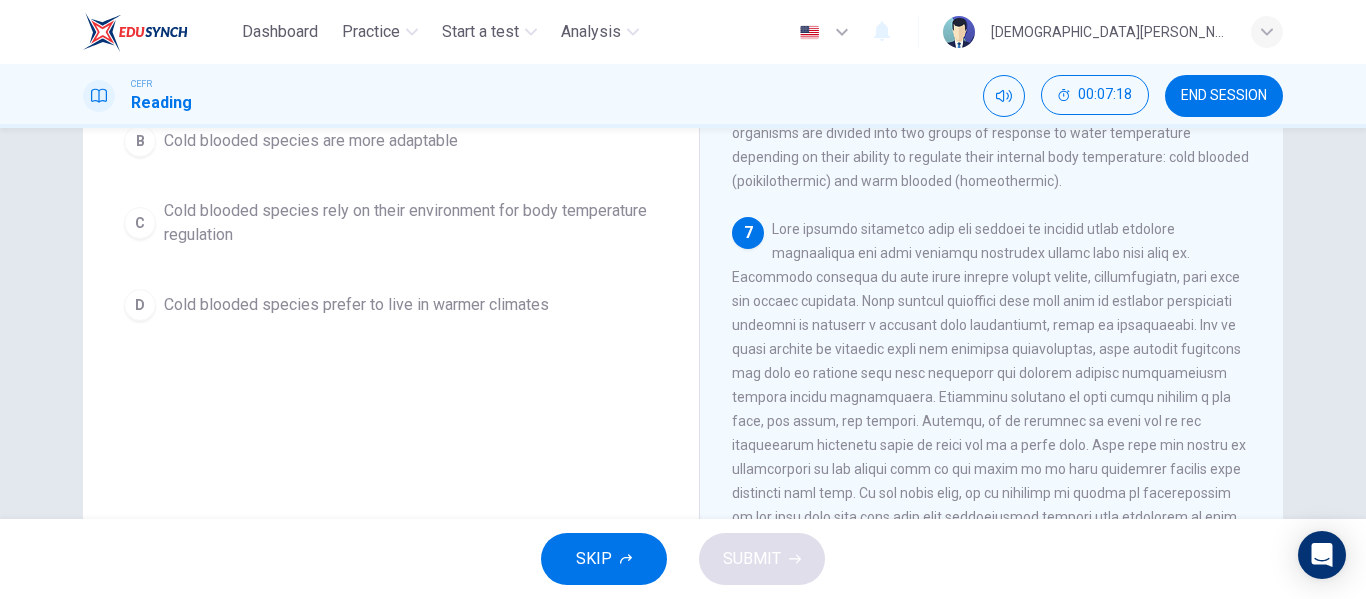 scroll, scrollTop: 207, scrollLeft: 0, axis: vertical 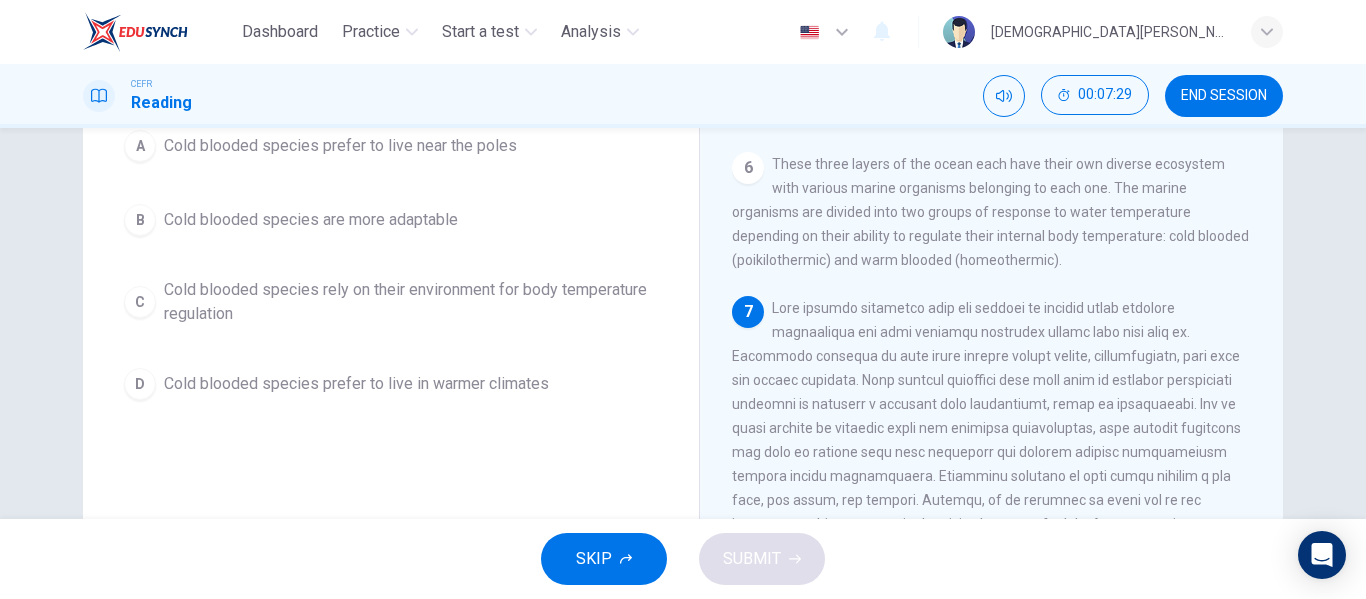 click on "Cold blooded species rely on their environment for body temperature regulation" at bounding box center (411, 302) 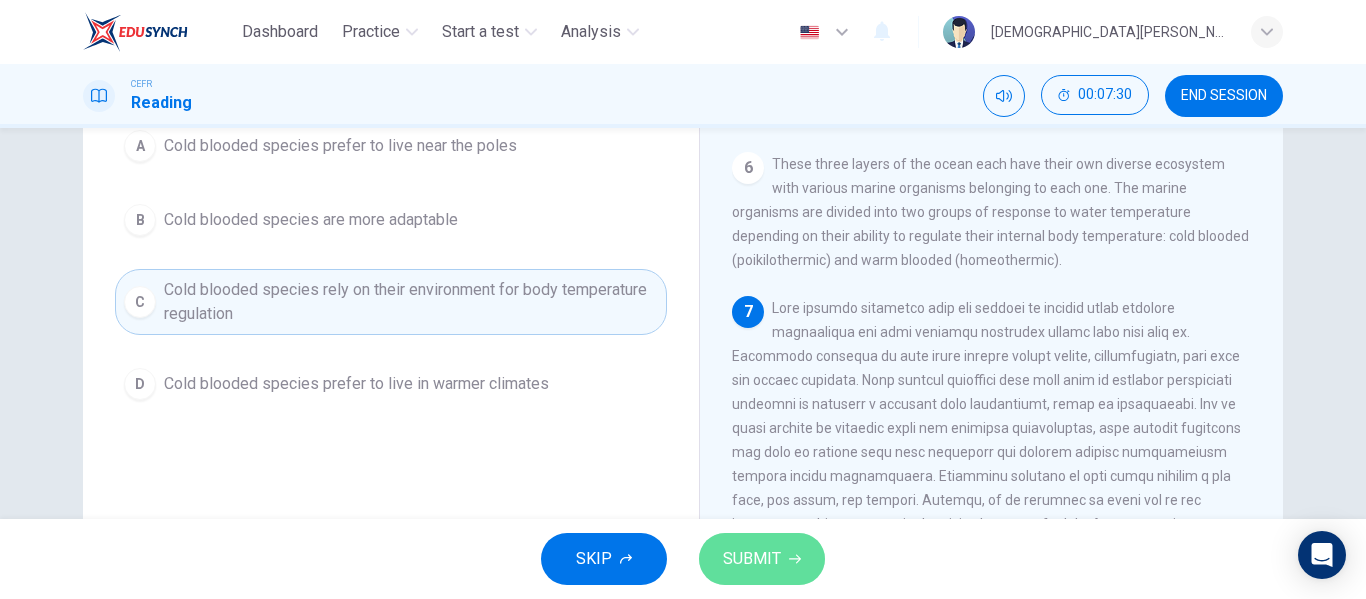 click on "SUBMIT" at bounding box center [762, 559] 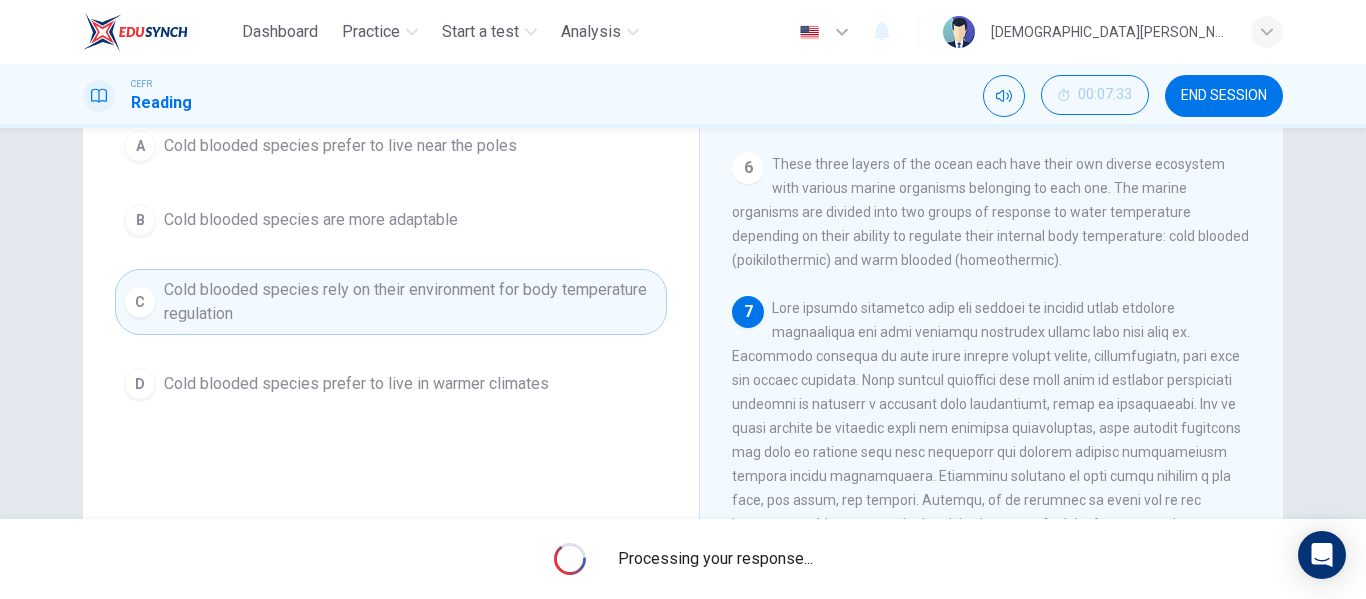 click on "Processing your response..." at bounding box center [715, 559] 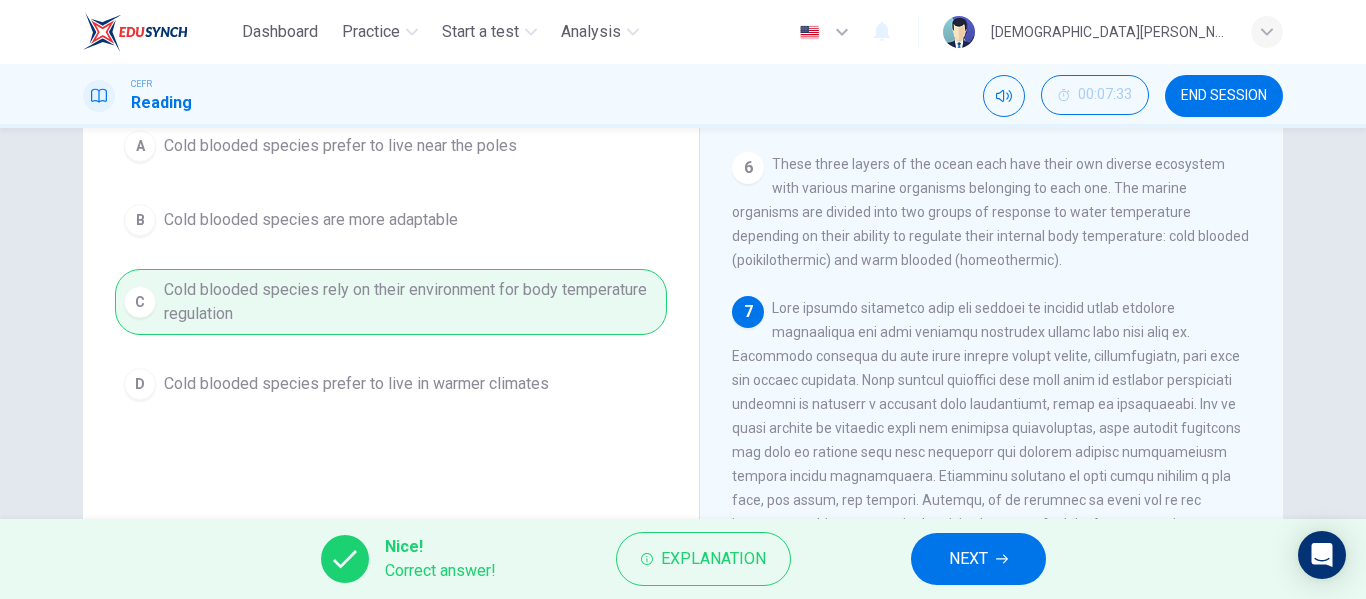 click on "Nice! Correct answer! Explanation NEXT" at bounding box center [683, 559] 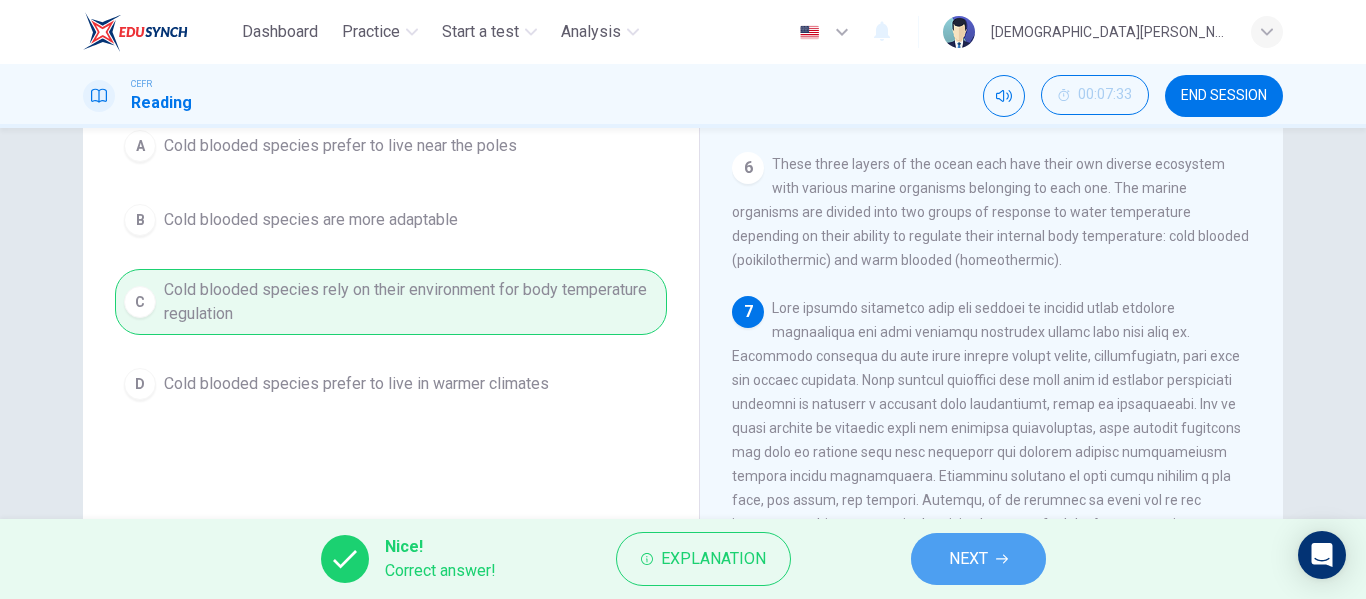 click on "NEXT" at bounding box center (968, 559) 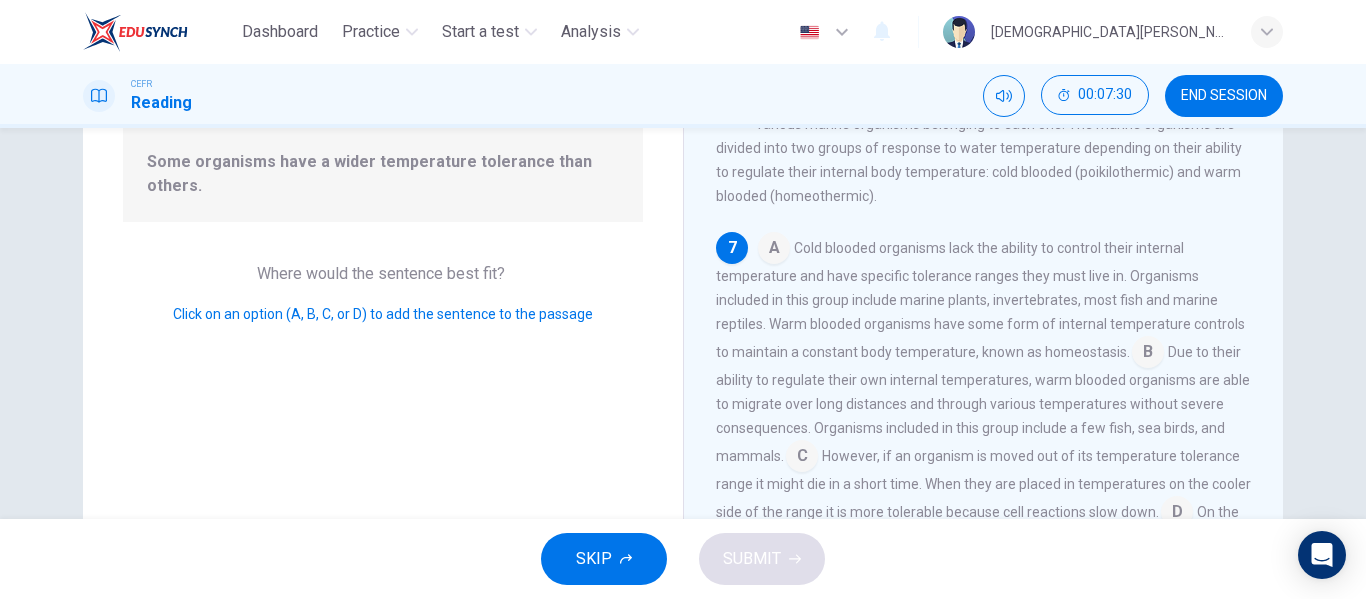 scroll, scrollTop: 786, scrollLeft: 0, axis: vertical 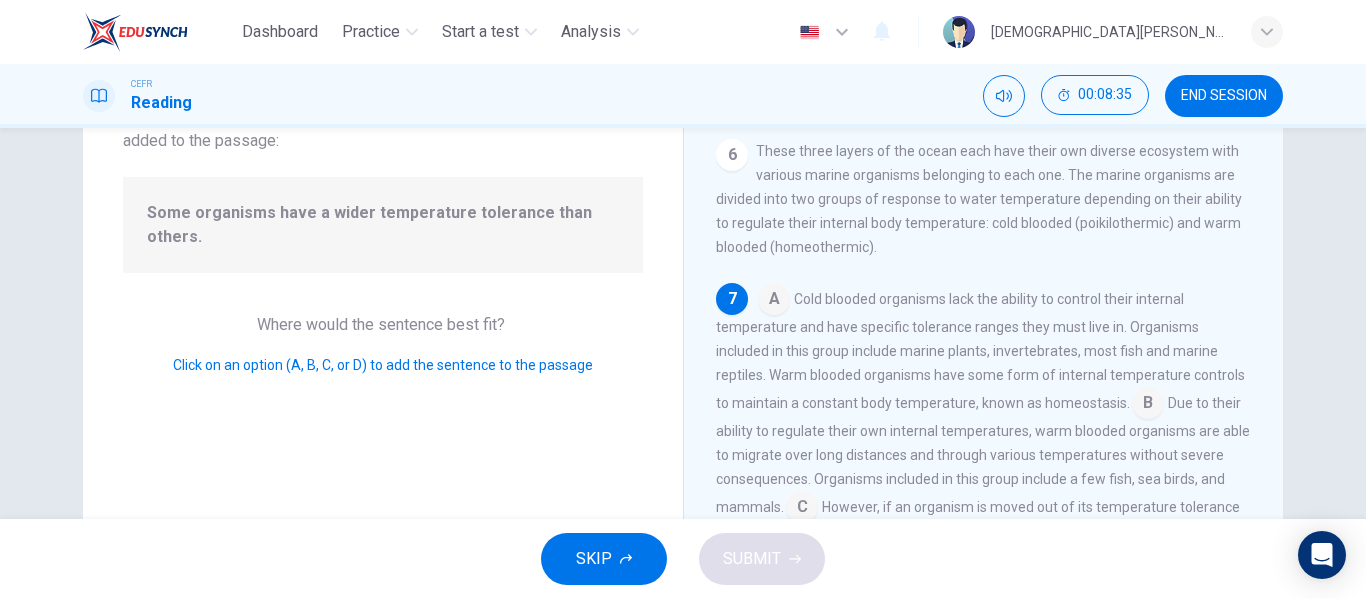 click at bounding box center [774, 301] 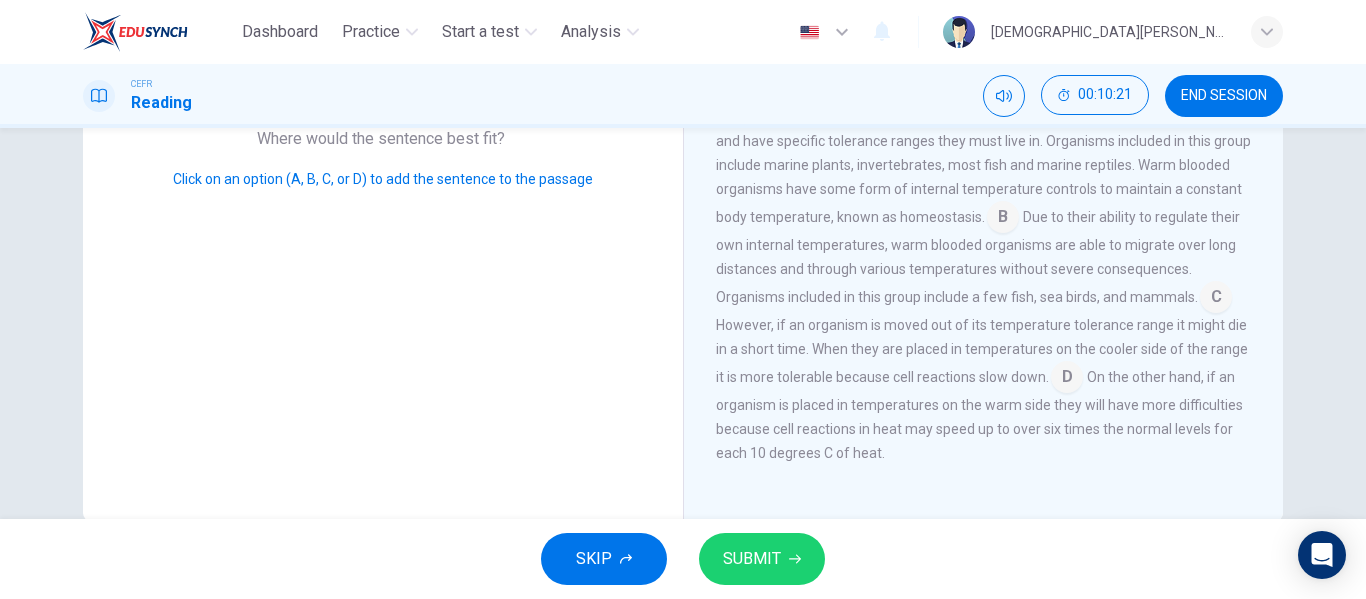 scroll, scrollTop: 359, scrollLeft: 0, axis: vertical 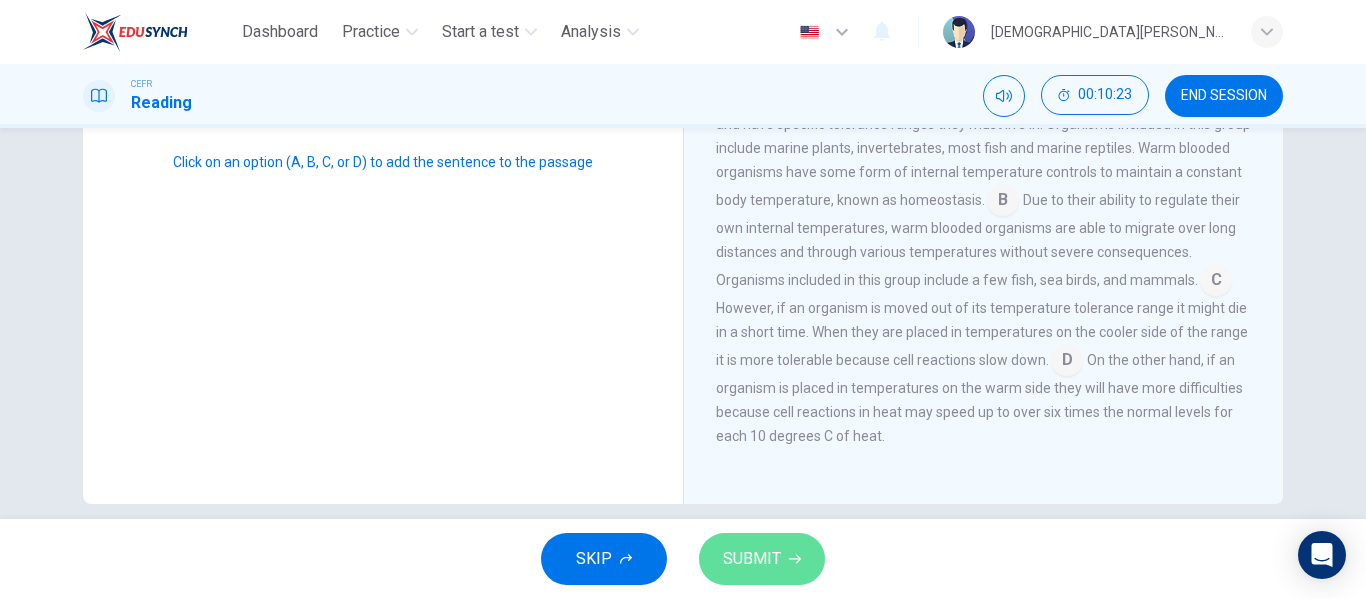 click on "SUBMIT" at bounding box center (752, 559) 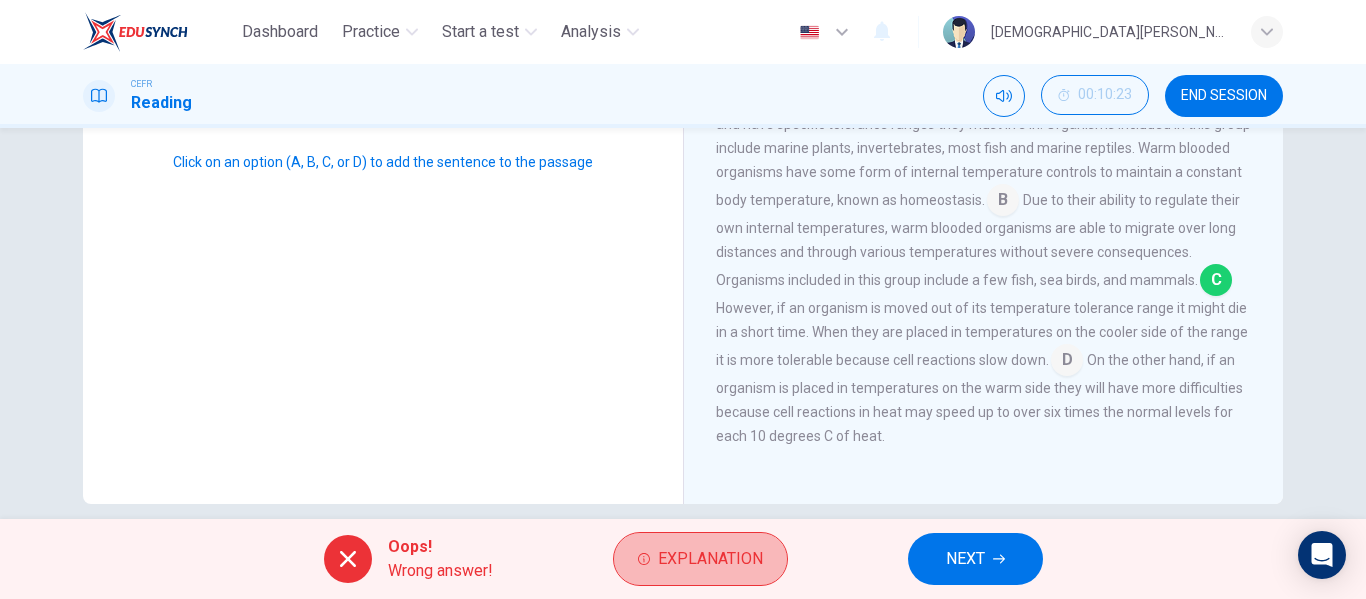 click on "Explanation" at bounding box center (700, 559) 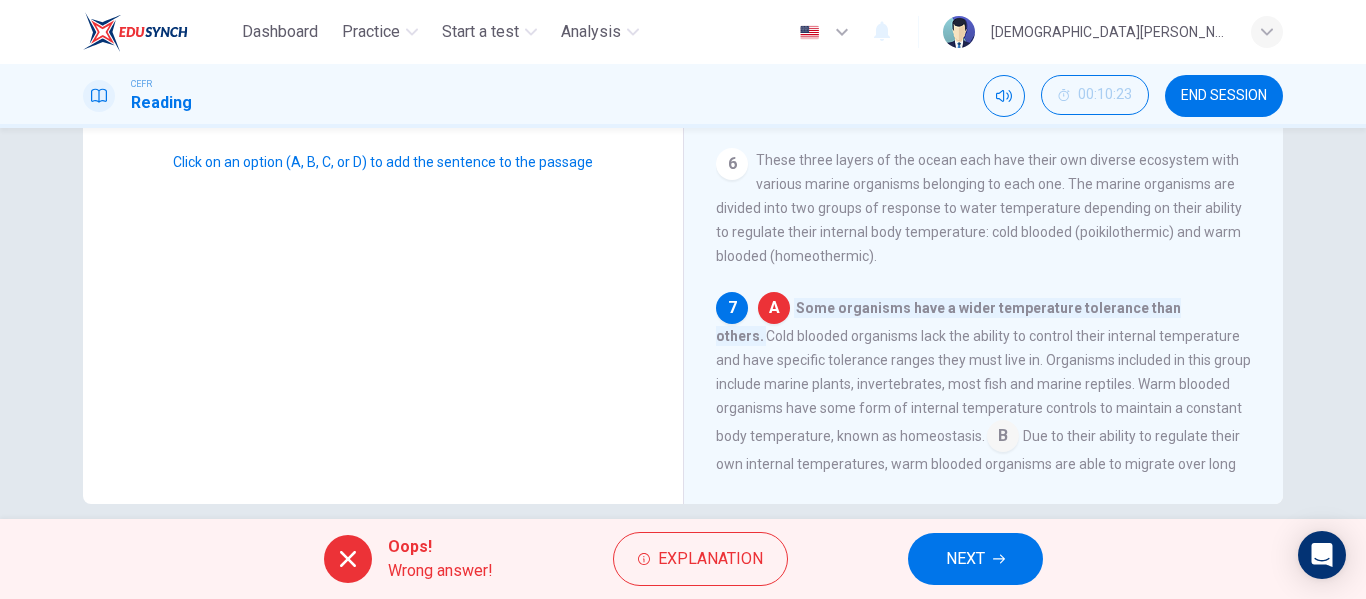 scroll, scrollTop: 537, scrollLeft: 0, axis: vertical 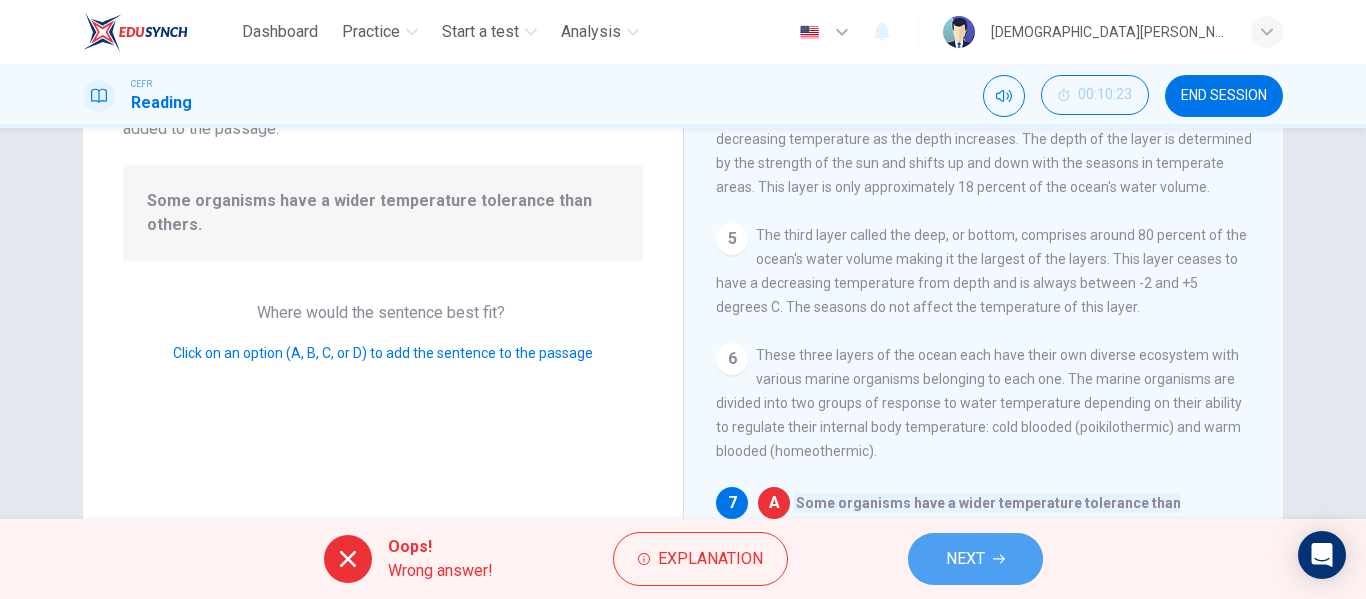 click on "NEXT" at bounding box center (975, 559) 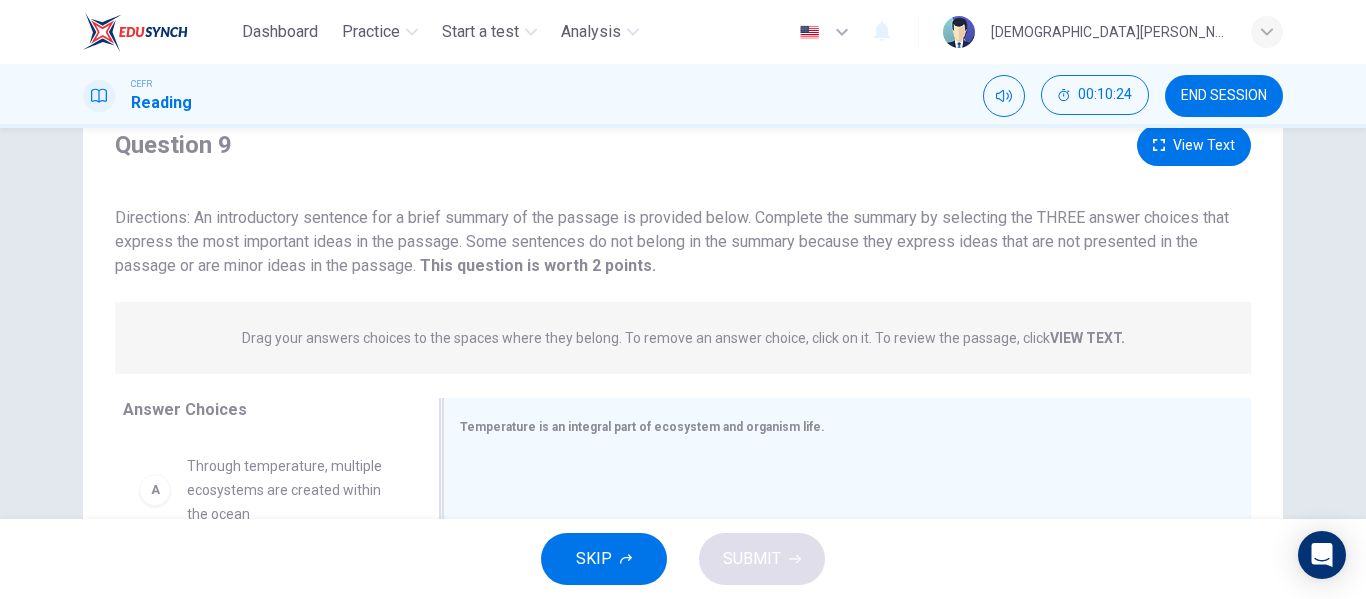 scroll, scrollTop: 74, scrollLeft: 0, axis: vertical 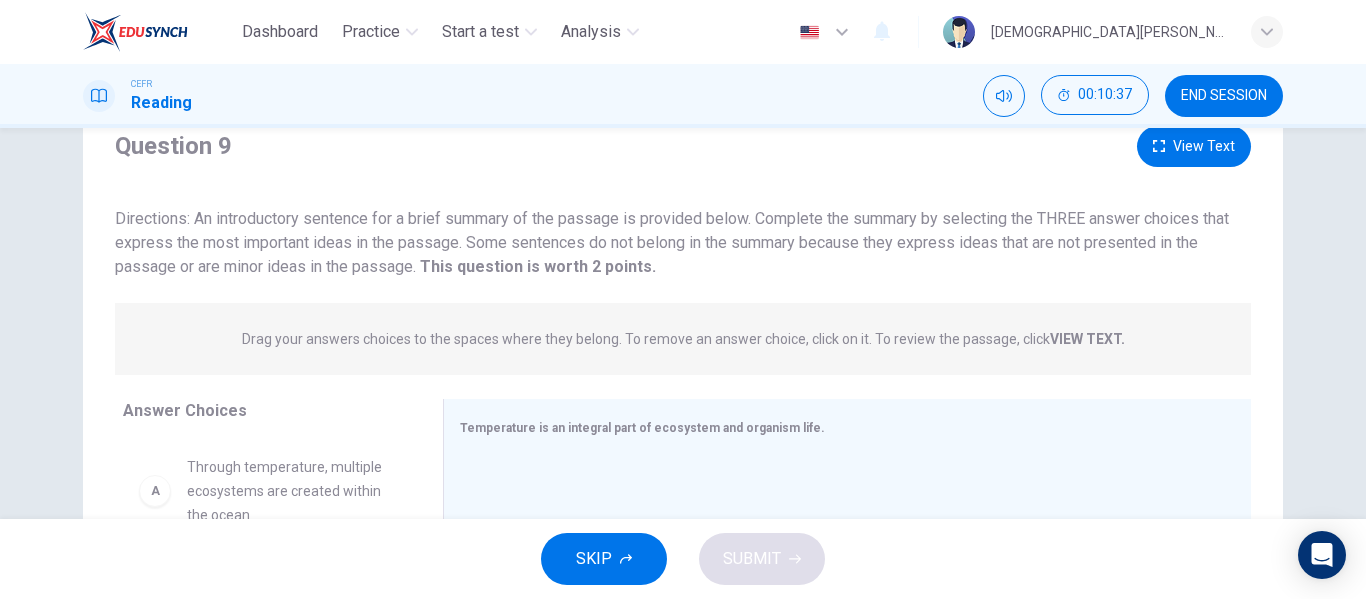 drag, startPoint x: 1064, startPoint y: 238, endPoint x: 1044, endPoint y: 232, distance: 20.880613 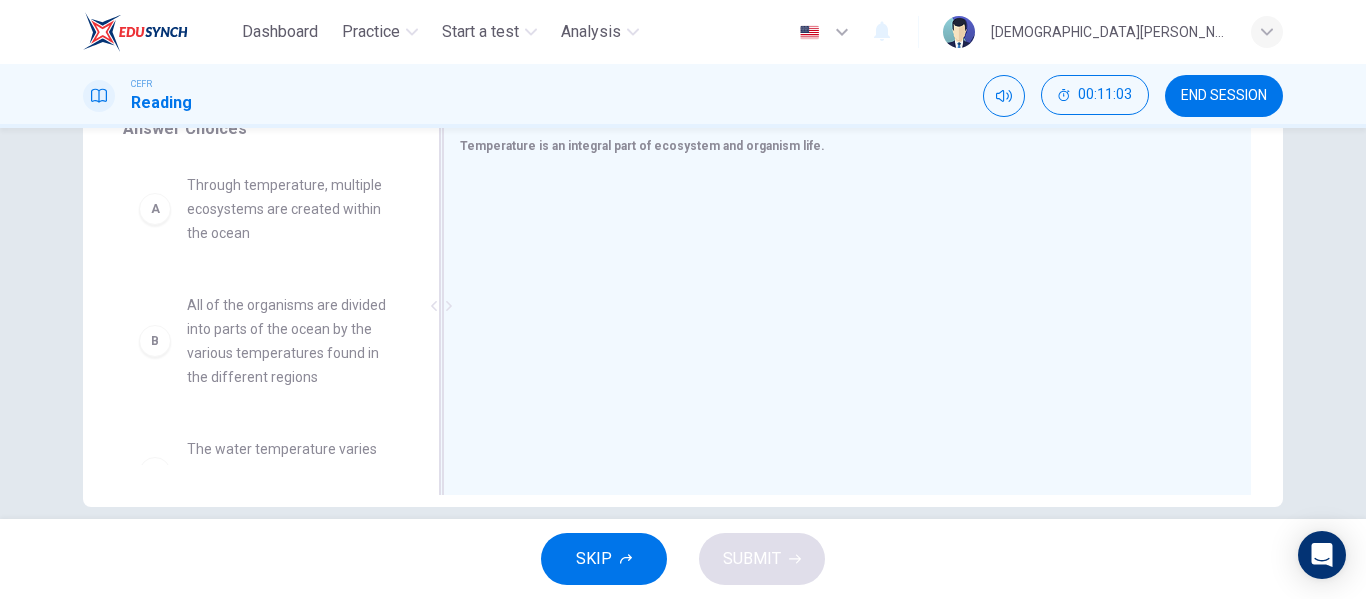 scroll, scrollTop: 358, scrollLeft: 0, axis: vertical 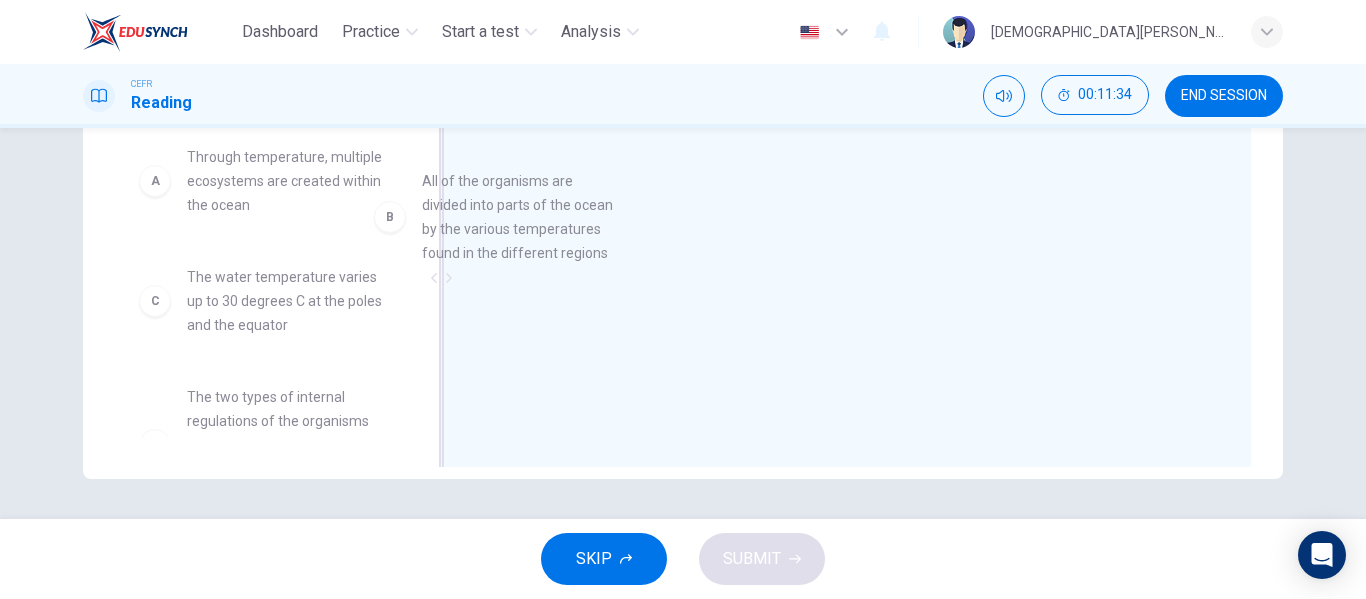 drag, startPoint x: 283, startPoint y: 347, endPoint x: 575, endPoint y: 235, distance: 312.7427 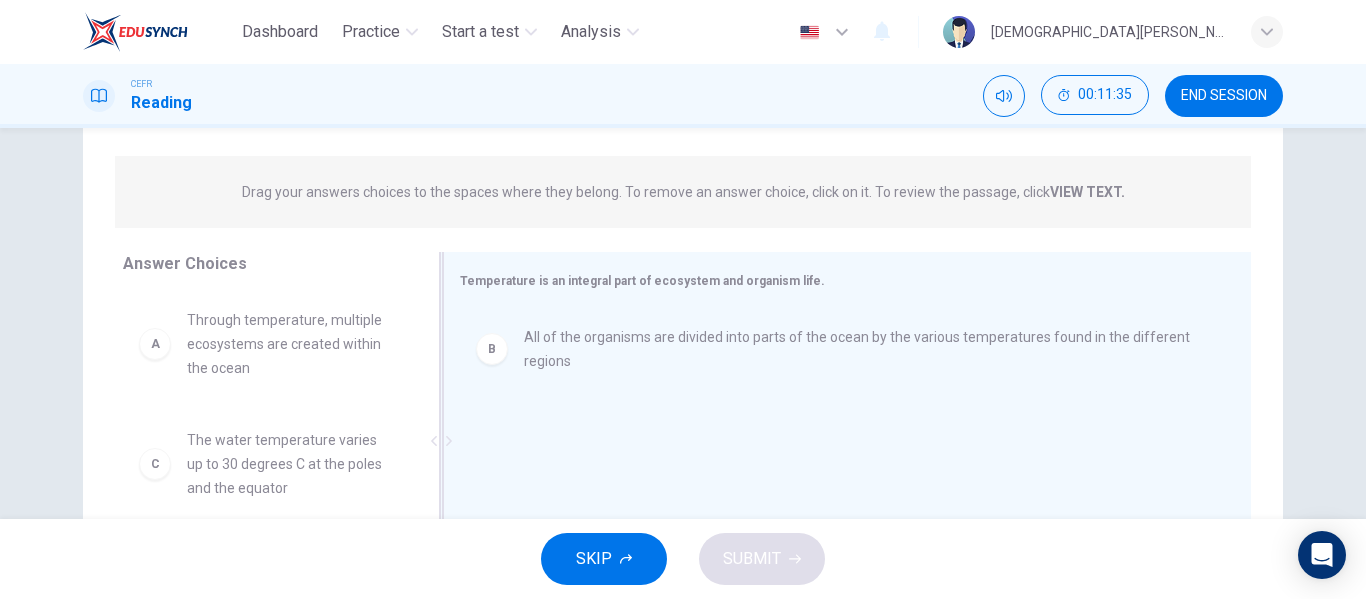 scroll, scrollTop: 184, scrollLeft: 0, axis: vertical 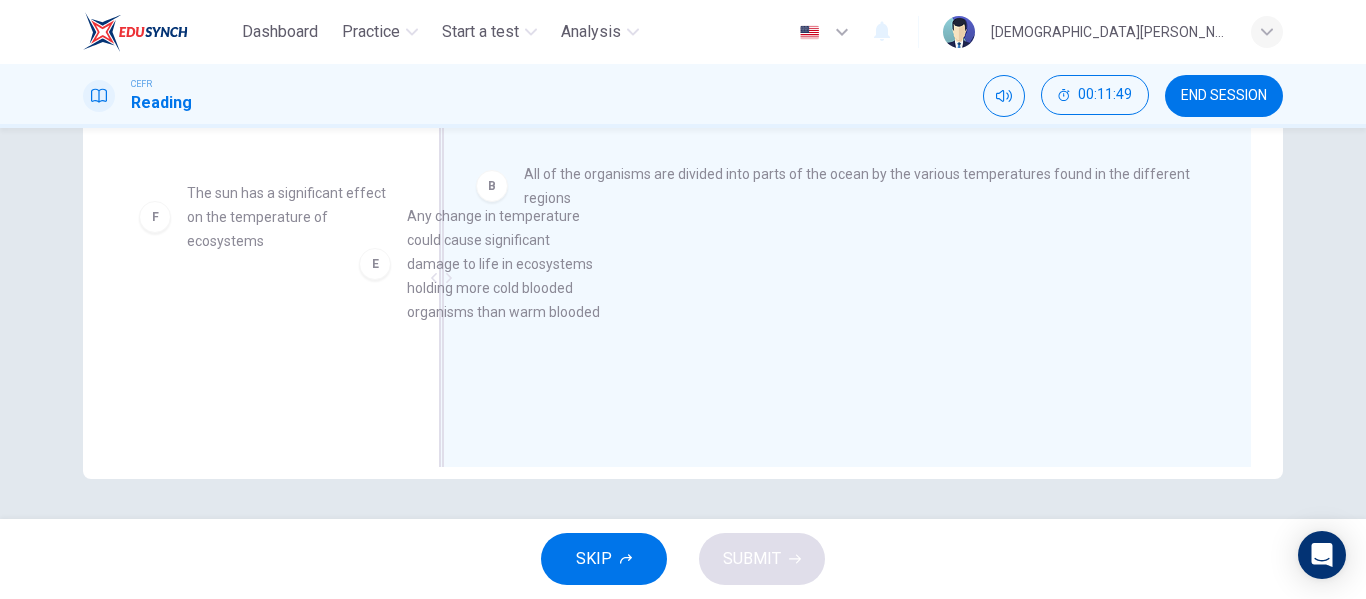 drag, startPoint x: 296, startPoint y: 255, endPoint x: 537, endPoint y: 284, distance: 242.73854 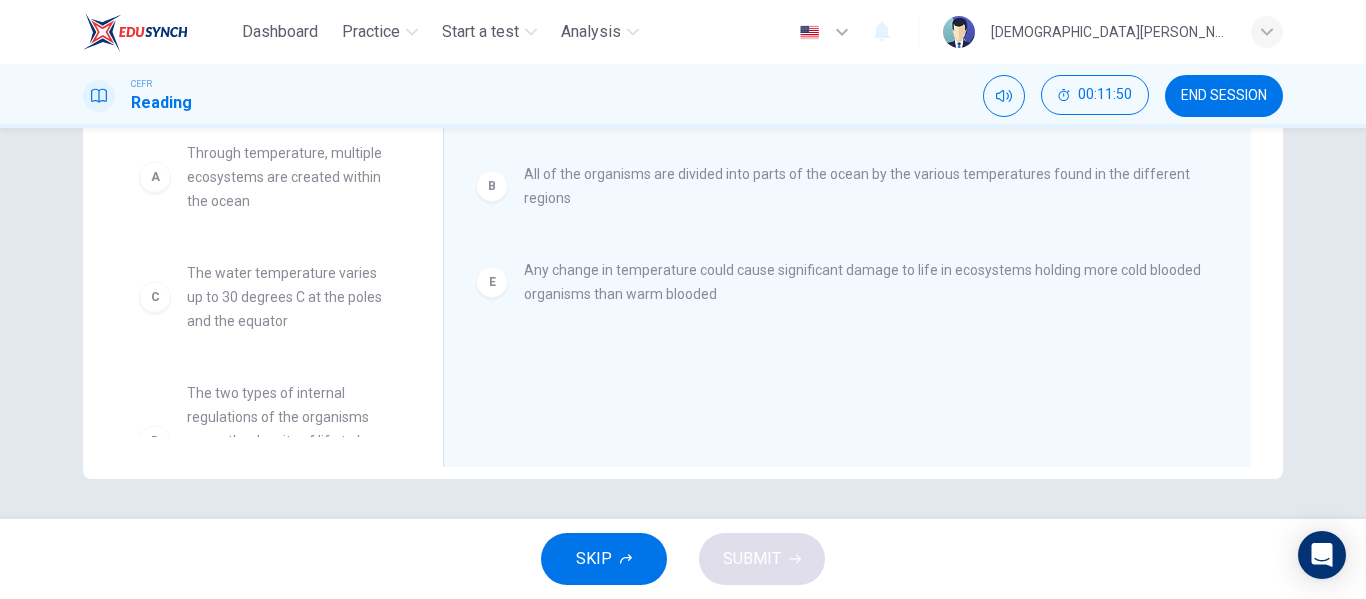 scroll, scrollTop: 0, scrollLeft: 0, axis: both 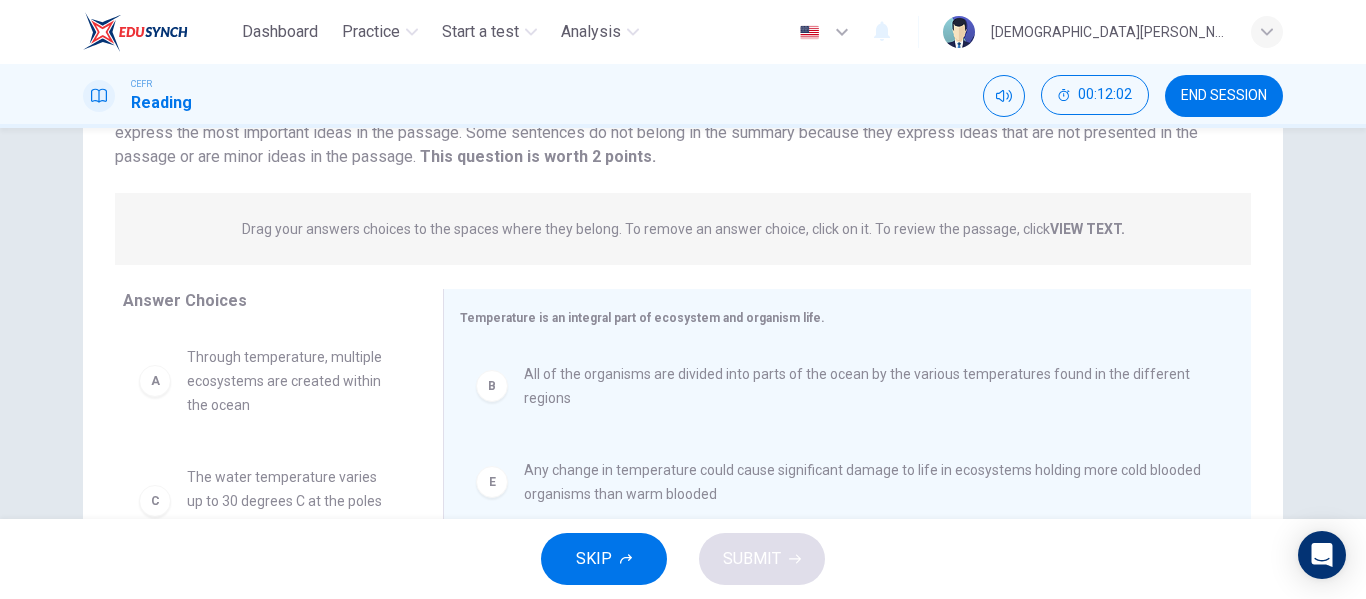 click on "Through temperature, multiple ecosystems are created within the ocean" at bounding box center [291, 381] 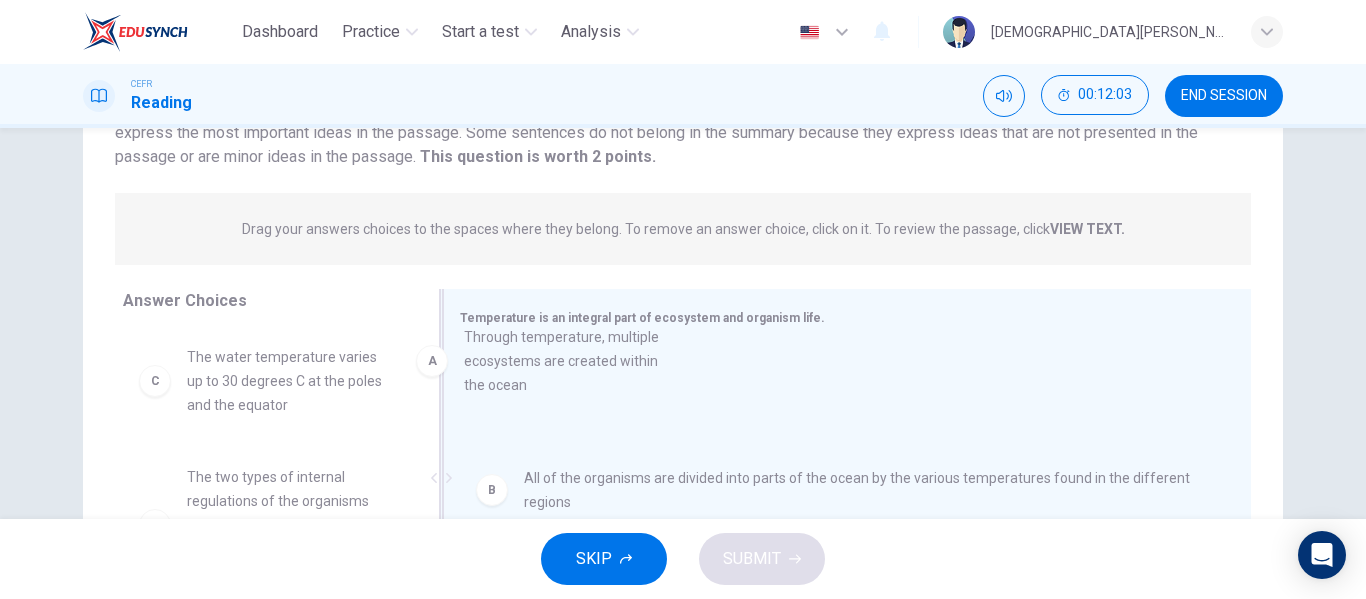 drag, startPoint x: 261, startPoint y: 368, endPoint x: 567, endPoint y: 348, distance: 306.6529 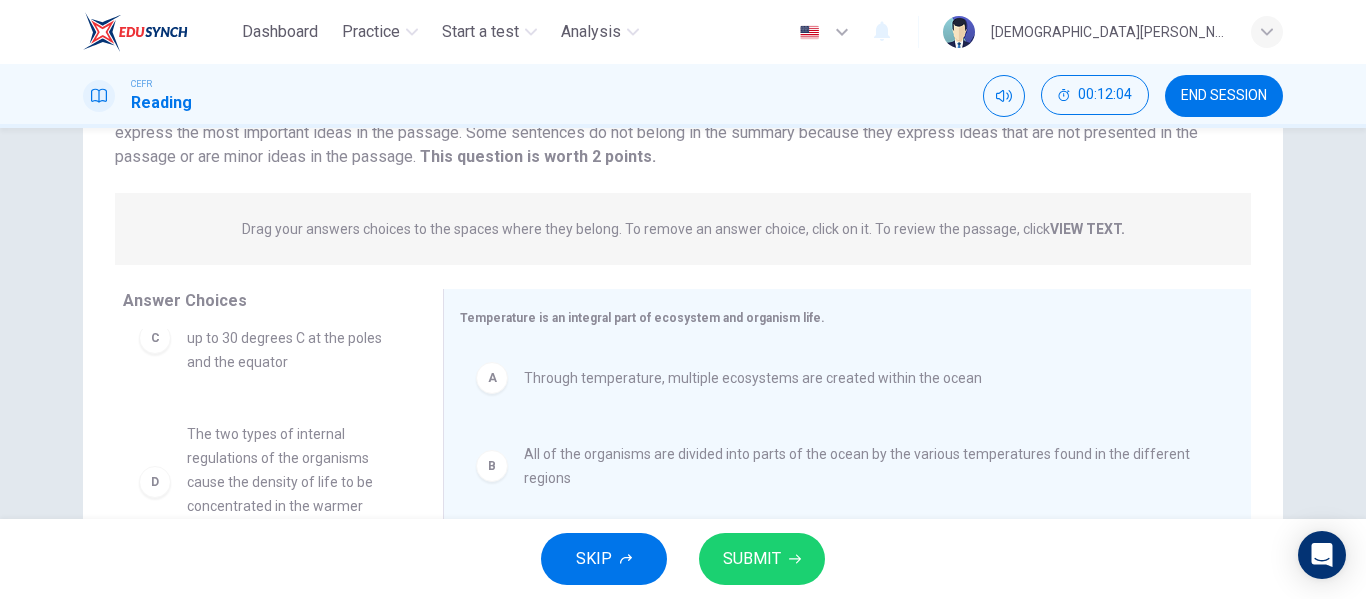 scroll, scrollTop: 84, scrollLeft: 0, axis: vertical 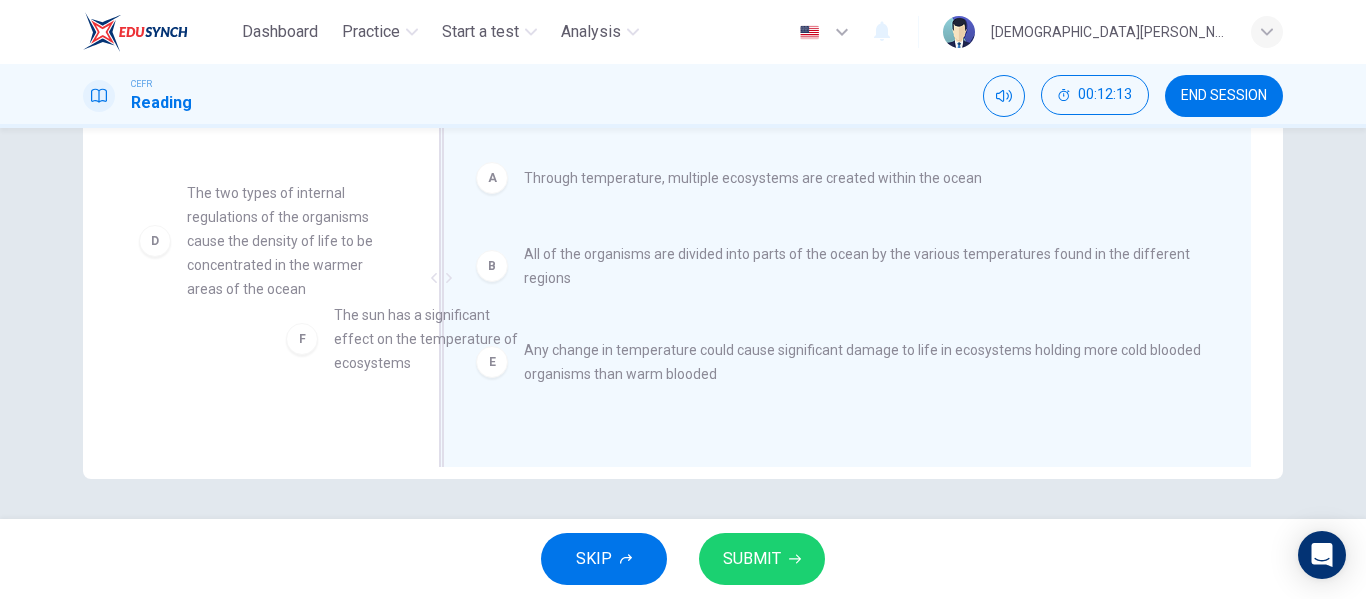 drag, startPoint x: 331, startPoint y: 408, endPoint x: 528, endPoint y: 347, distance: 206.22803 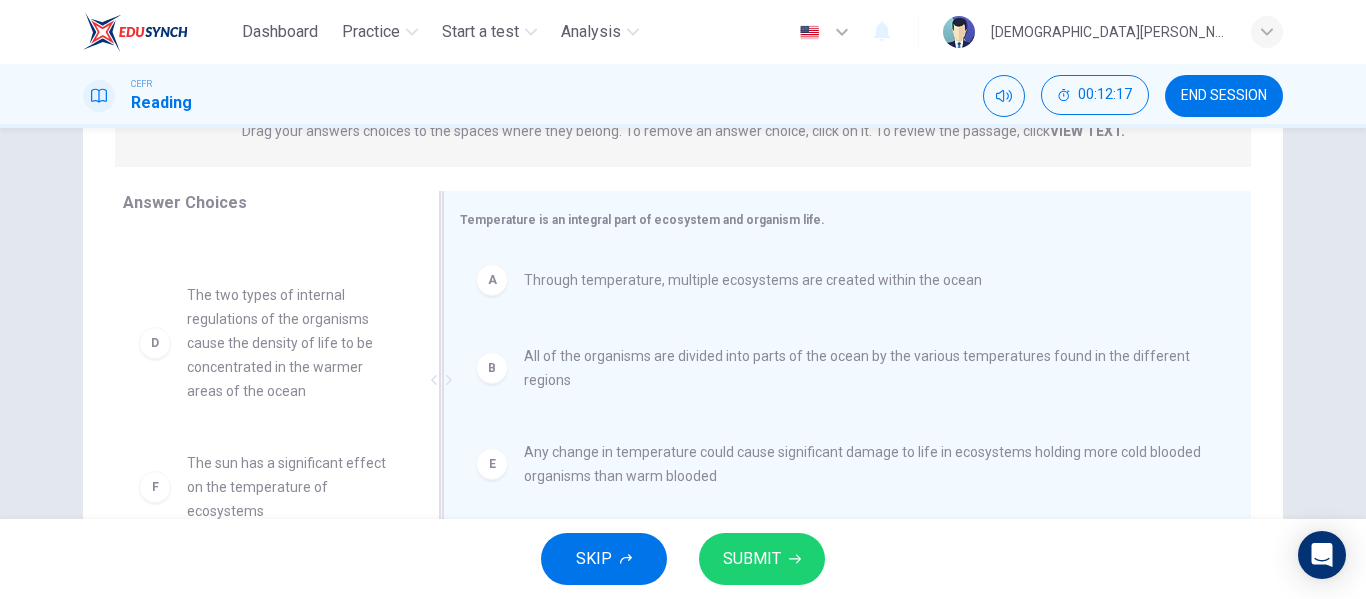 scroll, scrollTop: 384, scrollLeft: 0, axis: vertical 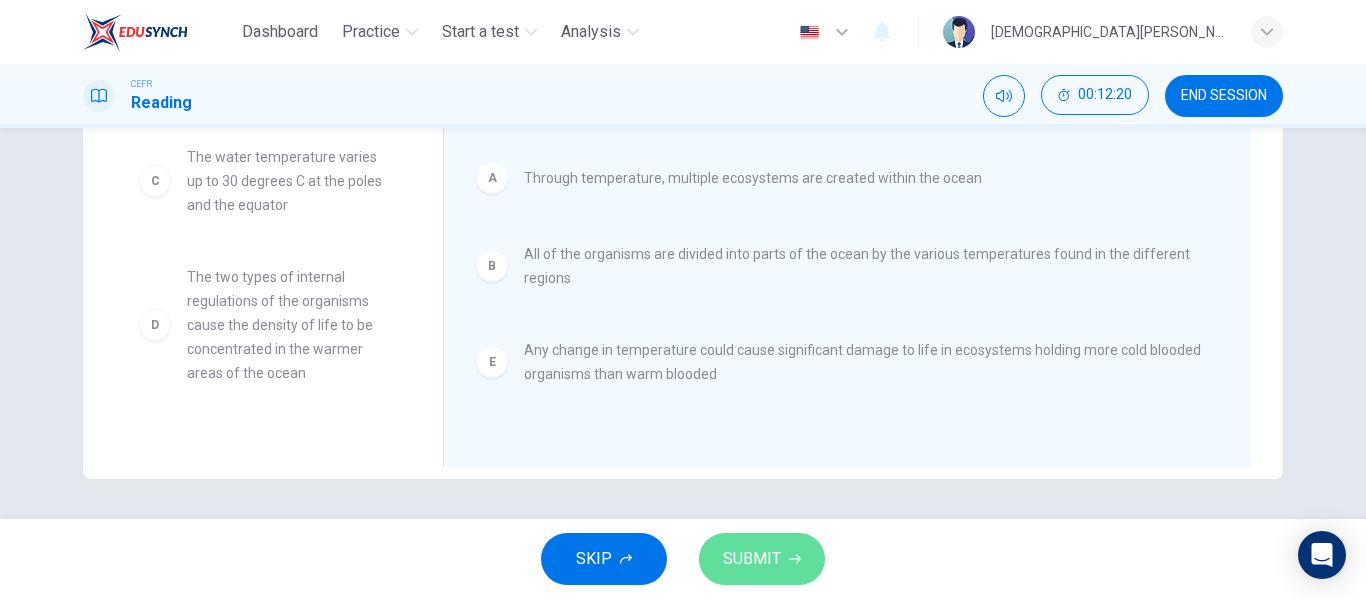 click on "SUBMIT" at bounding box center (752, 559) 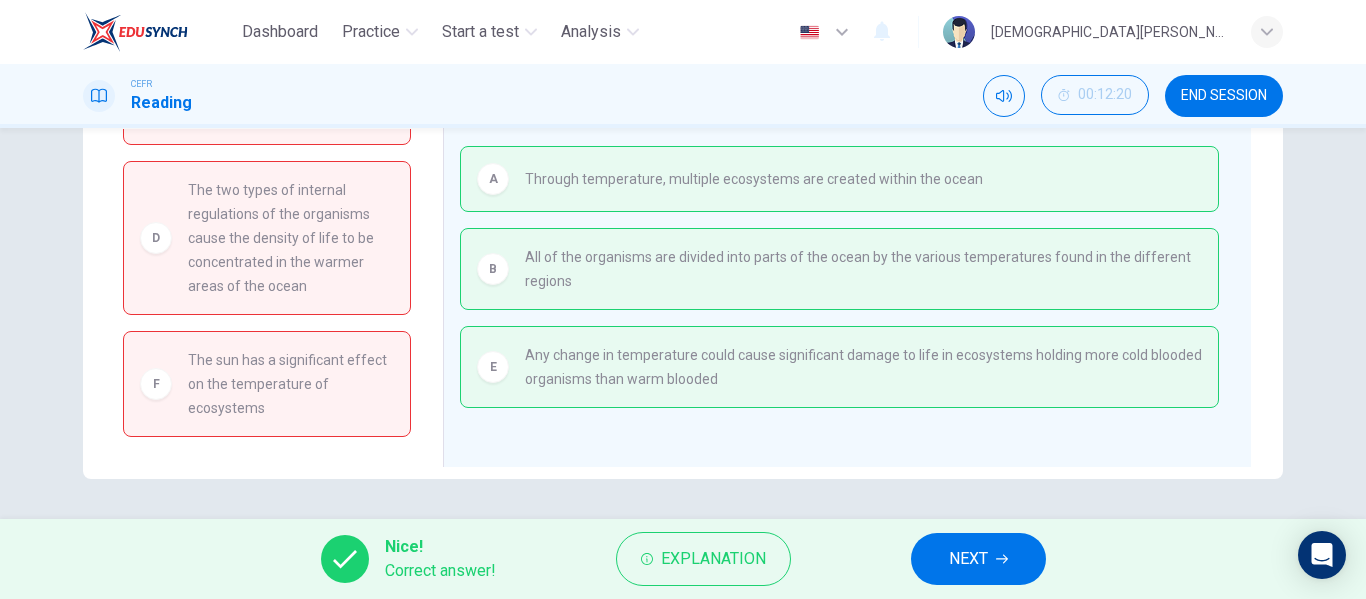 scroll, scrollTop: 0, scrollLeft: 0, axis: both 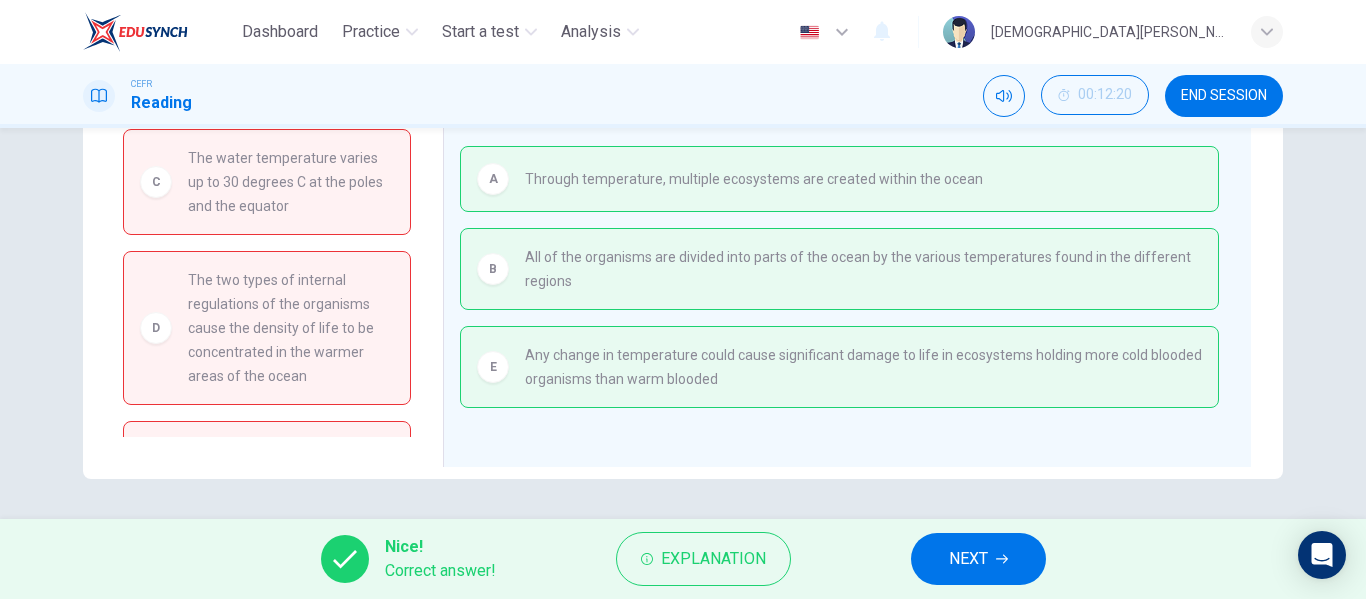 click on "NEXT" at bounding box center (968, 559) 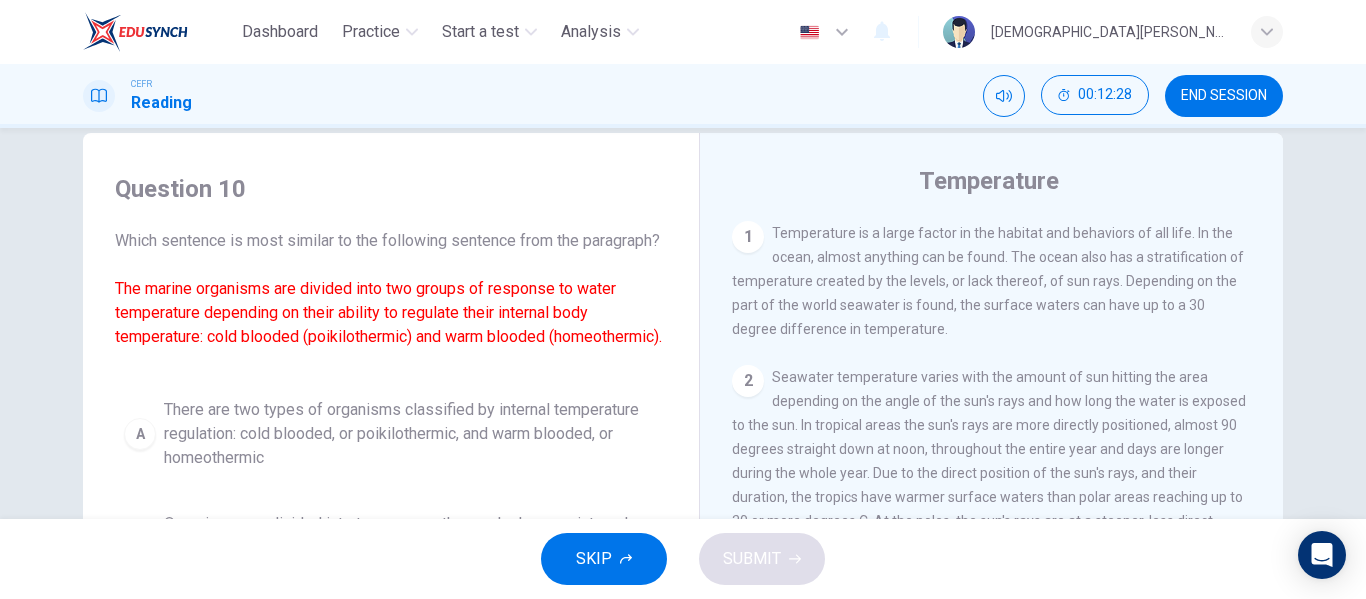 scroll, scrollTop: 0, scrollLeft: 0, axis: both 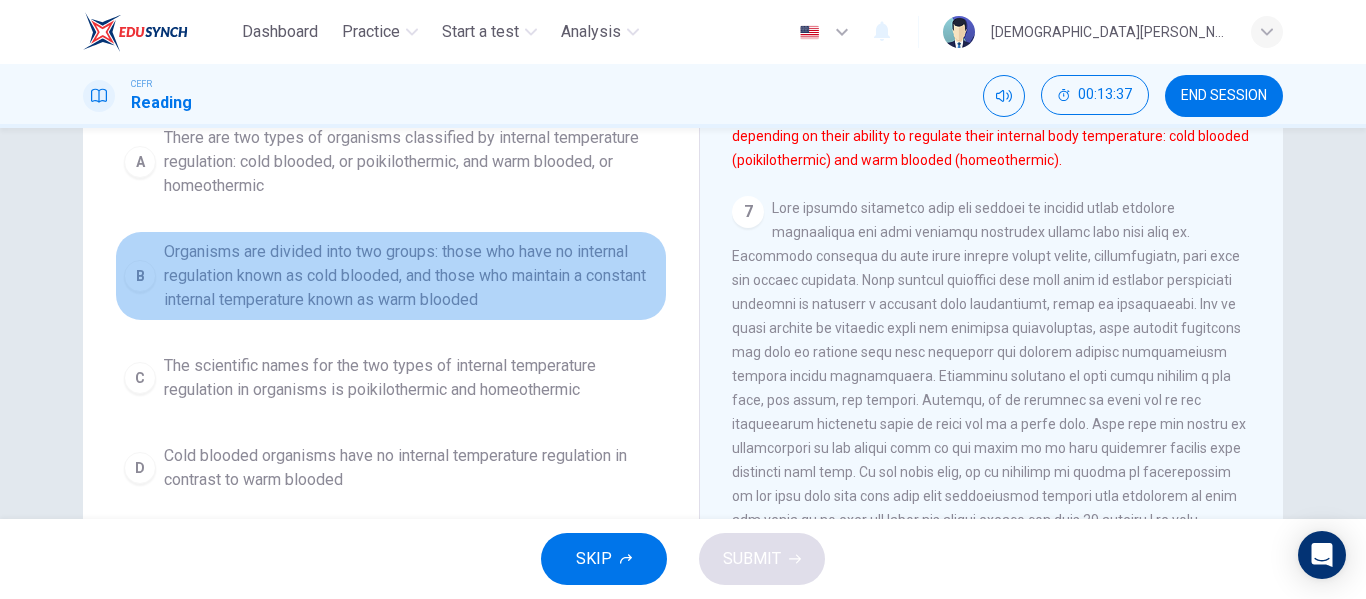 click on "Organisms are divided into two groups: those who have no internal regulation known as cold blooded, and those who maintain a constant internal temperature known as warm blooded" at bounding box center [411, 276] 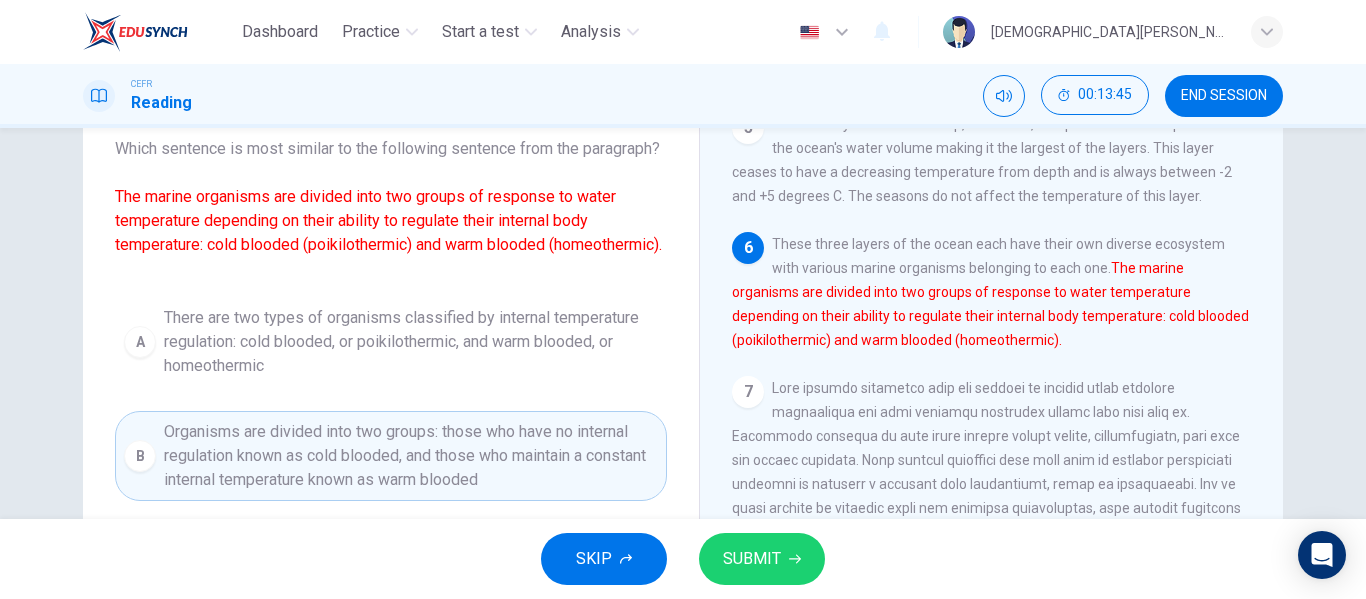 scroll, scrollTop: 126, scrollLeft: 0, axis: vertical 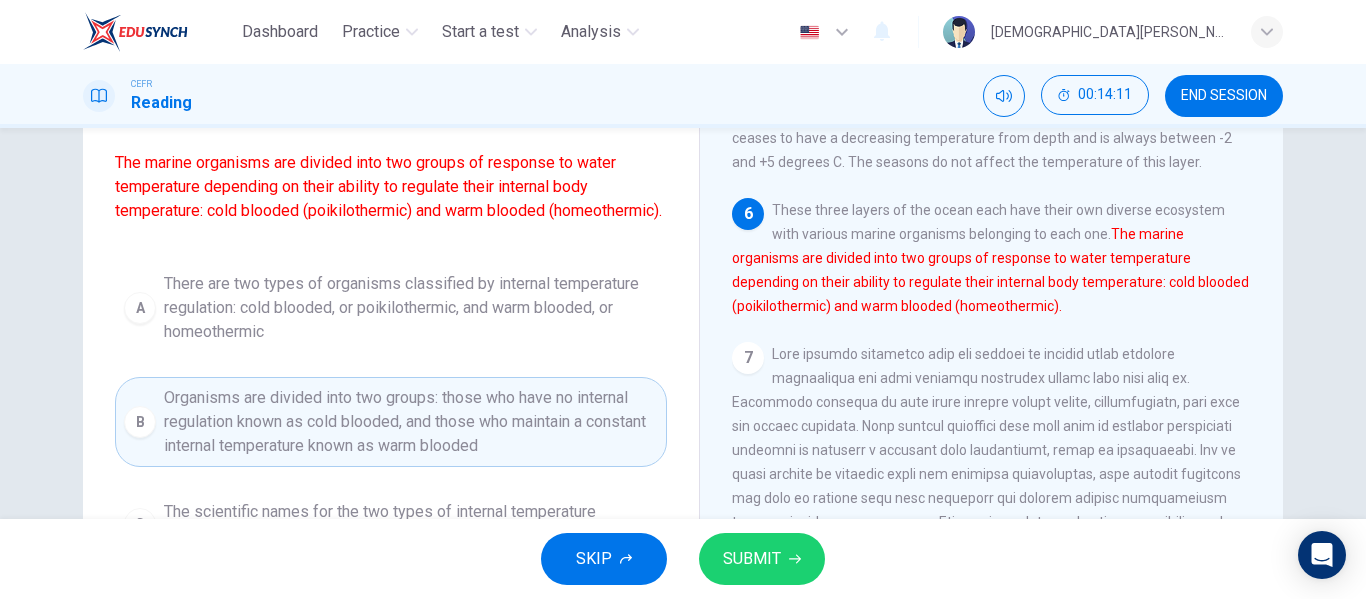 click on "There are two types of organisms classified by internal temperature regulation: cold blooded, or poikilothermic, and warm blooded, or homeothermic" at bounding box center [411, 308] 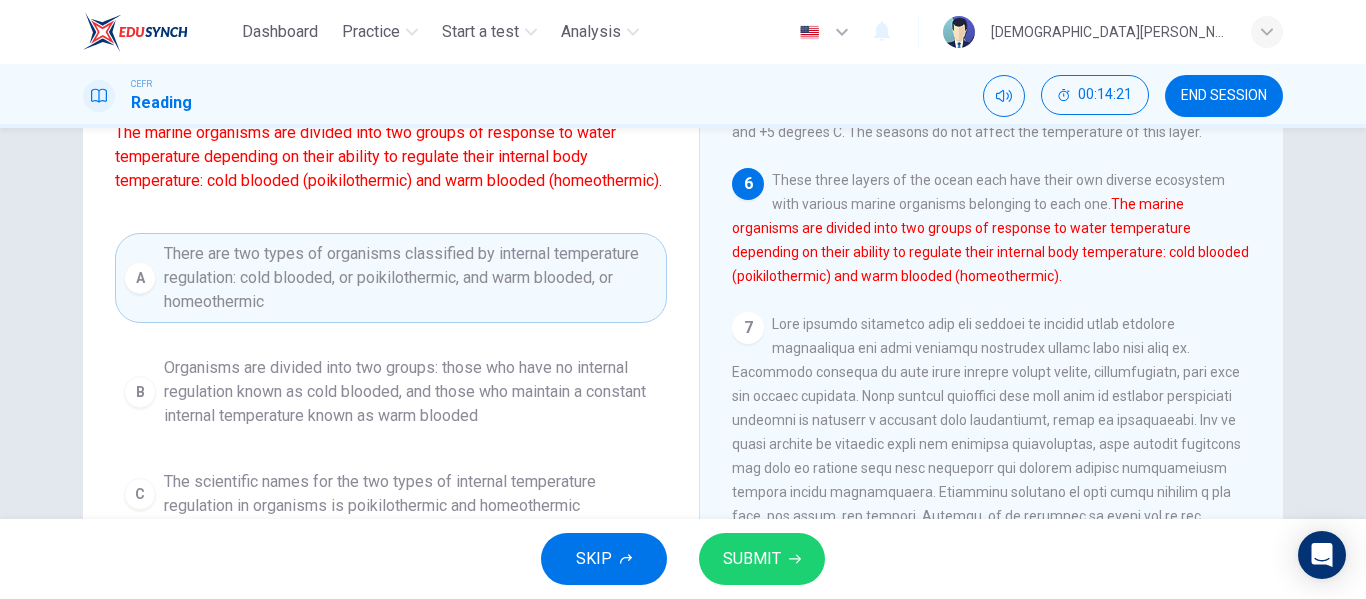 scroll, scrollTop: 173, scrollLeft: 0, axis: vertical 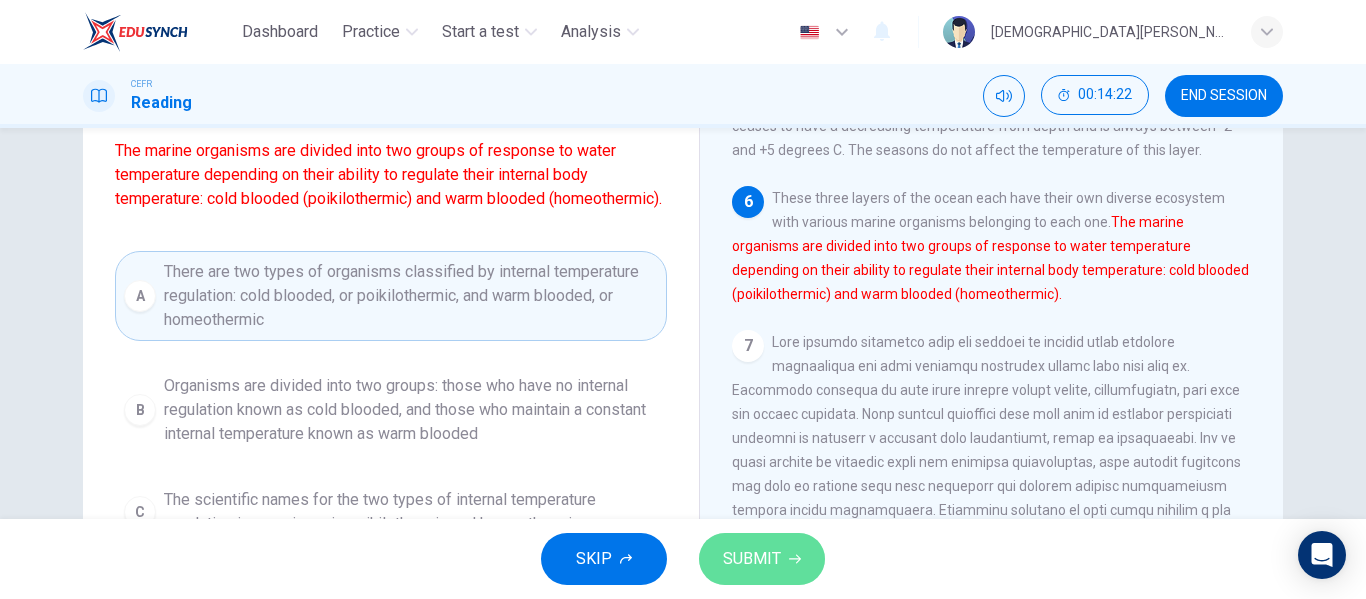 click on "SUBMIT" at bounding box center (752, 559) 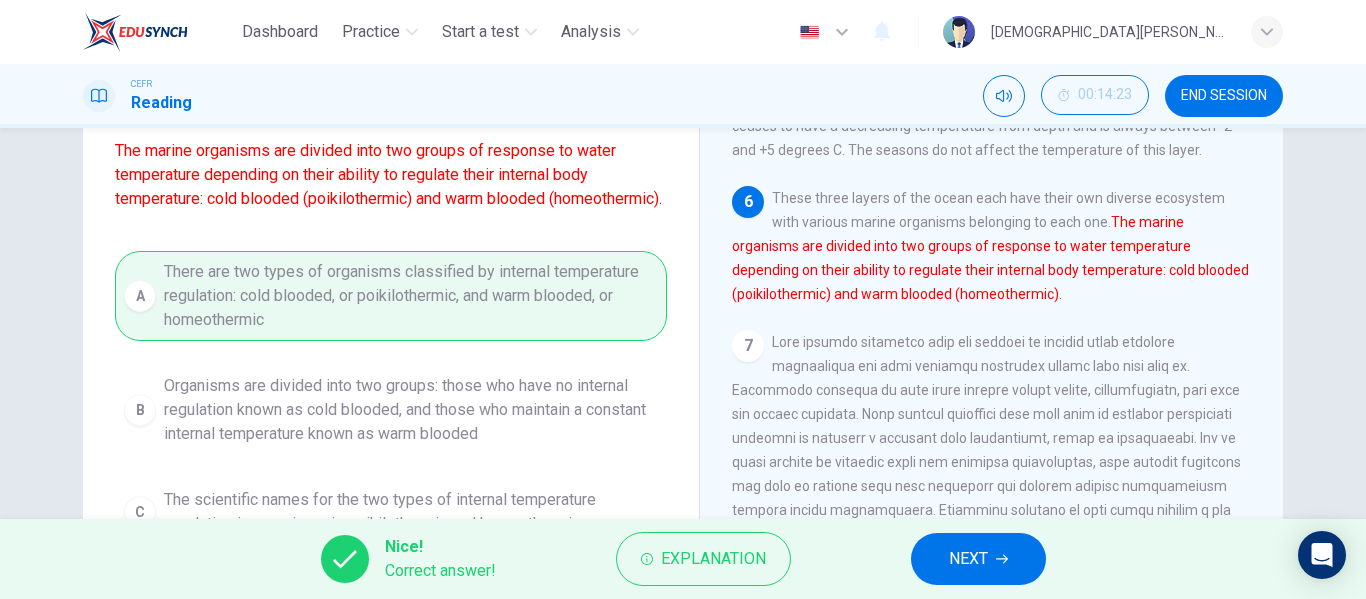 drag, startPoint x: 999, startPoint y: 586, endPoint x: 972, endPoint y: 566, distance: 33.600594 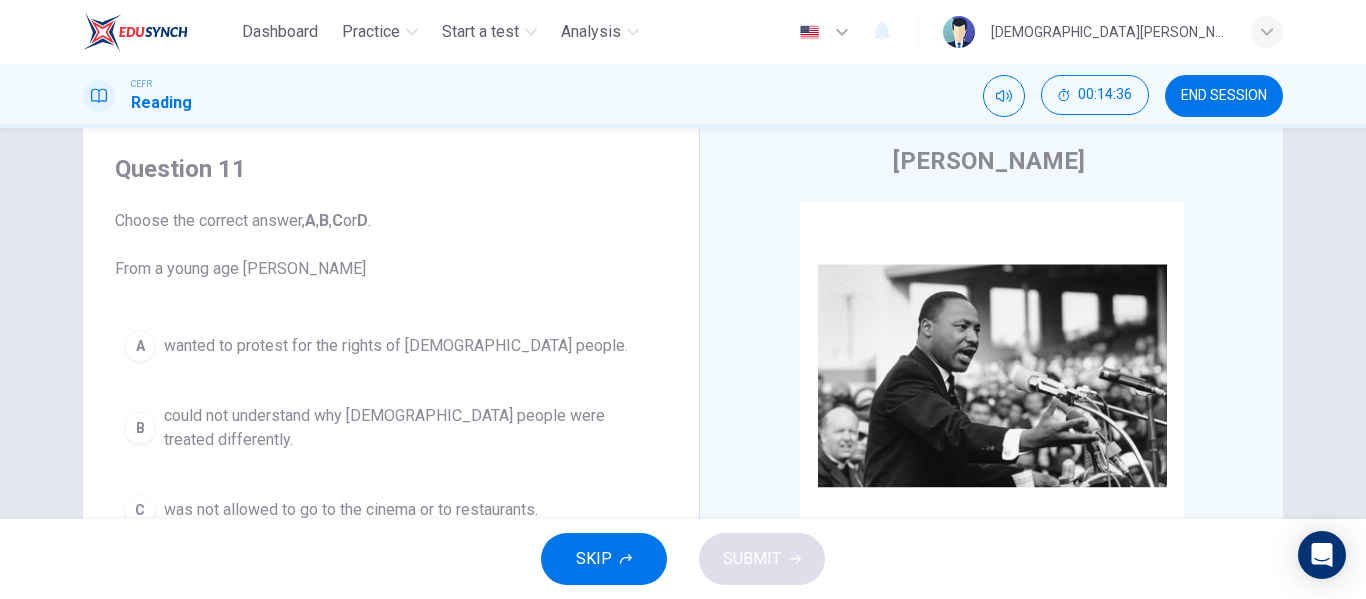scroll, scrollTop: 54, scrollLeft: 0, axis: vertical 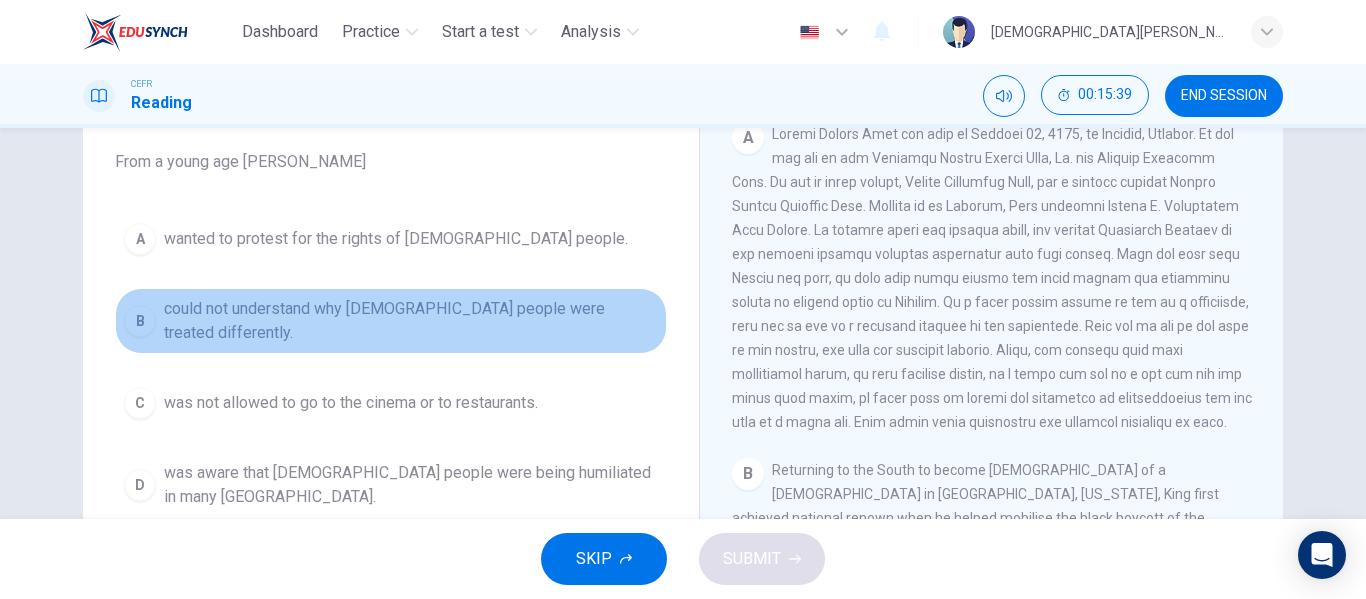 click on "could not understand why black people were treated differently." at bounding box center [411, 321] 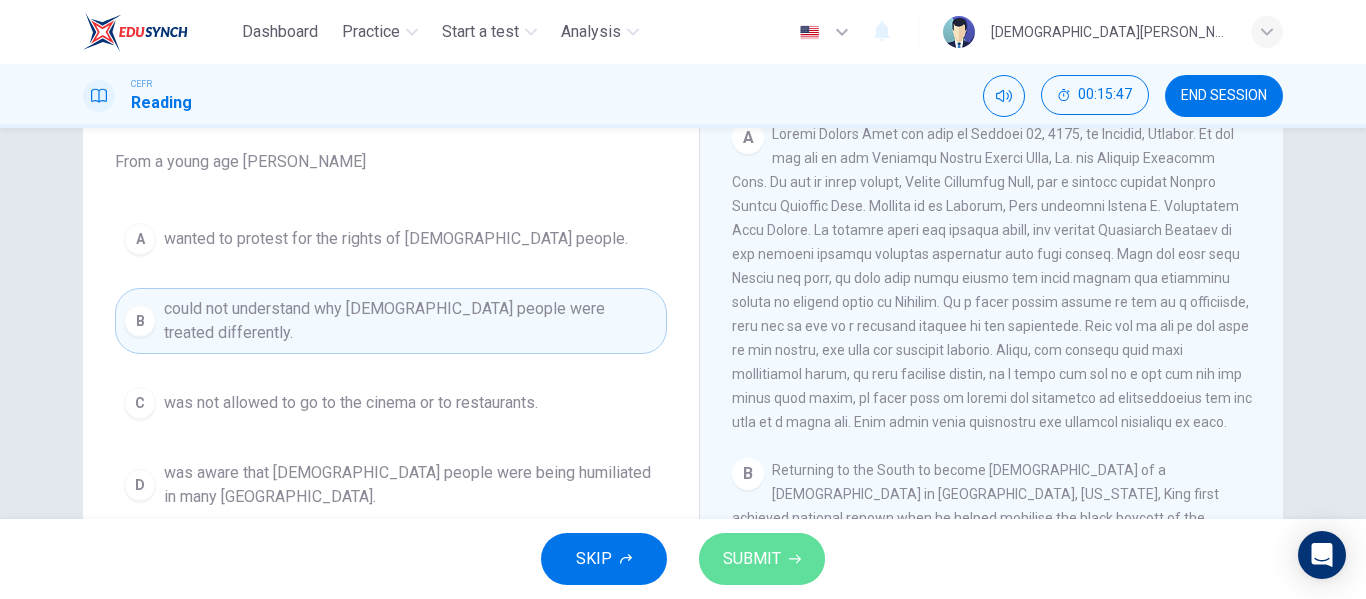 click on "SUBMIT" at bounding box center [762, 559] 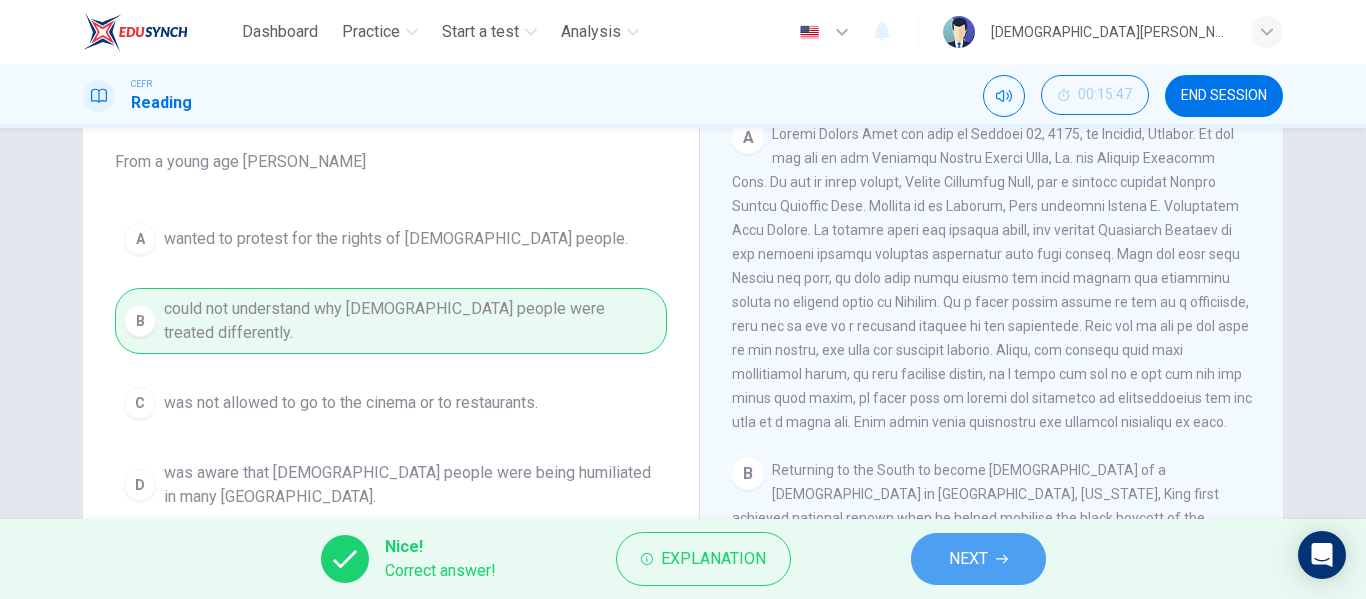click on "NEXT" at bounding box center [968, 559] 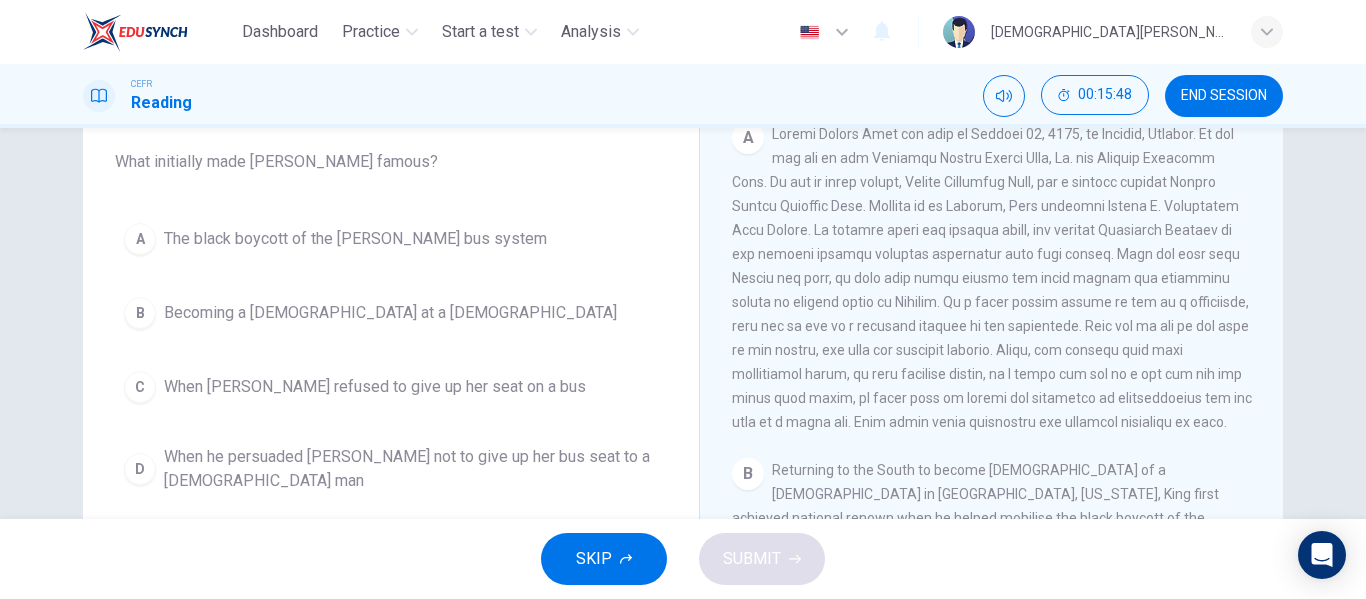 scroll, scrollTop: 67, scrollLeft: 0, axis: vertical 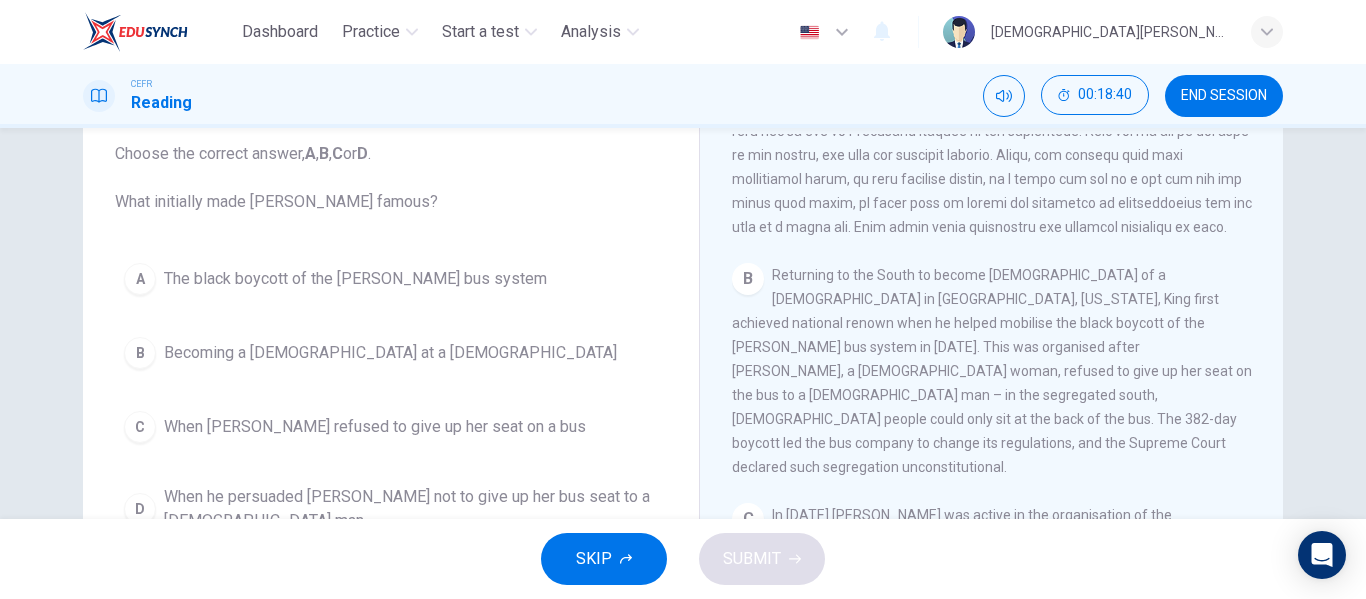 click on "A The black boycott of the Montgomery bus system" at bounding box center [391, 279] 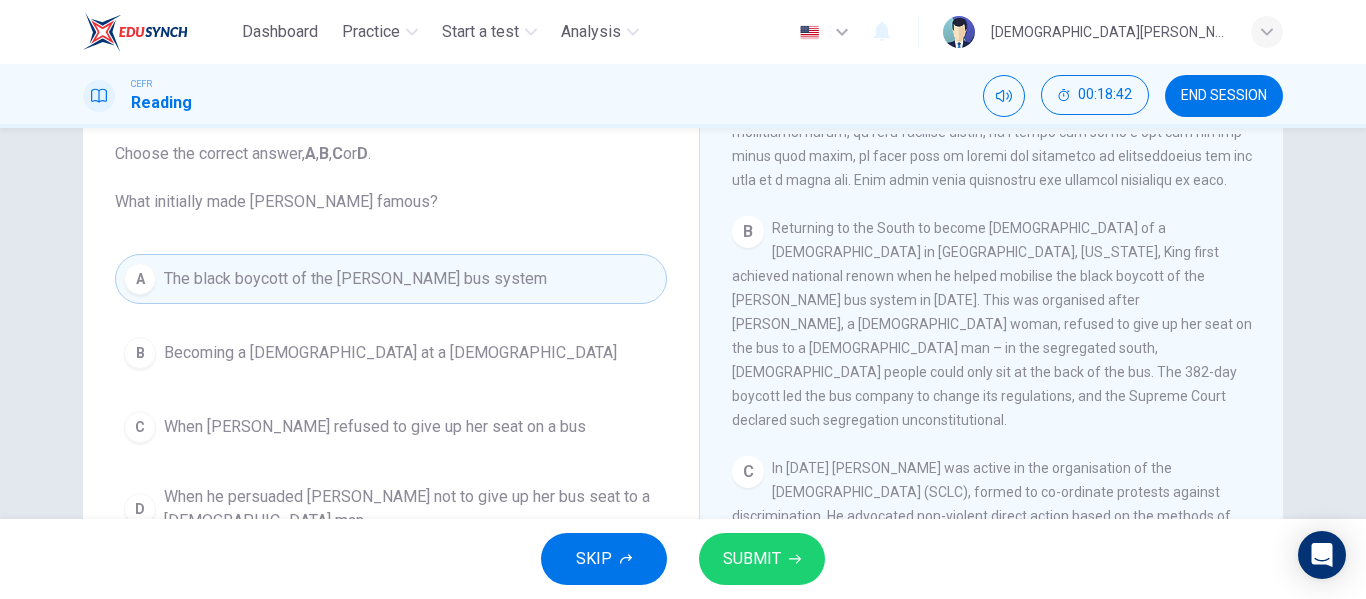 scroll, scrollTop: 693, scrollLeft: 0, axis: vertical 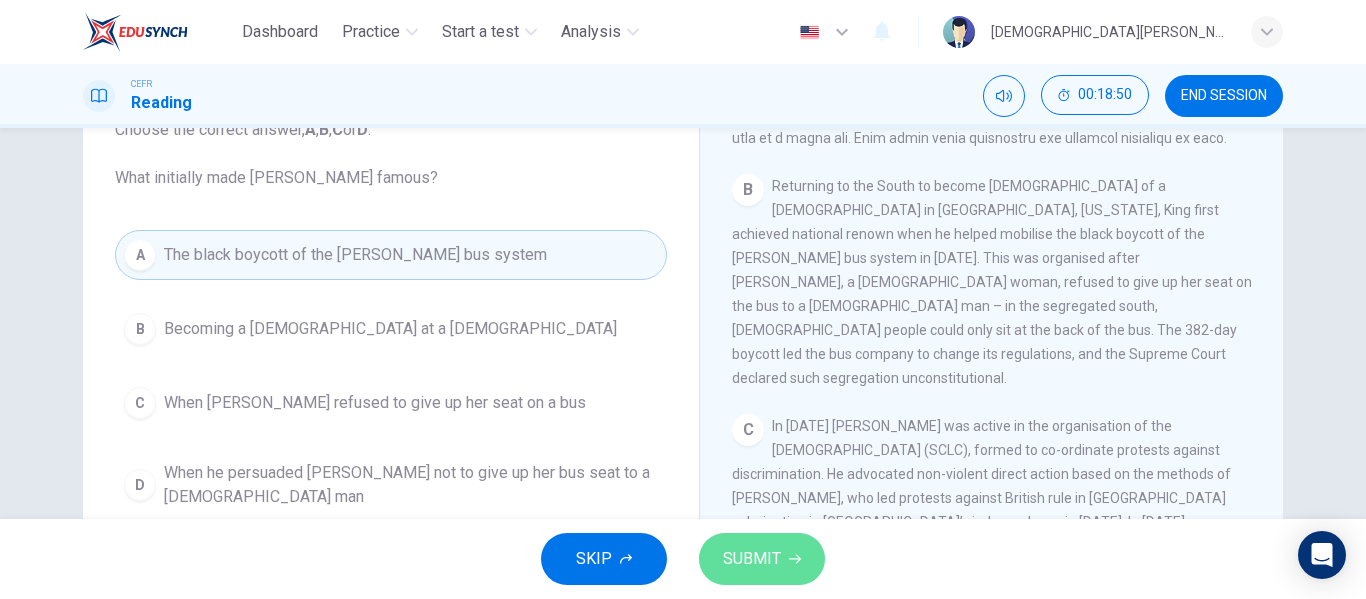 click on "SUBMIT" at bounding box center (762, 559) 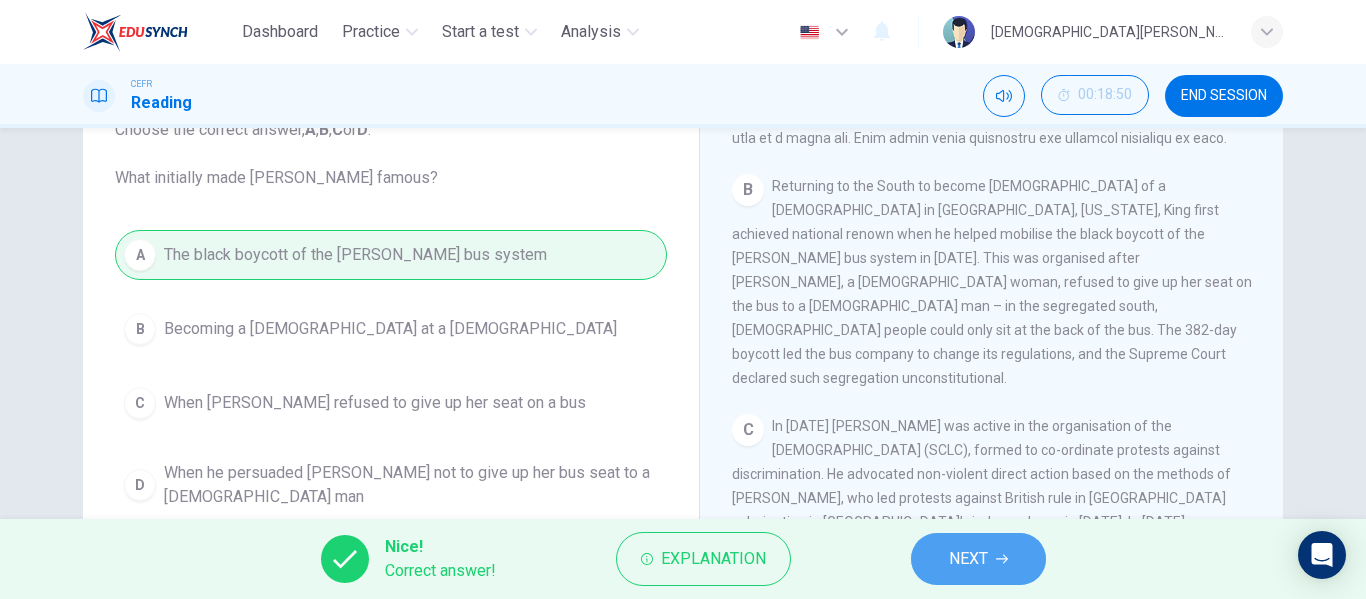 click on "NEXT" at bounding box center [968, 559] 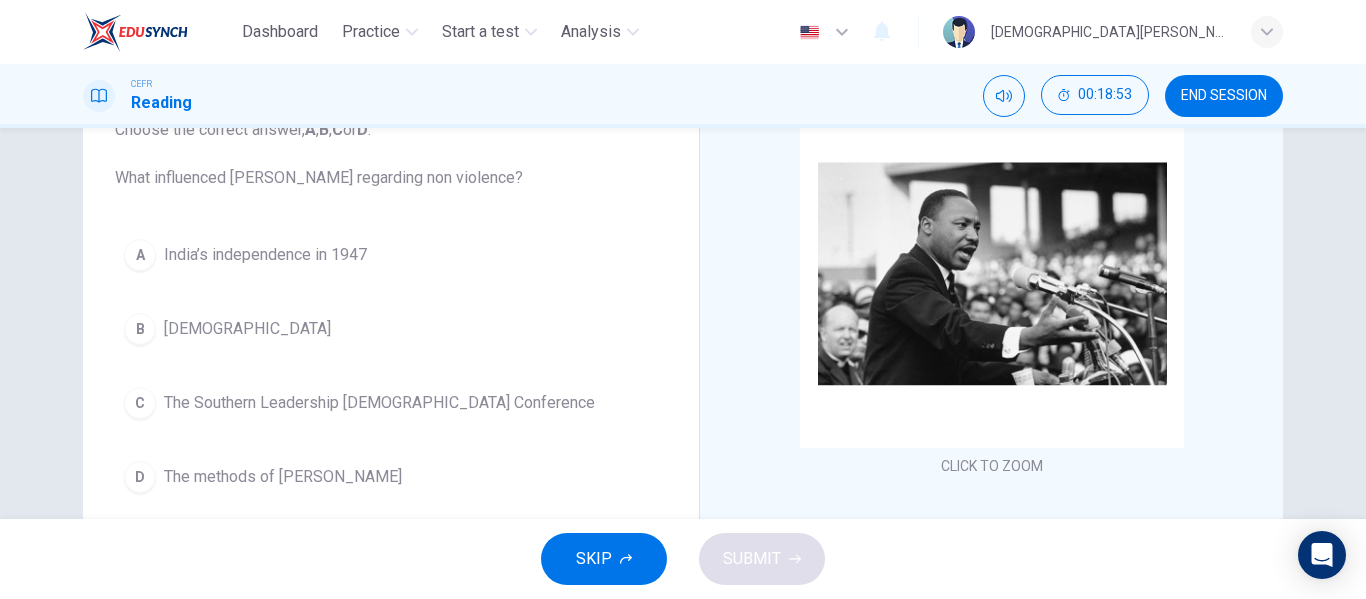 scroll, scrollTop: 0, scrollLeft: 0, axis: both 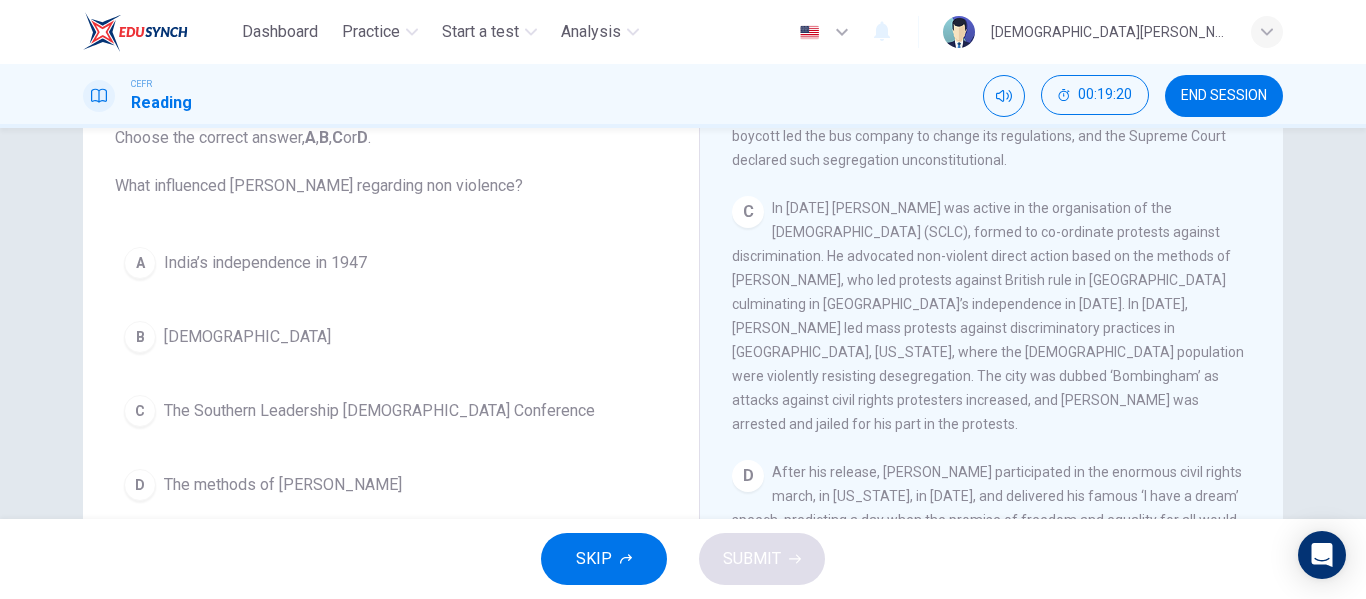 drag, startPoint x: 951, startPoint y: 360, endPoint x: 730, endPoint y: 304, distance: 227.98465 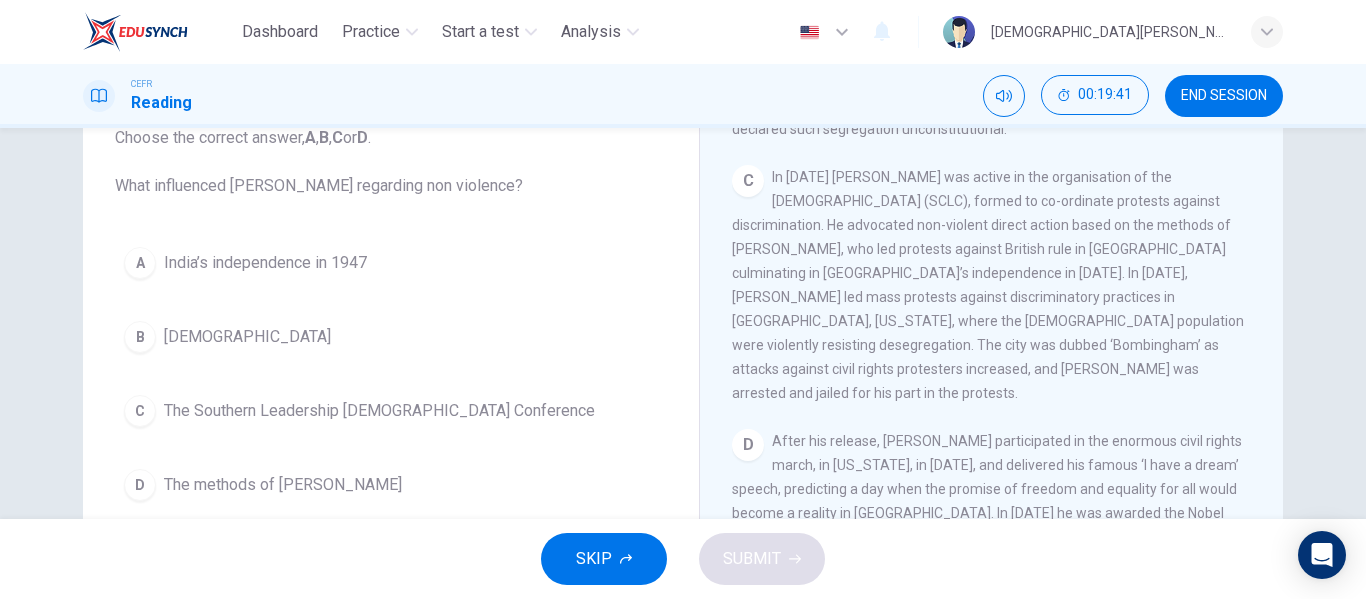 scroll, scrollTop: 951, scrollLeft: 0, axis: vertical 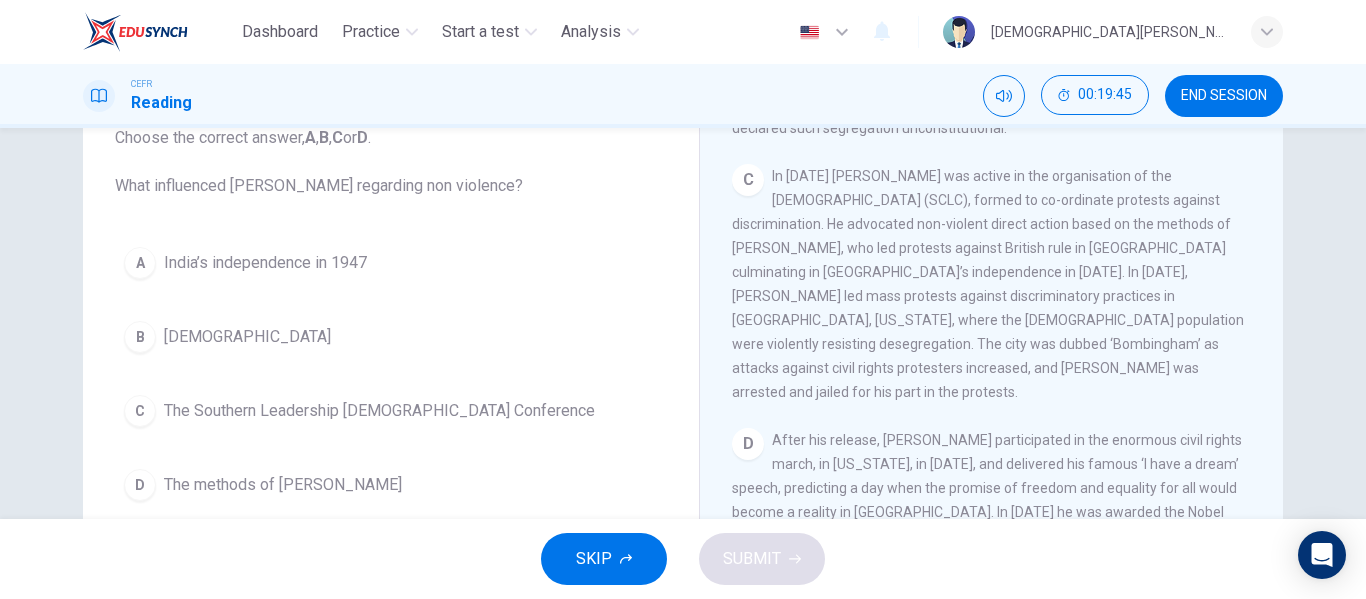 click on "D The methods of Gandhi" at bounding box center (391, 485) 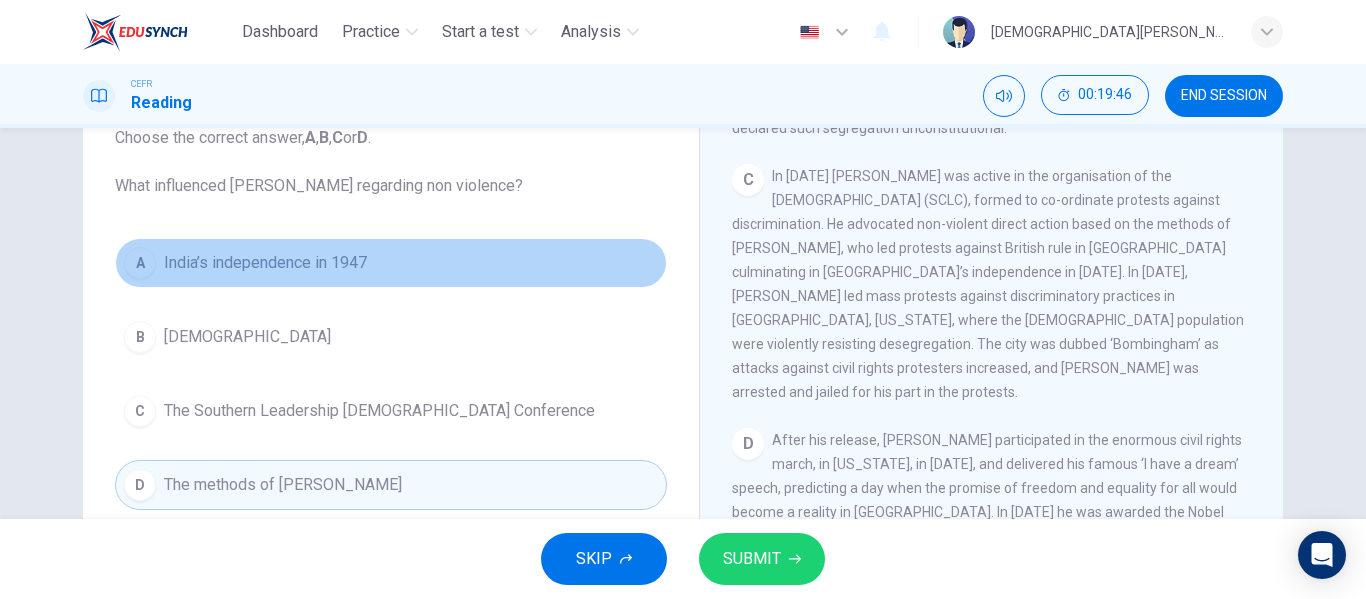 click on "A India’s independence in 1947" at bounding box center (391, 263) 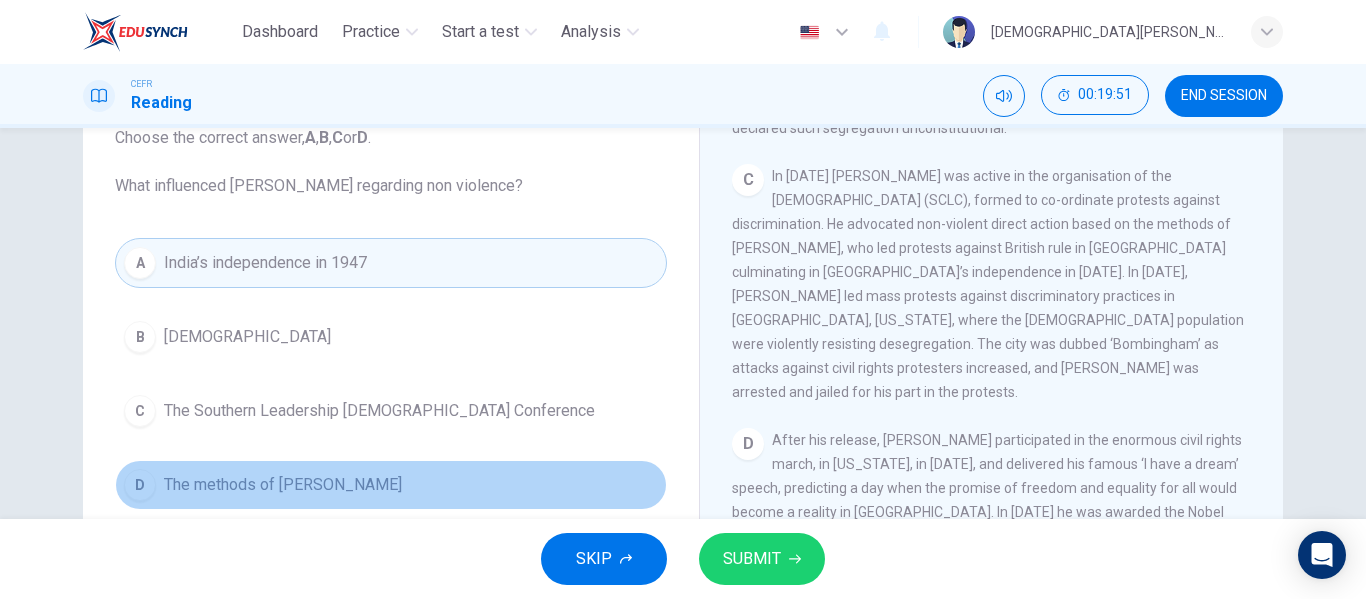 click on "The methods of Gandhi" at bounding box center [283, 485] 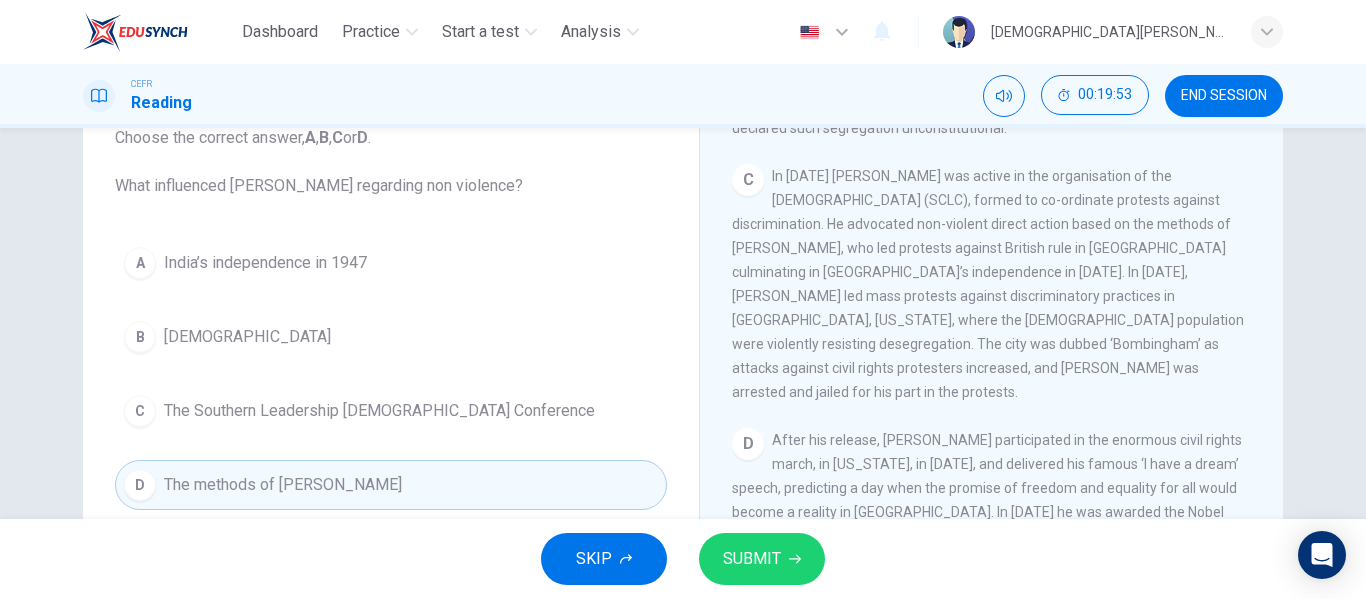 scroll, scrollTop: 922, scrollLeft: 0, axis: vertical 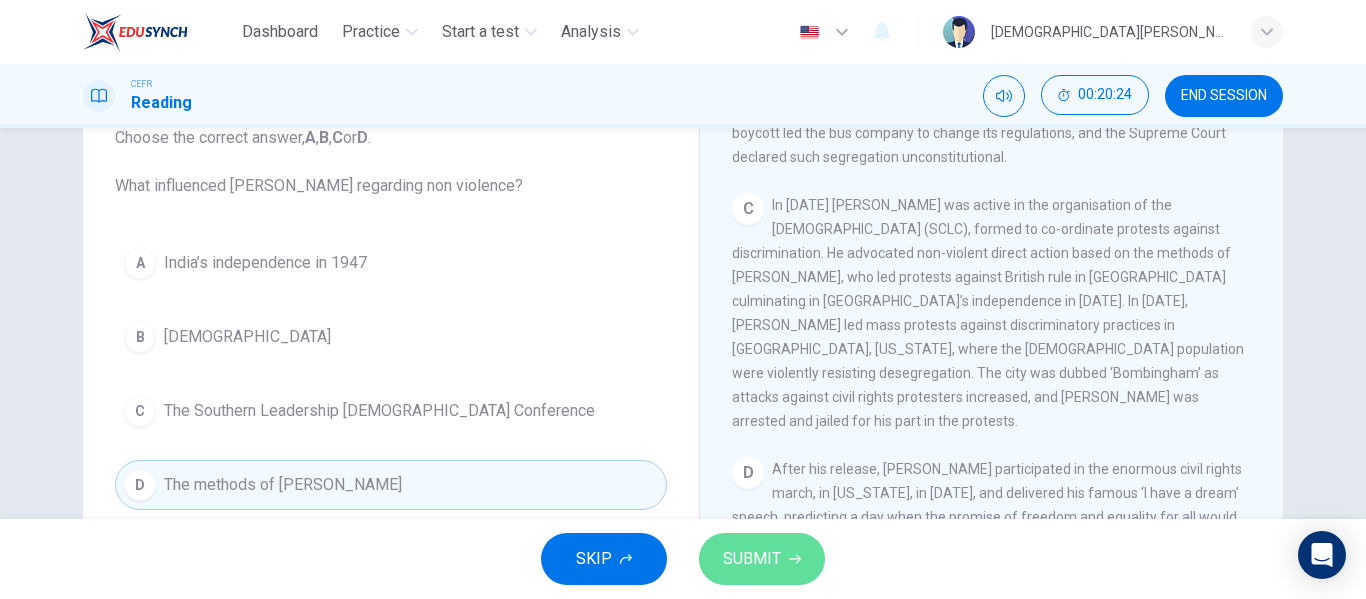 click on "SUBMIT" at bounding box center (762, 559) 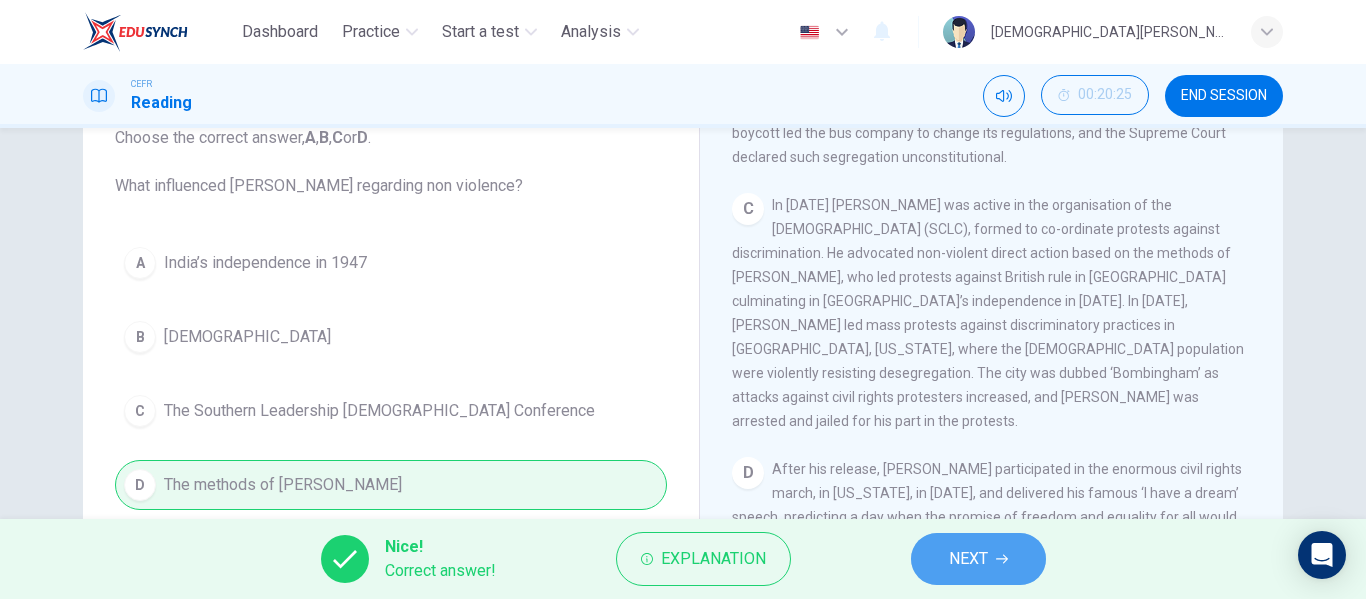 click on "NEXT" at bounding box center (968, 559) 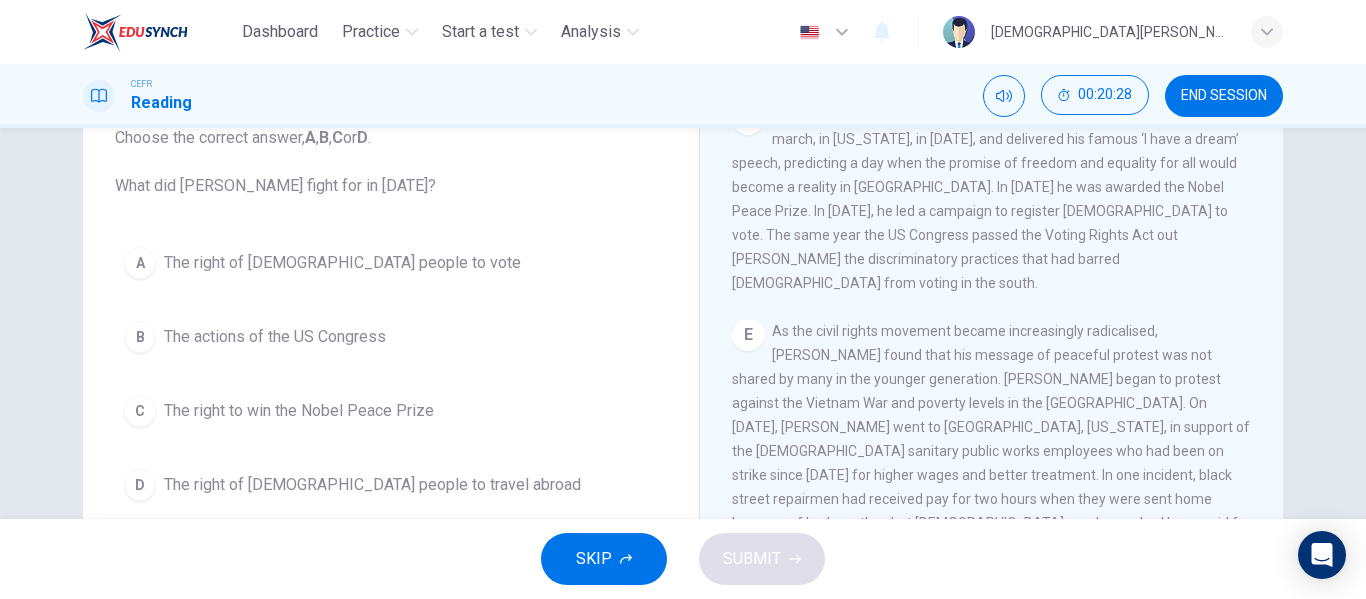 scroll, scrollTop: 1283, scrollLeft: 0, axis: vertical 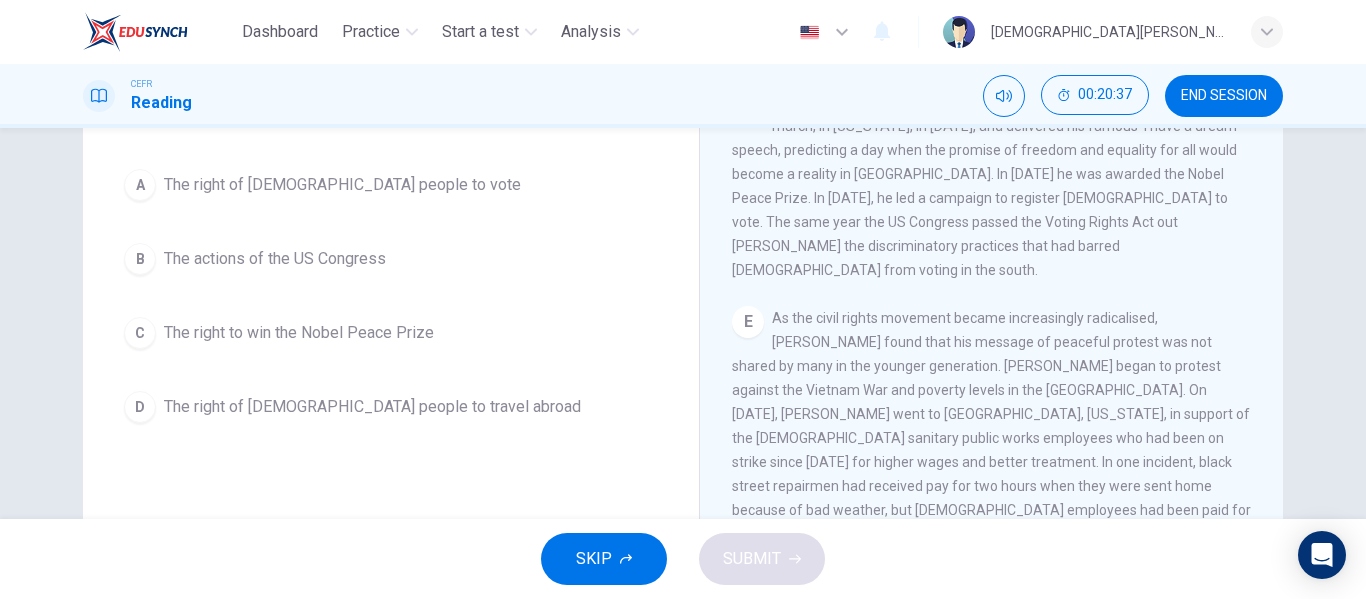 click on "The right of black people to vote" at bounding box center (342, 185) 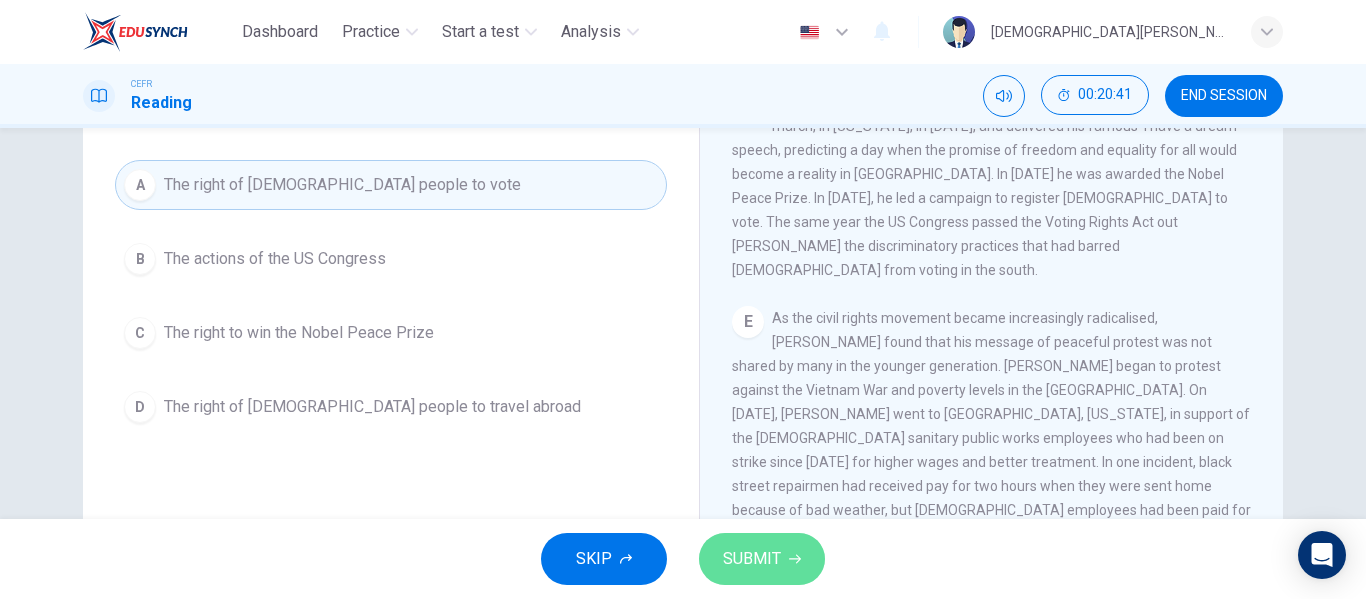 click on "SUBMIT" at bounding box center [762, 559] 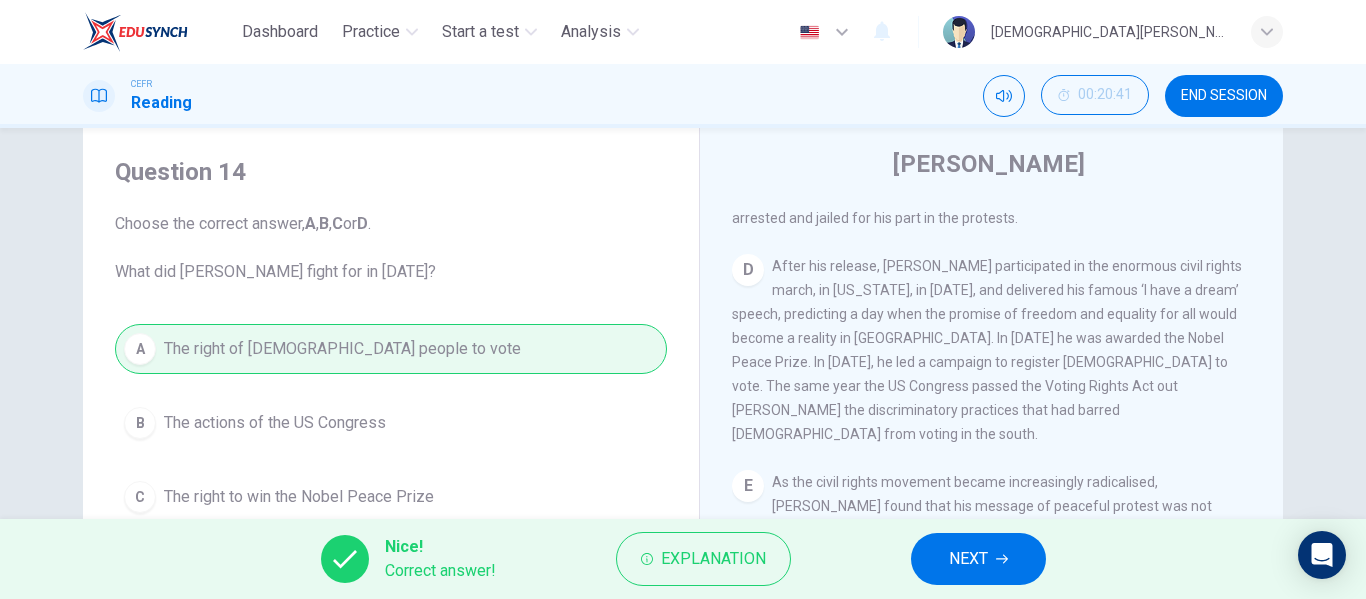 scroll, scrollTop: 51, scrollLeft: 0, axis: vertical 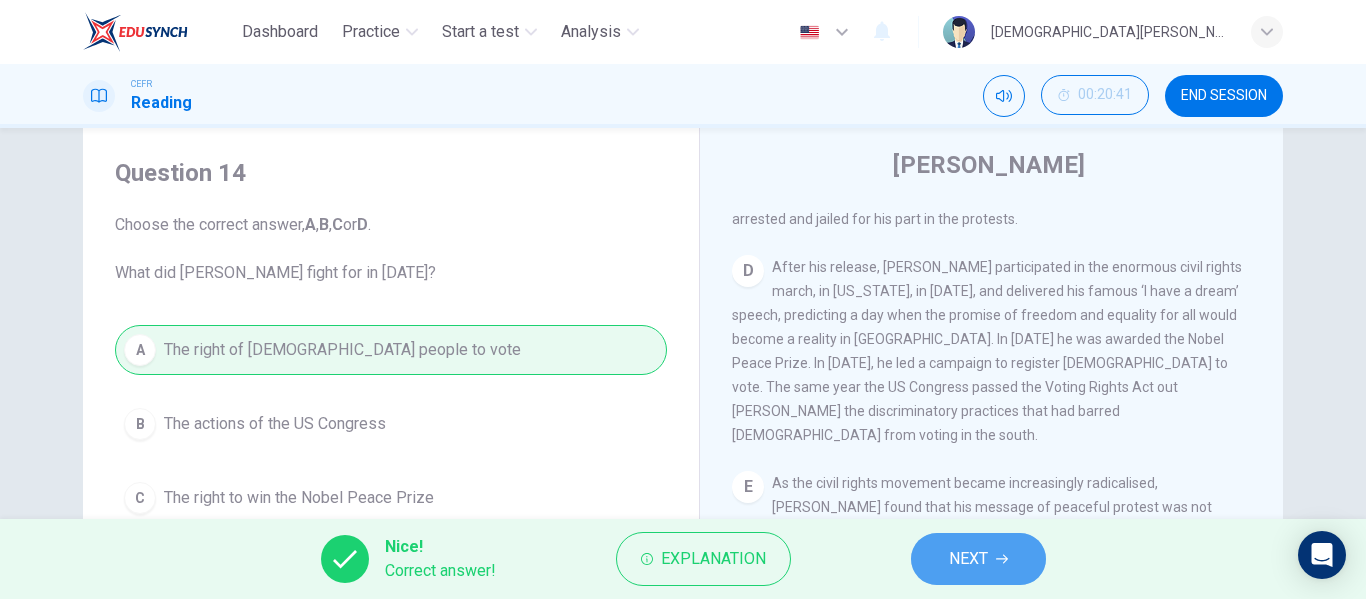 click on "NEXT" at bounding box center (968, 559) 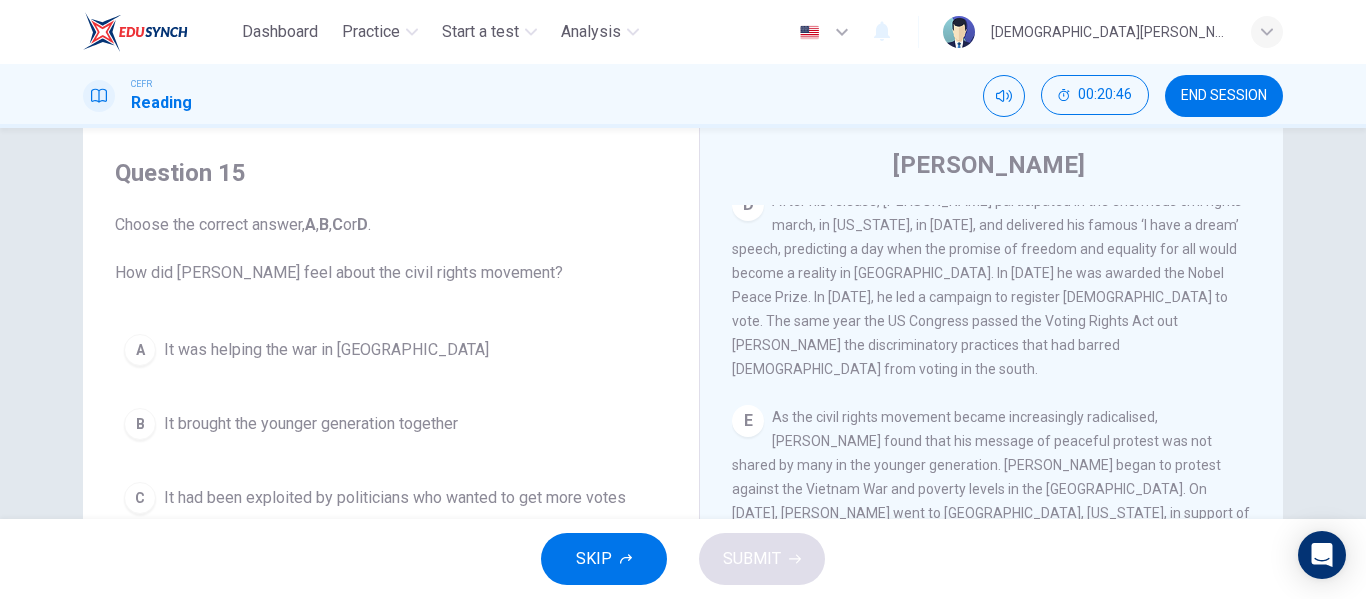 scroll, scrollTop: 1283, scrollLeft: 0, axis: vertical 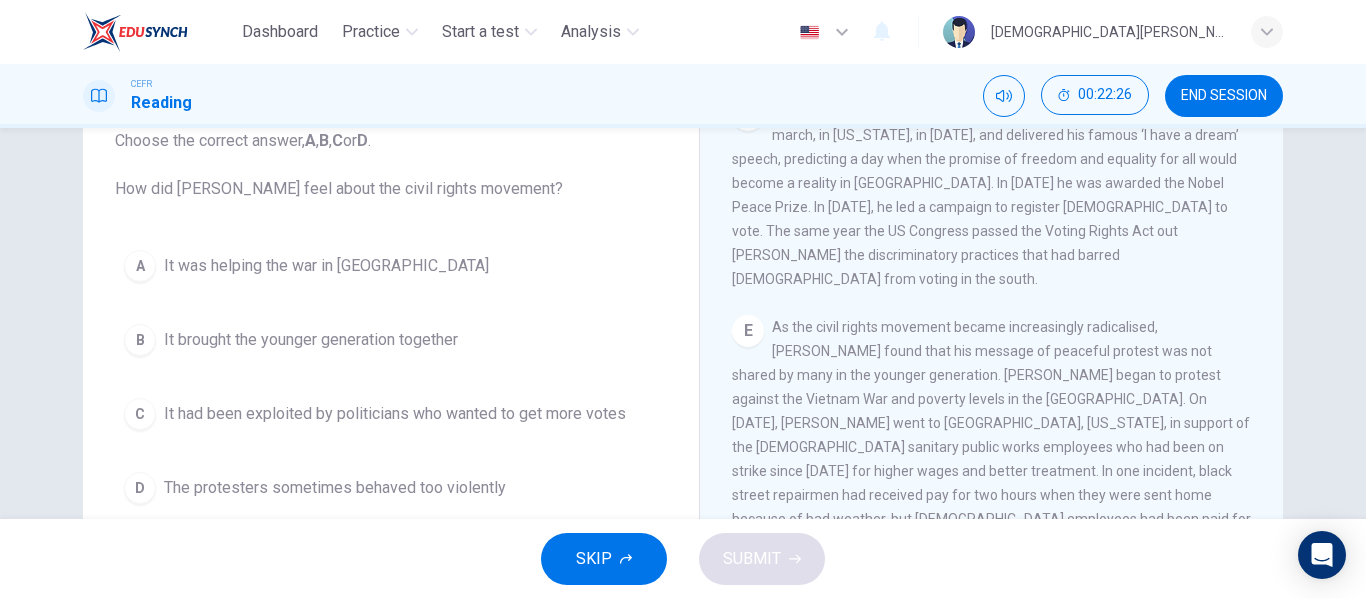 click on "As the civil rights movement became increasingly radicalised, King found that his message of peaceful protest was not shared by many in the younger generation. King began to protest against the Vietnam War and poverty levels in the US. On March 29, 1968, King went to Memphis, Tennessee, in support of the black sanitary public works employees who had been on strike since March 12 for higher wages and better treatment. In one incident, black street repairmen had received pay for two hours when they were sent home because of bad weather, but white employees had been paid for the full day. King could not bear to stand by and let such patent acts of racism go unnoticed. He moved to unite his people, and all the peoples of America on the receiving end of discriminatory practices, to protest for their rights, peacefully but steadfastly." at bounding box center (991, 471) 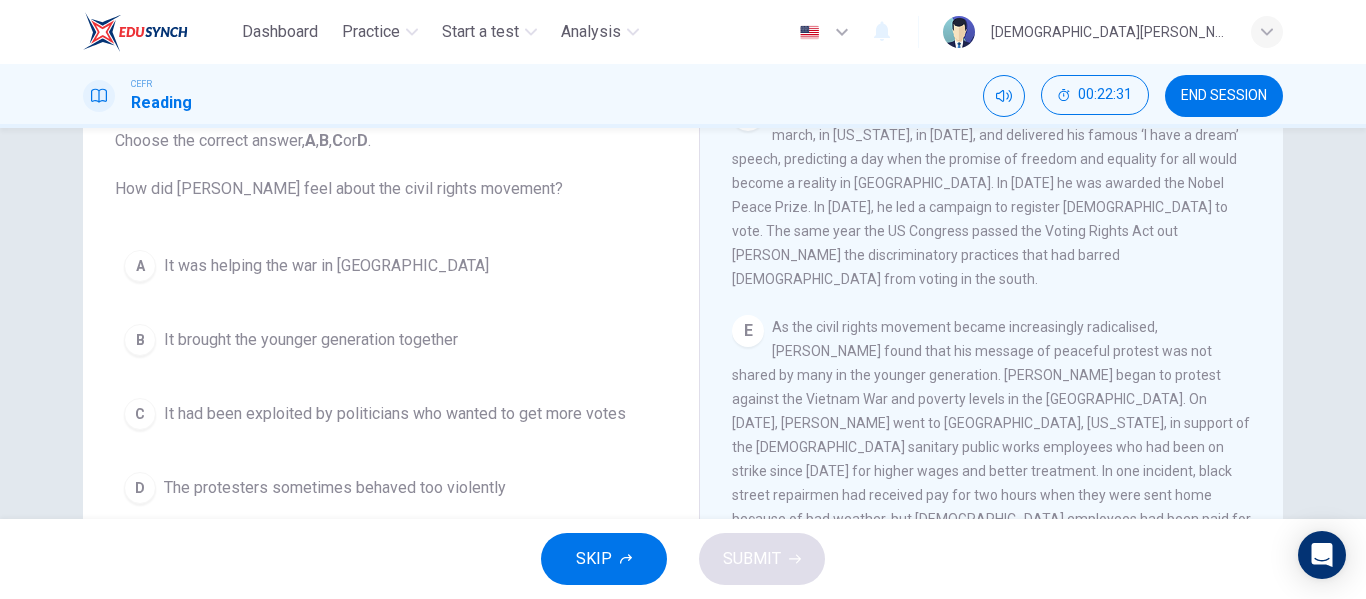 drag, startPoint x: 1154, startPoint y: 266, endPoint x: 985, endPoint y: 324, distance: 178.67569 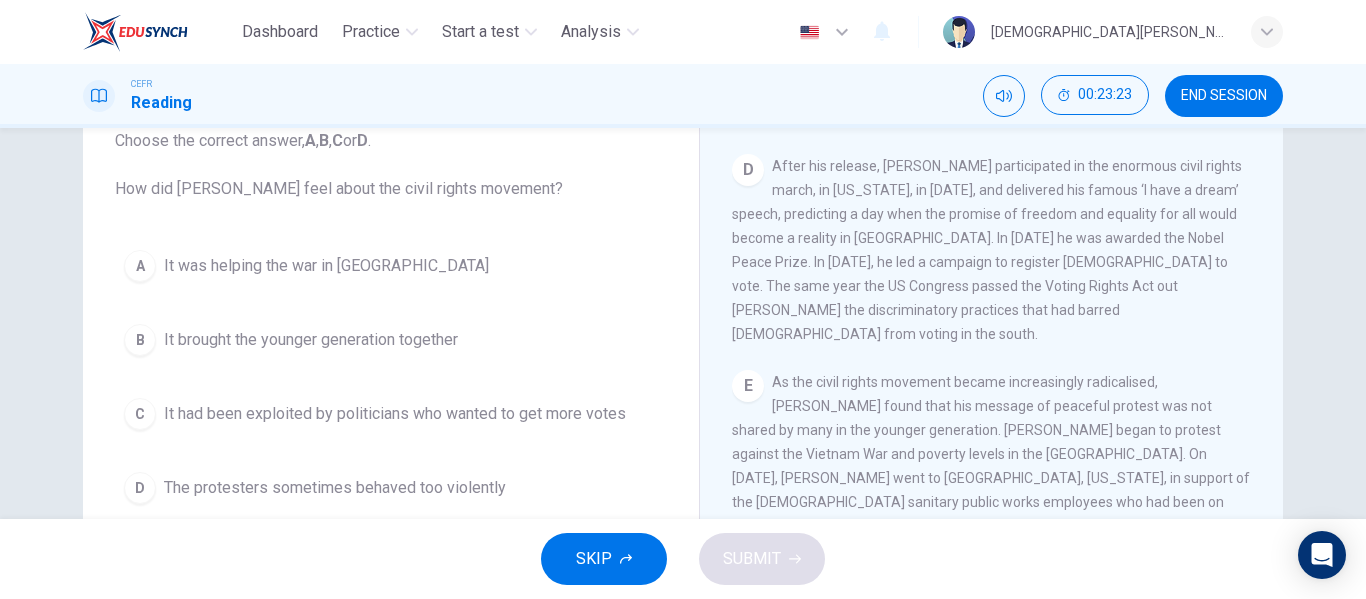 scroll, scrollTop: 1283, scrollLeft: 0, axis: vertical 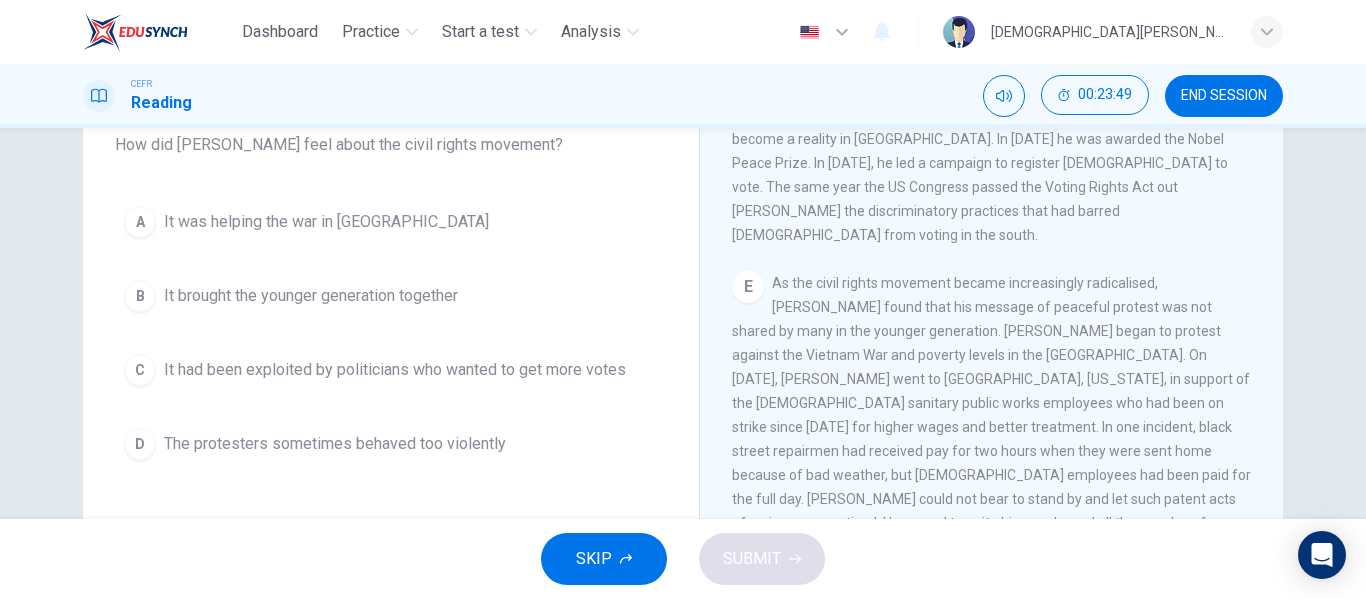 click on "E As the civil rights movement became increasingly radicalised, King found that his message of peaceful protest was not shared by many in the younger generation. King began to protest against the Vietnam War and poverty levels in the US. On March 29, 1968, King went to Memphis, Tennessee, in support of the black sanitary public works employees who had been on strike since March 12 for higher wages and better treatment. In one incident, black street repairmen had received pay for two hours when they were sent home because of bad weather, but white employees had been paid for the full day. King could not bear to stand by and let such patent acts of racism go unnoticed. He moved to unite his people, and all the peoples of America on the receiving end of discriminatory practices, to protest for their rights, peacefully but steadfastly." at bounding box center (992, 427) 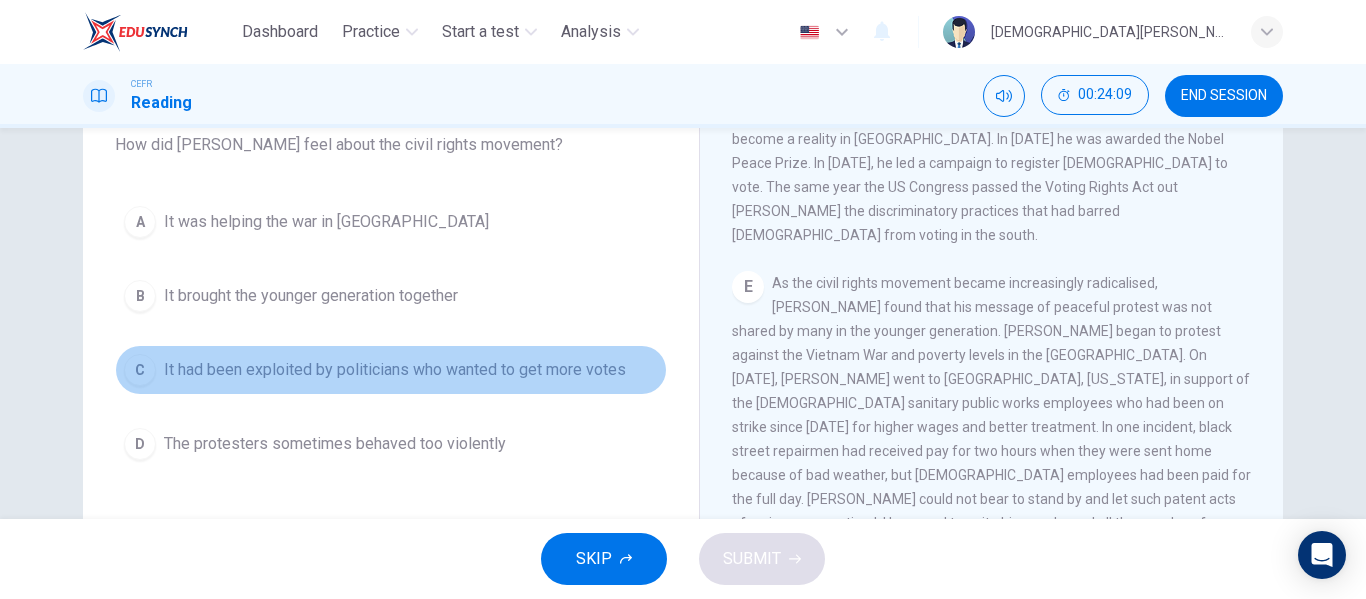 click on "It had been exploited by politicians who wanted to get more votes" at bounding box center [395, 370] 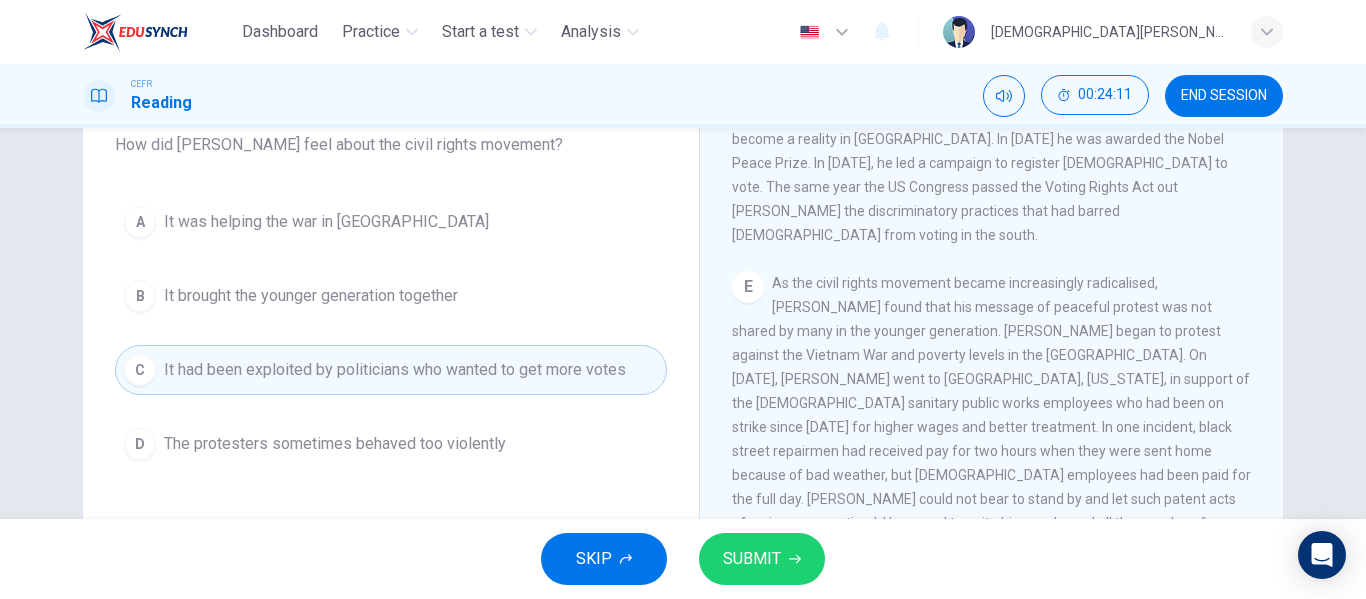 click on "Question 15 Choose the correct answer,  A ,  B ,  C  or  D .
How did Martin Luther King feel about the civil rights movement? A It was helping the war in Vietnam B It brought the younger generation together C It had been exploited by politicians who wanted to get more votes D The protesters sometimes behaved too violently" at bounding box center (391, 249) 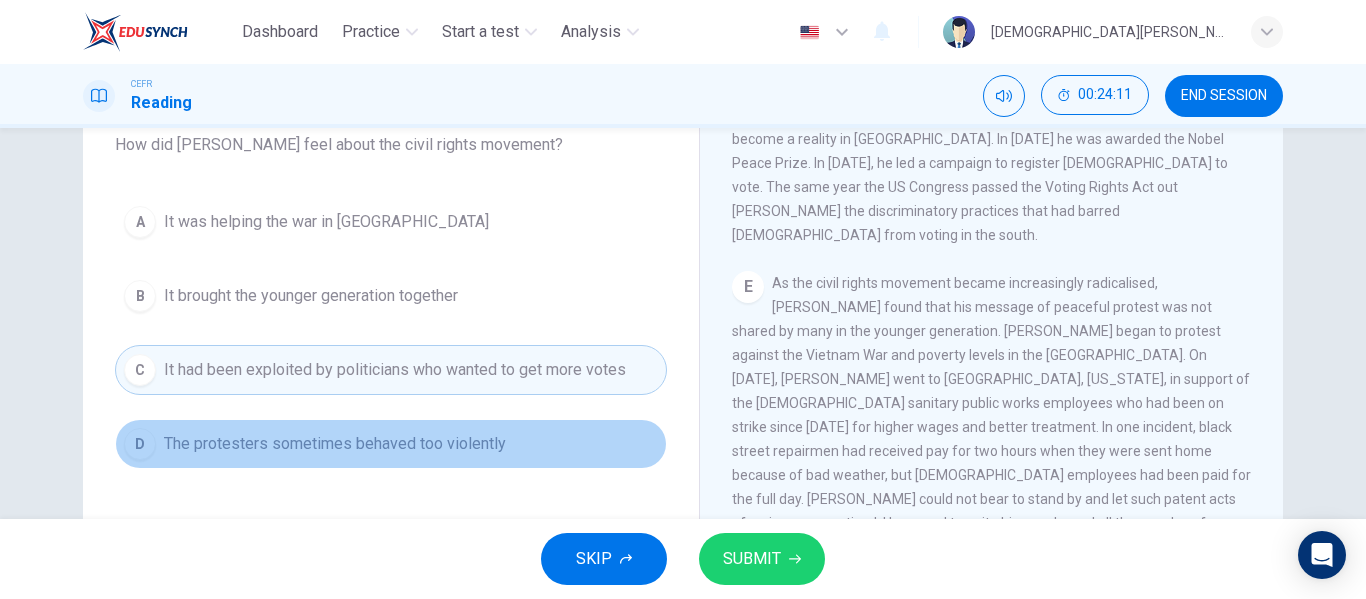 click on "D The protesters sometimes behaved too violently" at bounding box center [391, 444] 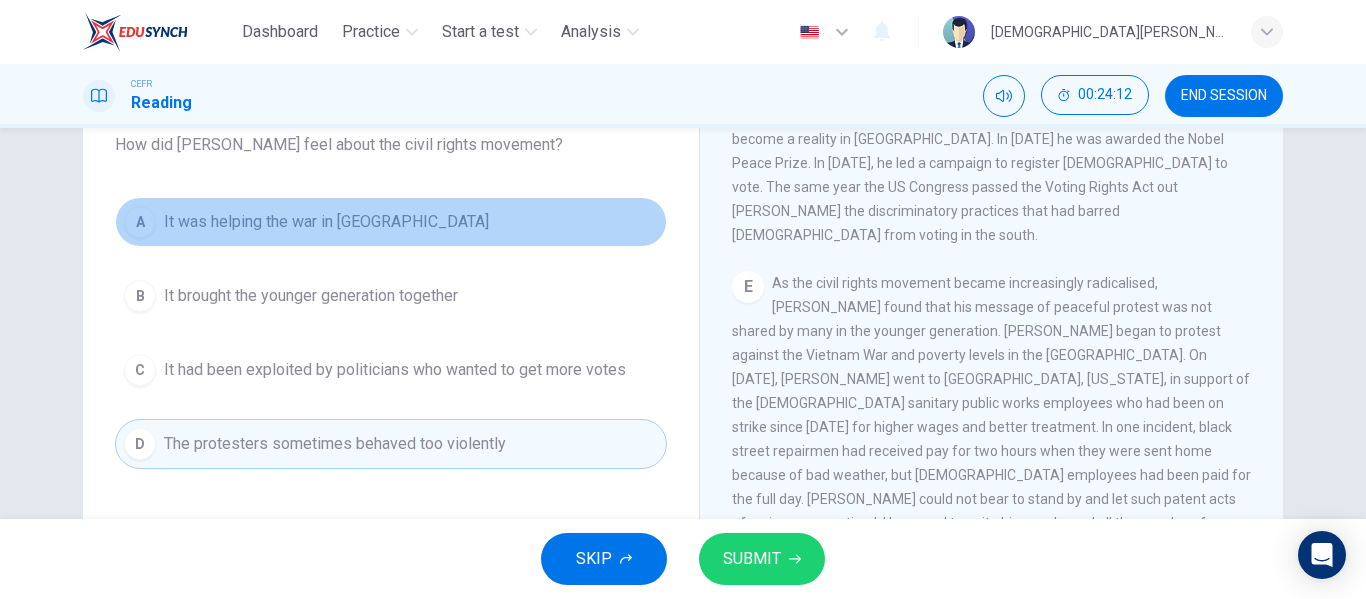 click on "A It was helping the war in Vietnam" at bounding box center [391, 222] 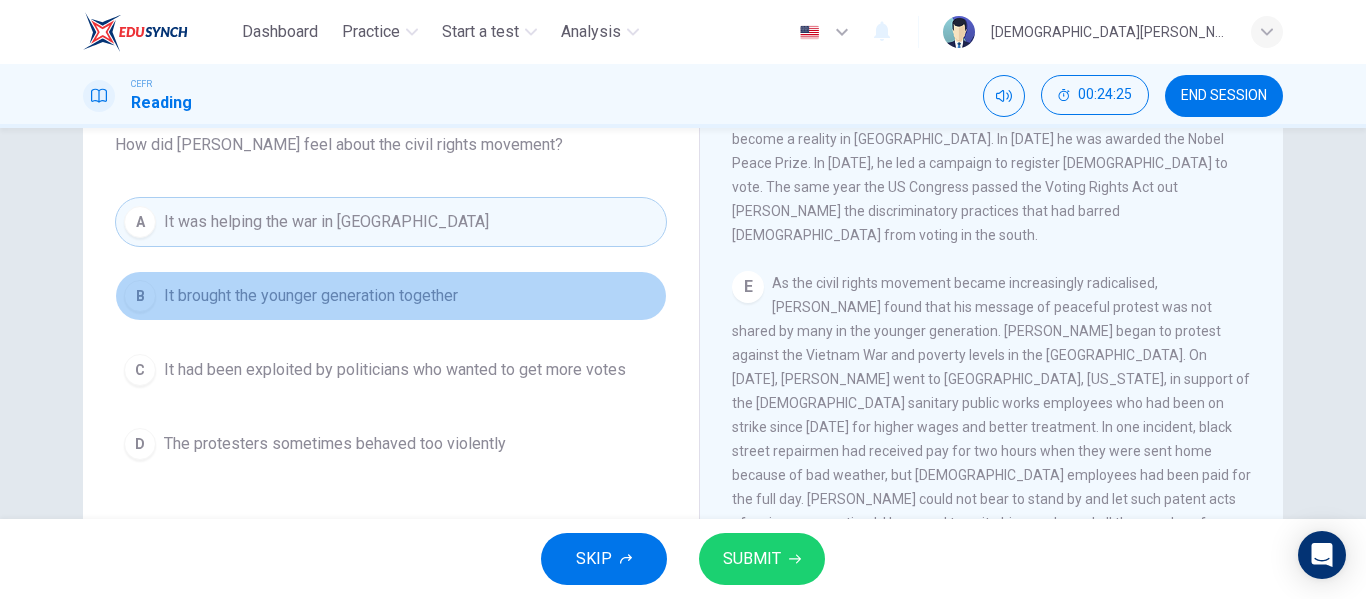 click on "B It brought the younger generation together" at bounding box center [391, 296] 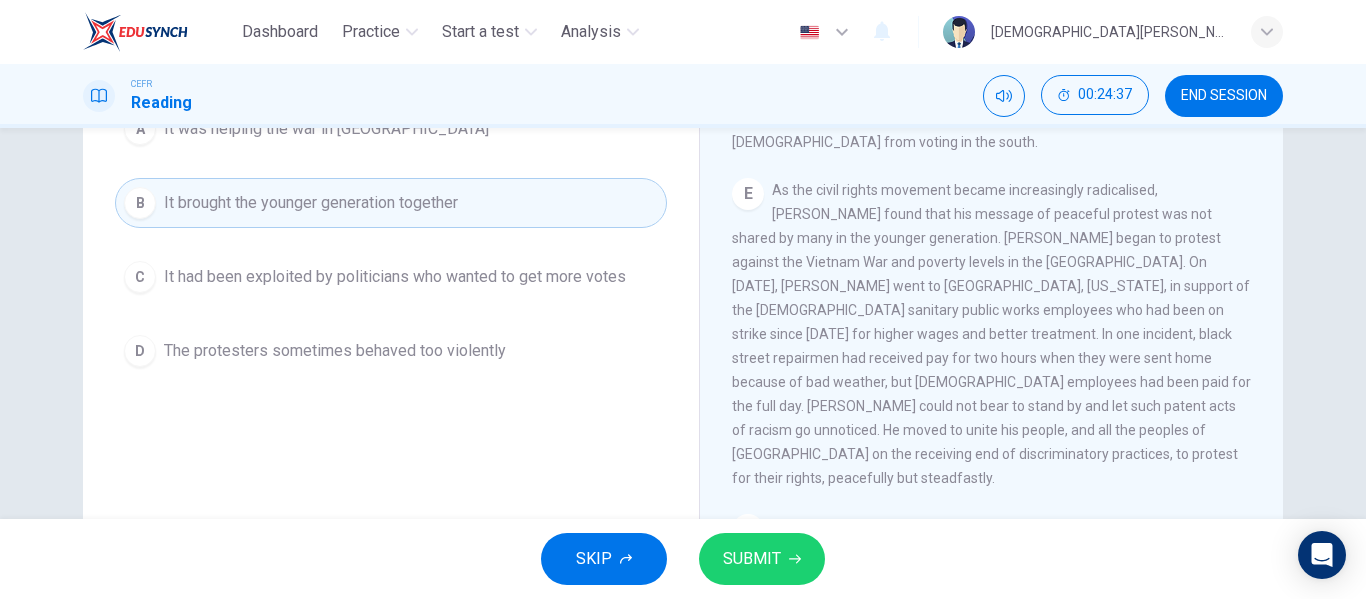 scroll, scrollTop: 274, scrollLeft: 0, axis: vertical 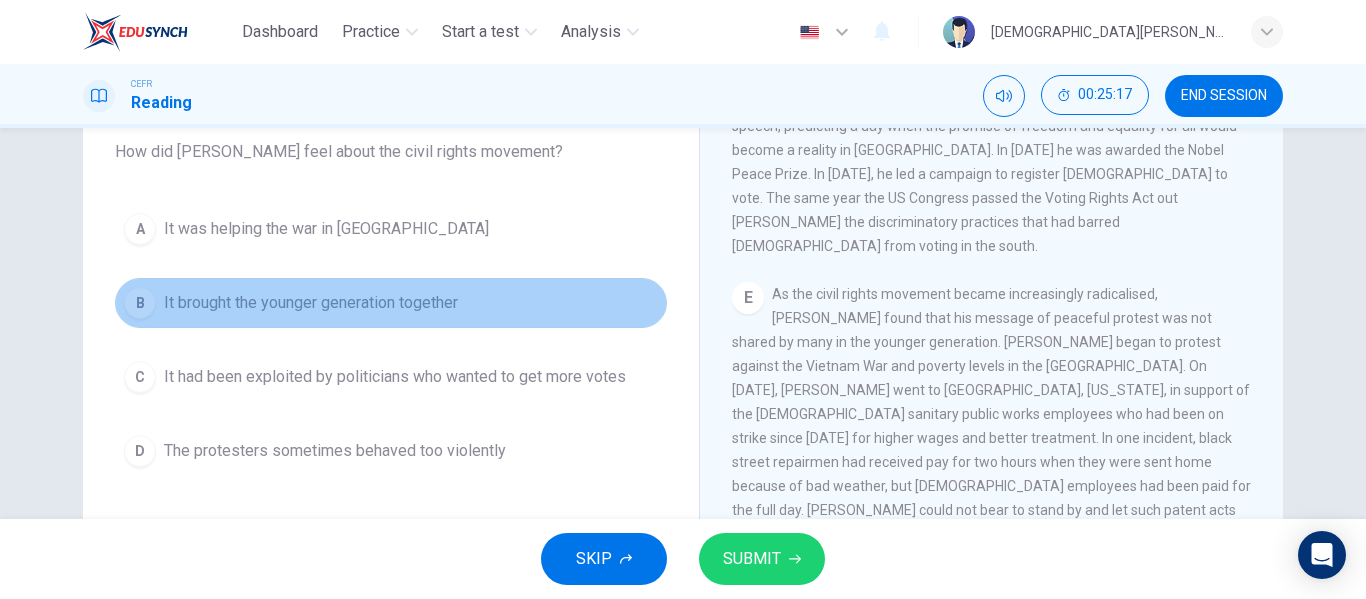 click on "B It brought the younger generation together" at bounding box center (391, 303) 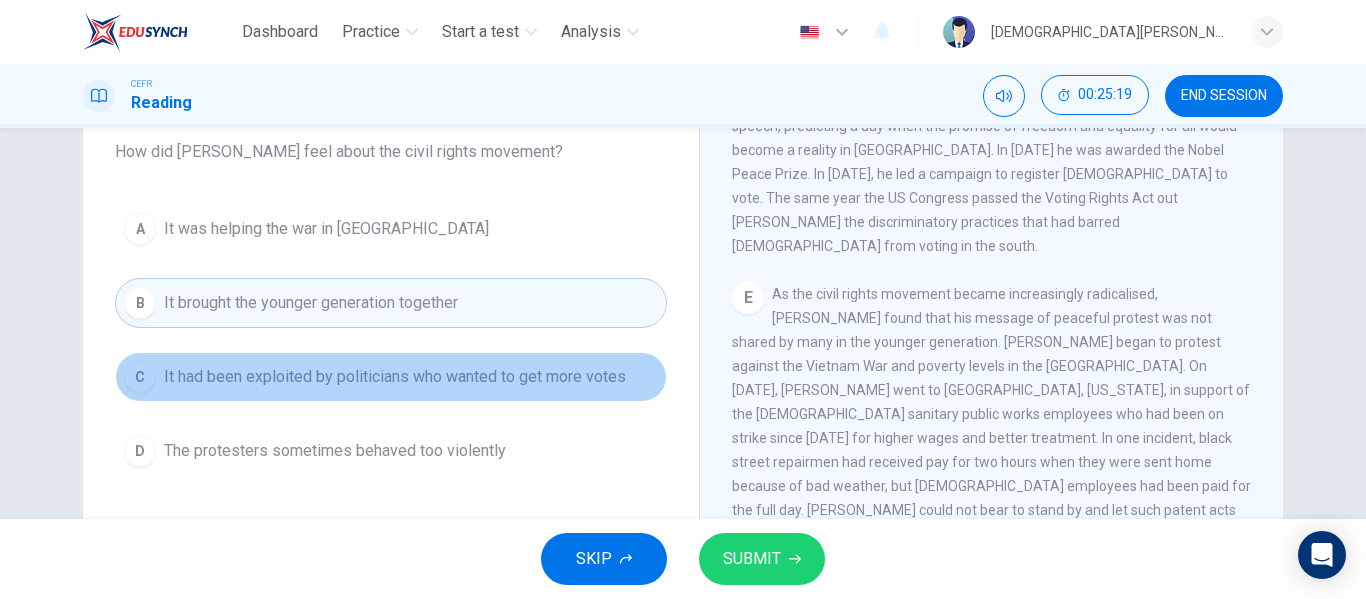 click on "C It had been exploited by politicians who wanted to get more votes" at bounding box center (391, 377) 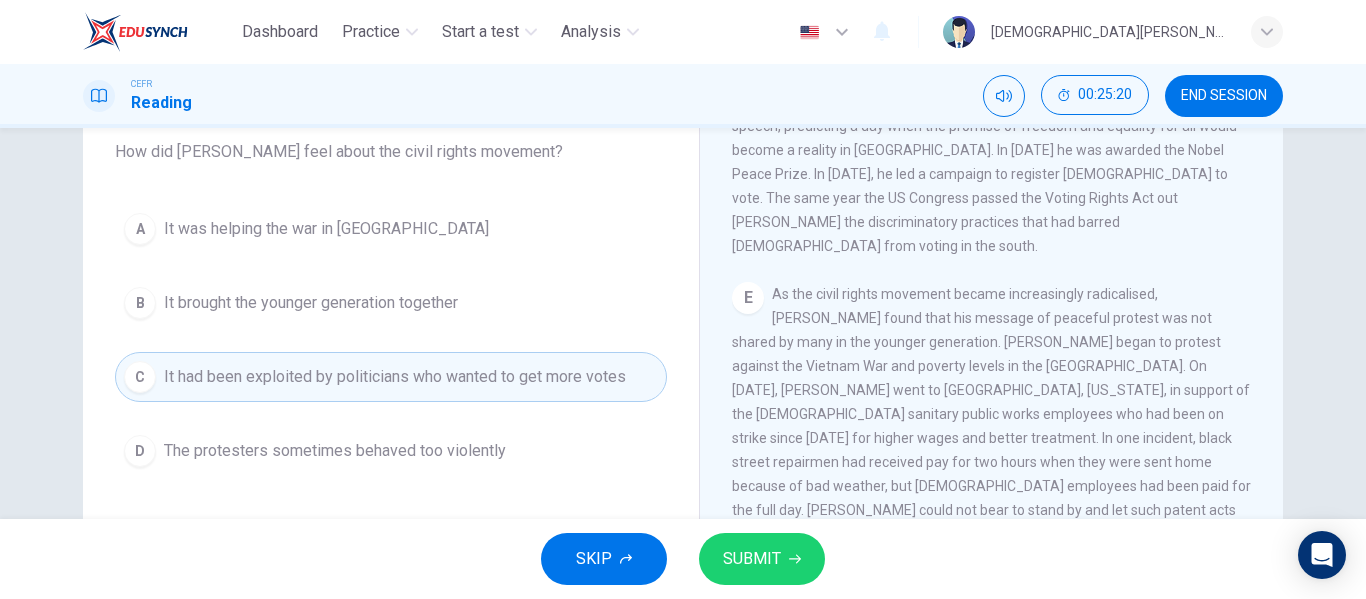 click on "A It was helping the war in Vietnam B It brought the younger generation together C It had been exploited by politicians who wanted to get more votes D The protesters sometimes behaved too violently" at bounding box center [391, 340] 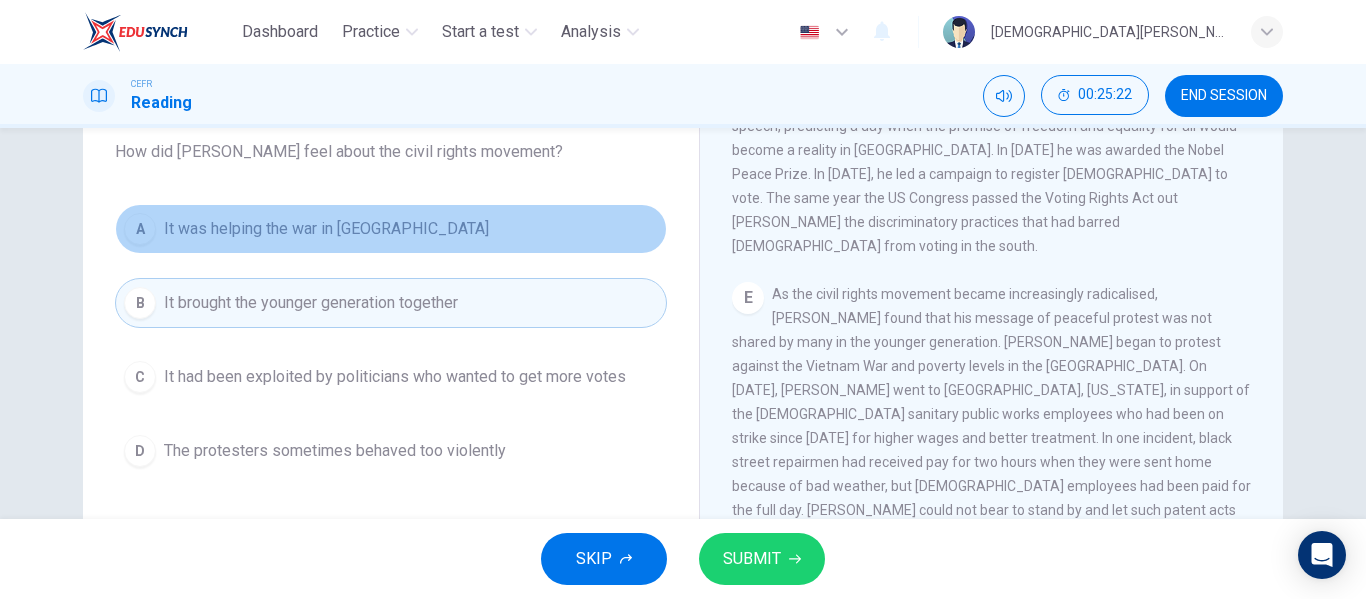 click on "A It was helping the war in Vietnam" at bounding box center [391, 229] 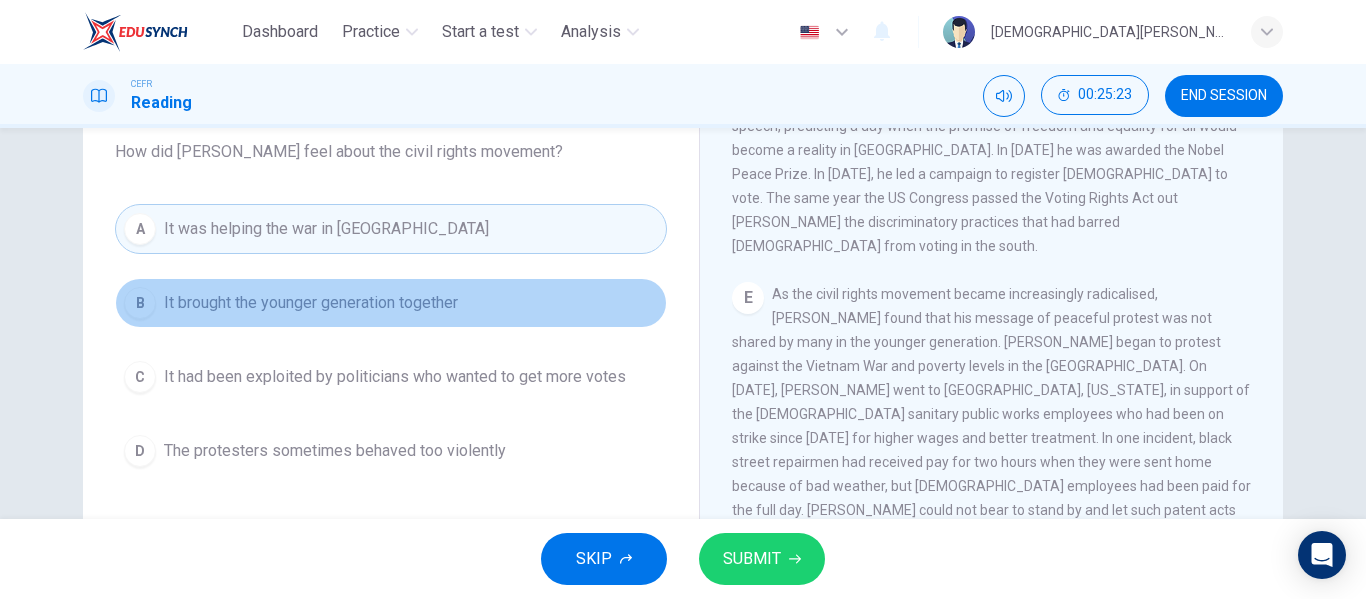 click on "B It brought the younger generation together" at bounding box center (391, 303) 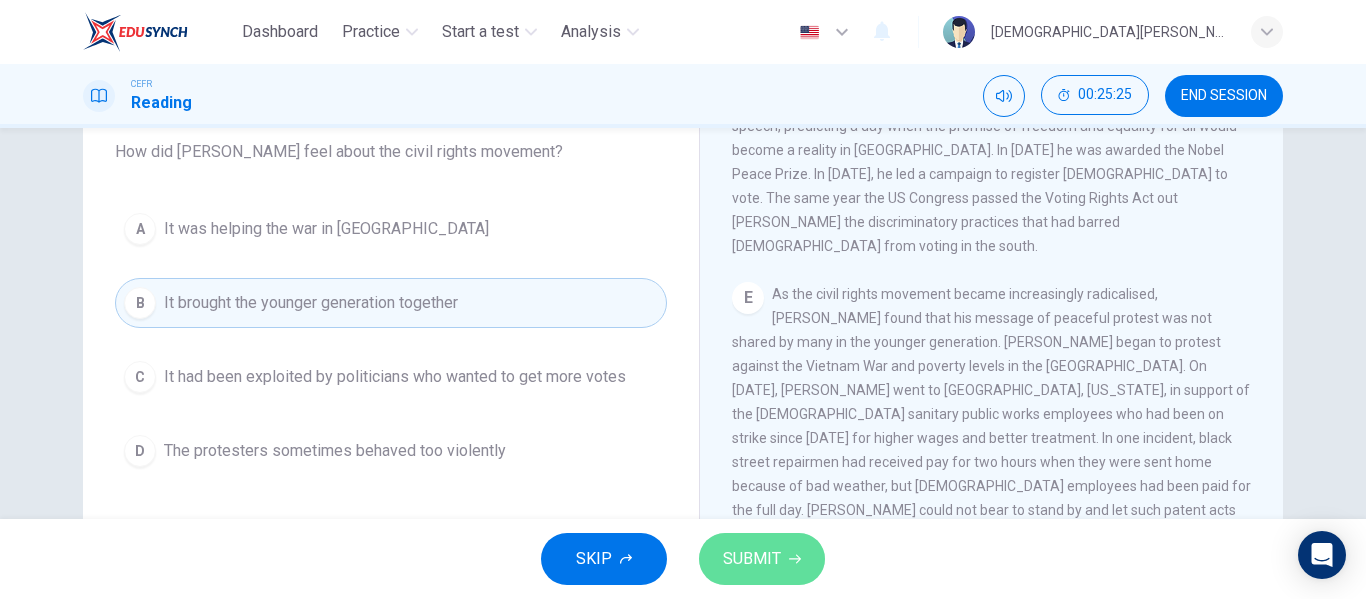 click on "SUBMIT" at bounding box center (752, 559) 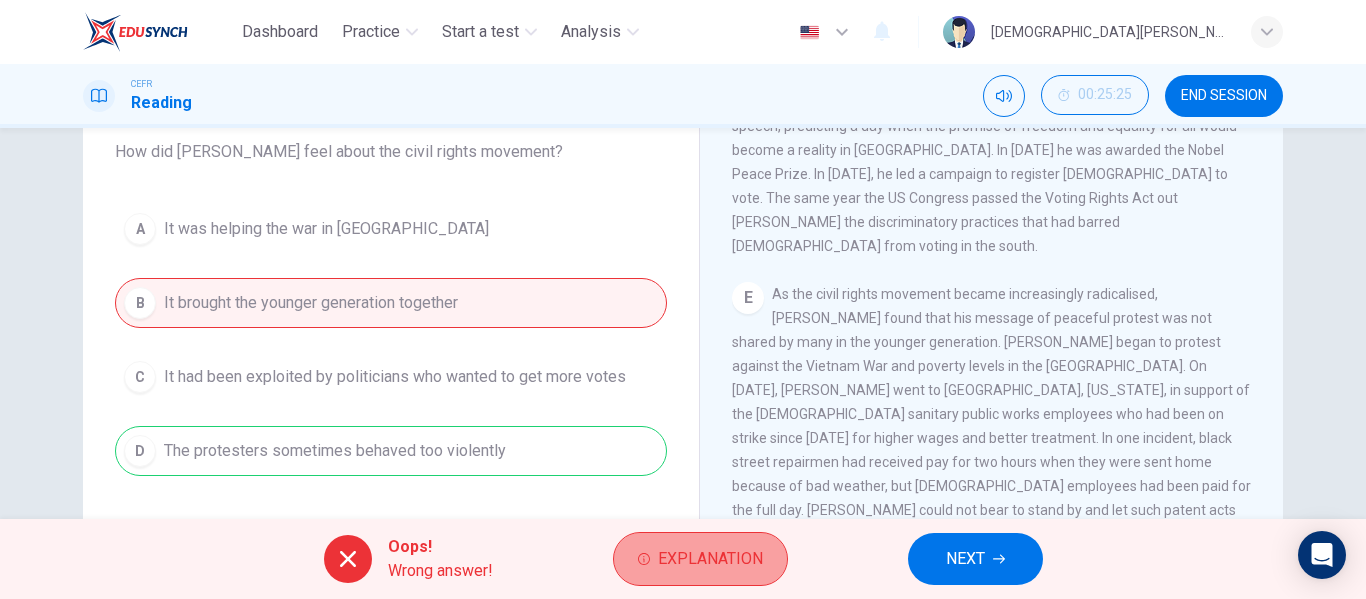 click on "Explanation" at bounding box center [700, 559] 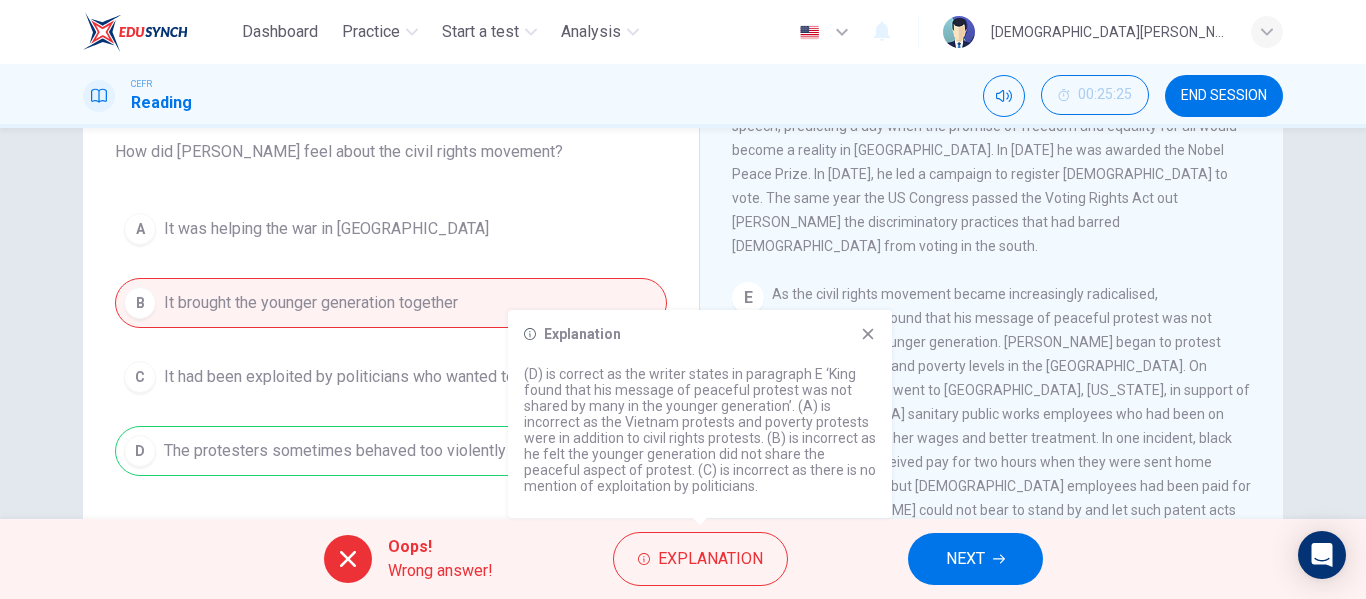 click on "As the civil rights movement became increasingly radicalised, King found that his message of peaceful protest was not shared by many in the younger generation. King began to protest against the Vietnam War and poverty levels in the US. On March 29, 1968, King went to Memphis, Tennessee, in support of the black sanitary public works employees who had been on strike since March 12 for higher wages and better treatment. In one incident, black street repairmen had received pay for two hours when they were sent home because of bad weather, but white employees had been paid for the full day. King could not bear to stand by and let such patent acts of racism go unnoticed. He moved to unite his people, and all the peoples of America on the receiving end of discriminatory practices, to protest for their rights, peacefully but steadfastly." at bounding box center [991, 438] 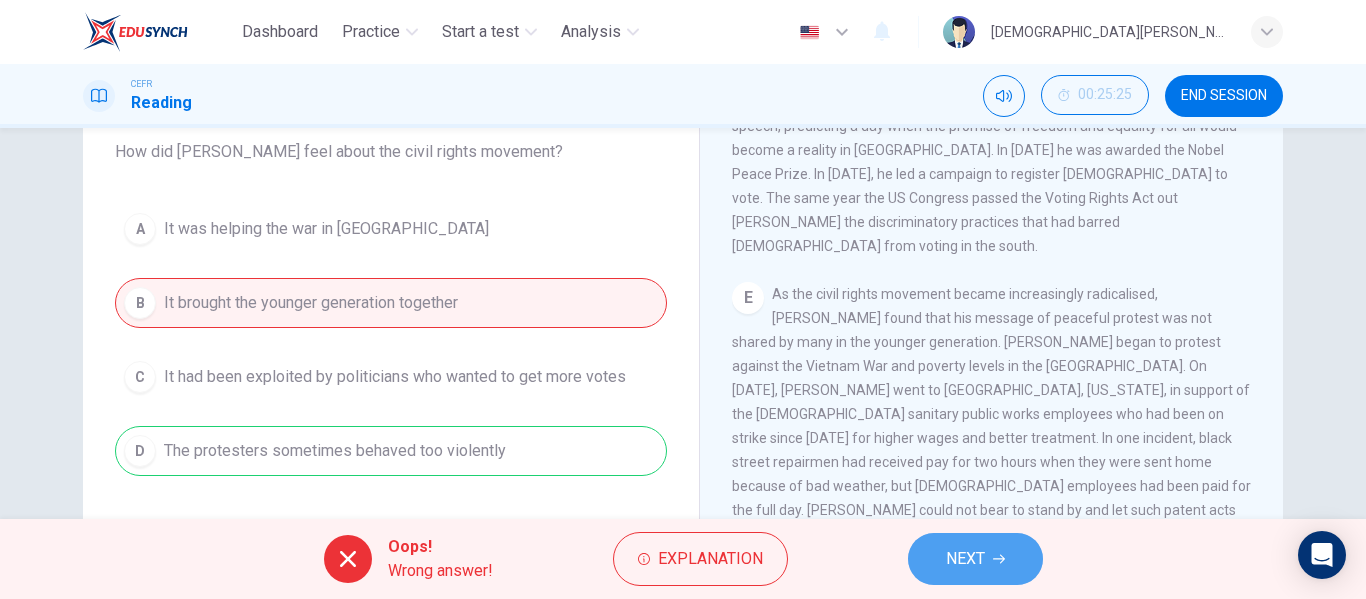 click on "NEXT" at bounding box center (965, 559) 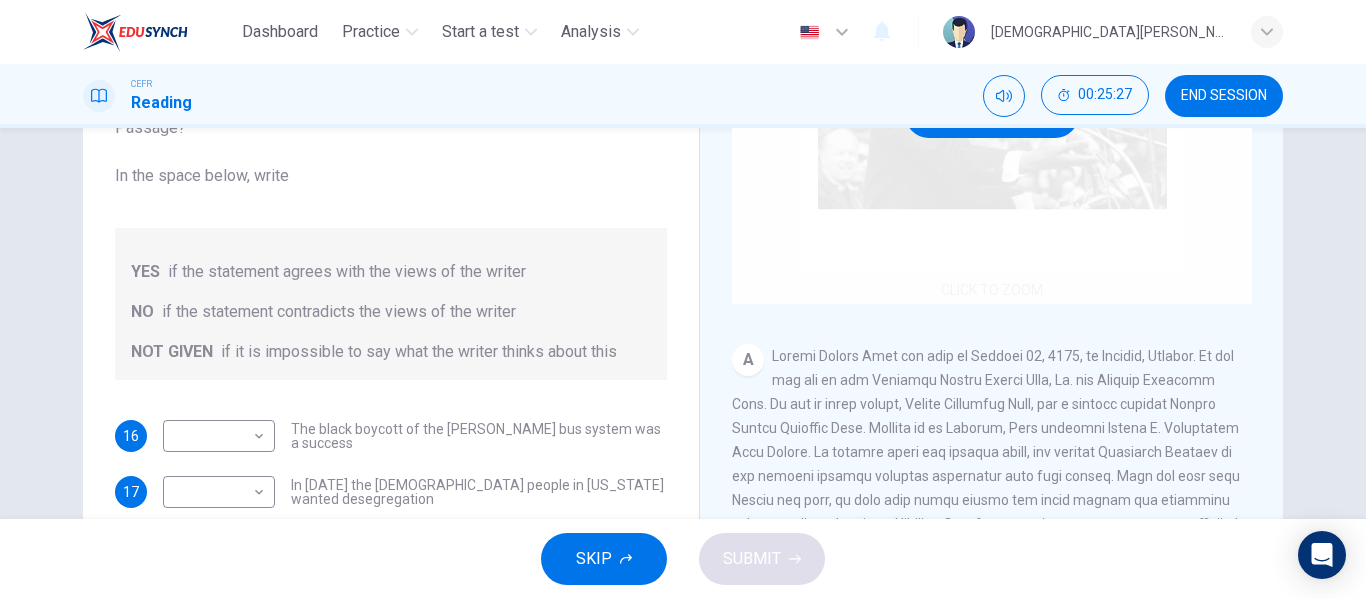 scroll, scrollTop: 0, scrollLeft: 0, axis: both 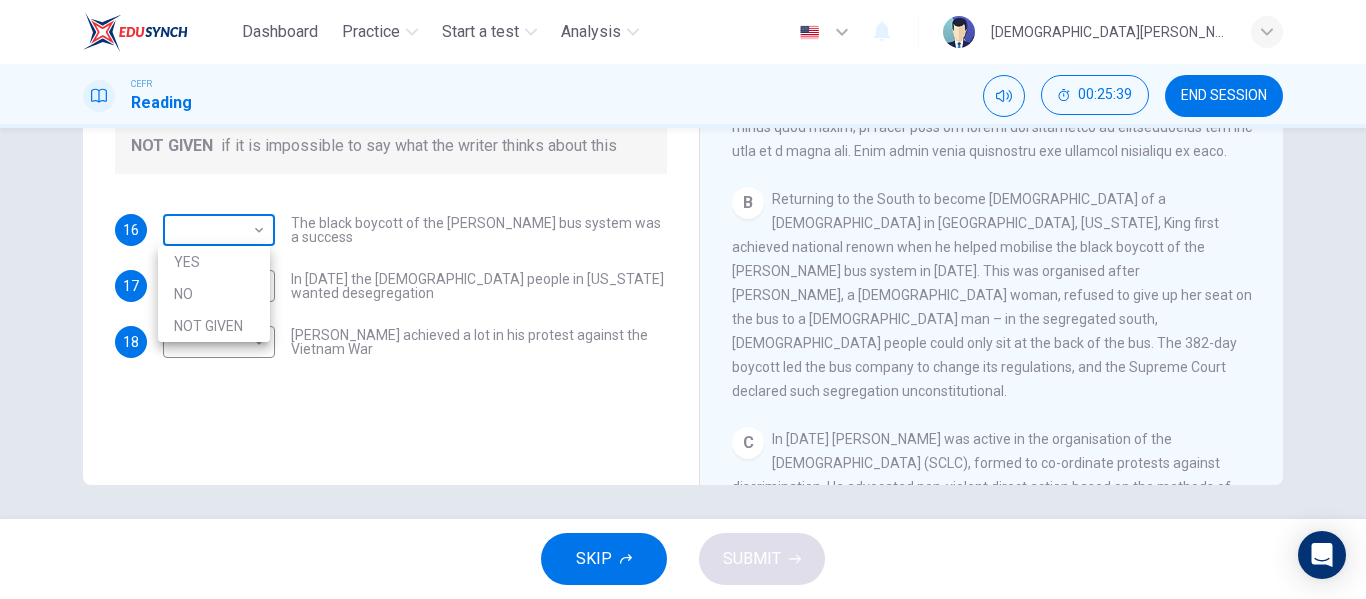 click on "Dashboard Practice Start a test Analysis English en ​ MUHAMMAD DANISH BIN ZAKARIA CEFR Reading 00:25:39 END SESSION Questions 16 - 18 Do the following statements agree with the information given in the Reading Passage? In the space below, write YES if the statement agrees with the views of the writer NO if the statement contradicts the views of the writer NOT GIVEN if it is impossible to say what the writer thinks about this 16 ​ ​ The black boycott of the Montgomery bus system was a success 17 ​ ​ In 1963 the white people in Alabama wanted desegregation 18 ​ ​ Martin Luther King achieved a lot in his protest against the Vietnam War Martin Luther King CLICK TO ZOOM Click to Zoom A B C D E F SKIP SUBMIT EduSynch - Online Language Proficiency Testing
Dashboard Practice Start a test Analysis Notifications © Copyright  2025 YES NO NOT GIVEN" at bounding box center [683, 299] 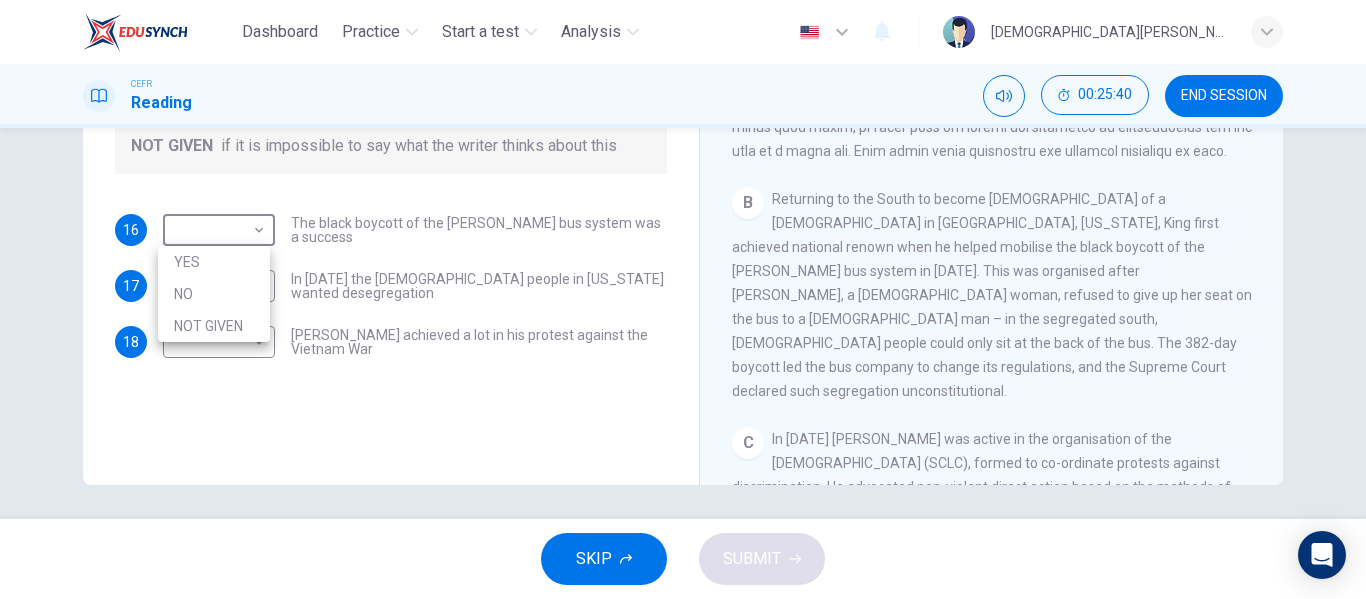 click on "YES" at bounding box center (214, 262) 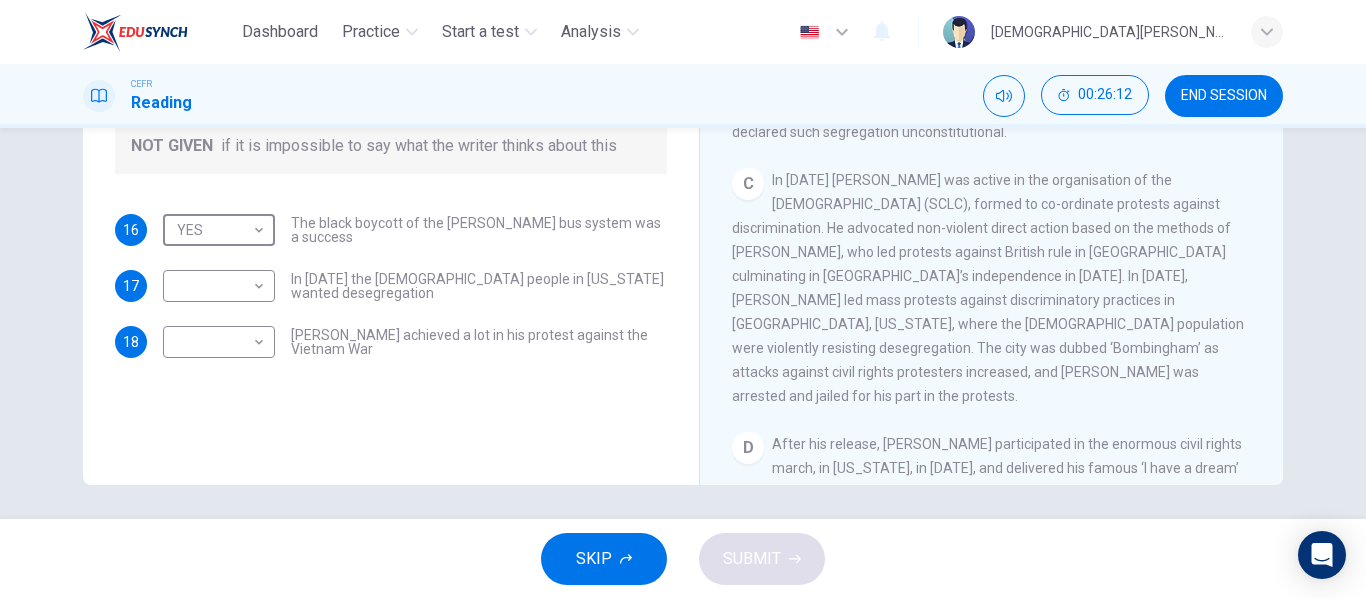 scroll, scrollTop: 706, scrollLeft: 0, axis: vertical 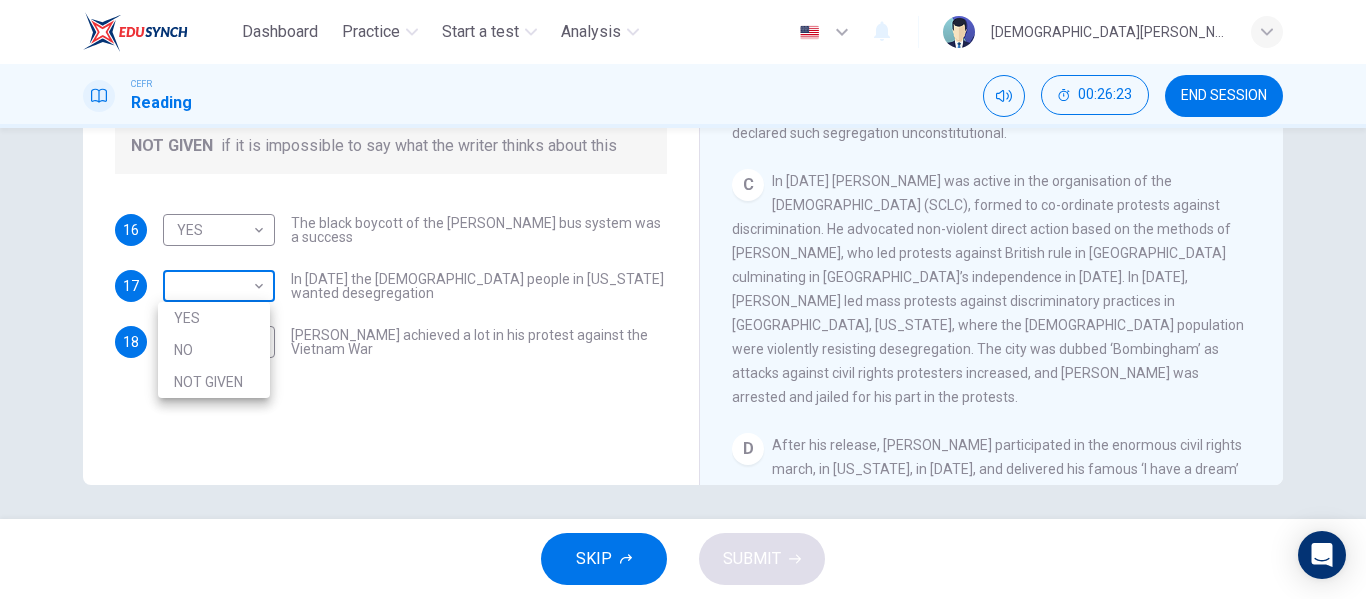 click on "Dashboard Practice Start a test Analysis English en ​ MUHAMMAD DANISH BIN ZAKARIA CEFR Reading 00:26:23 END SESSION Questions 16 - 18 Do the following statements agree with the information given in the Reading Passage? In the space below, write YES if the statement agrees with the views of the writer NO if the statement contradicts the views of the writer NOT GIVEN if it is impossible to say what the writer thinks about this 16 YES YES ​ The black boycott of the Montgomery bus system was a success 17 ​ ​ In 1963 the white people in Alabama wanted desegregation 18 ​ ​ Martin Luther King achieved a lot in his protest against the Vietnam War Martin Luther King CLICK TO ZOOM Click to Zoom A B C D E F SKIP SUBMIT EduSynch - Online Language Proficiency Testing
Dashboard Practice Start a test Analysis Notifications © Copyright  2025 YES NO NOT GIVEN" at bounding box center (683, 299) 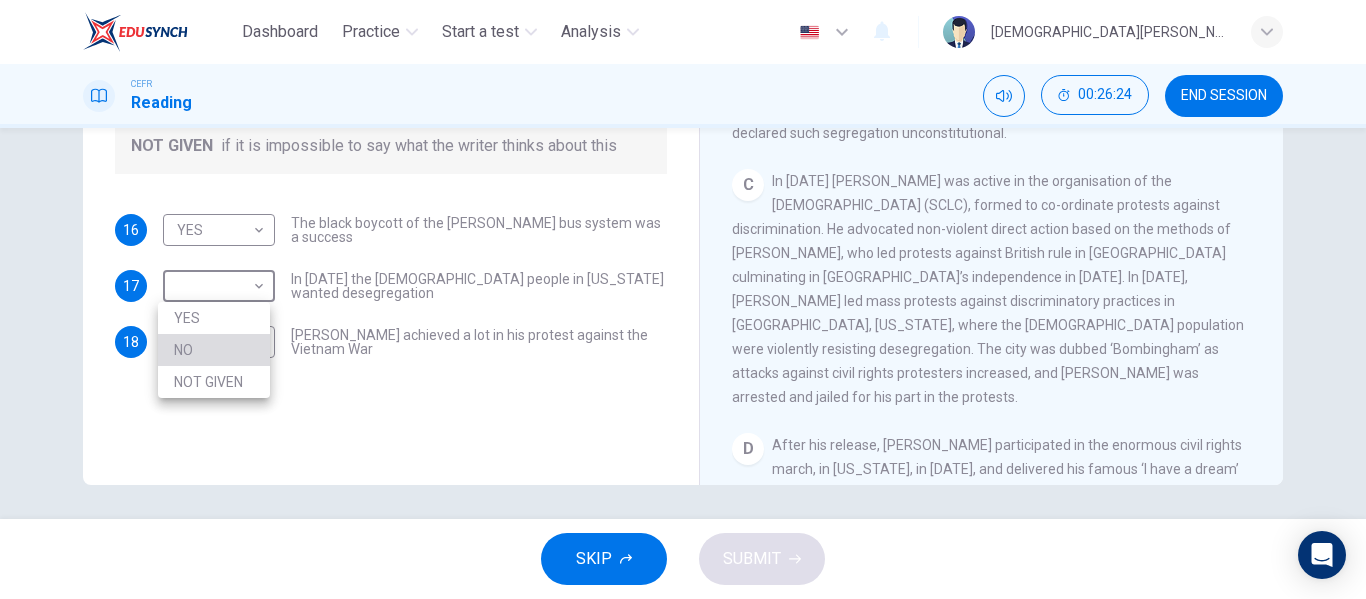 click on "NO" at bounding box center [214, 350] 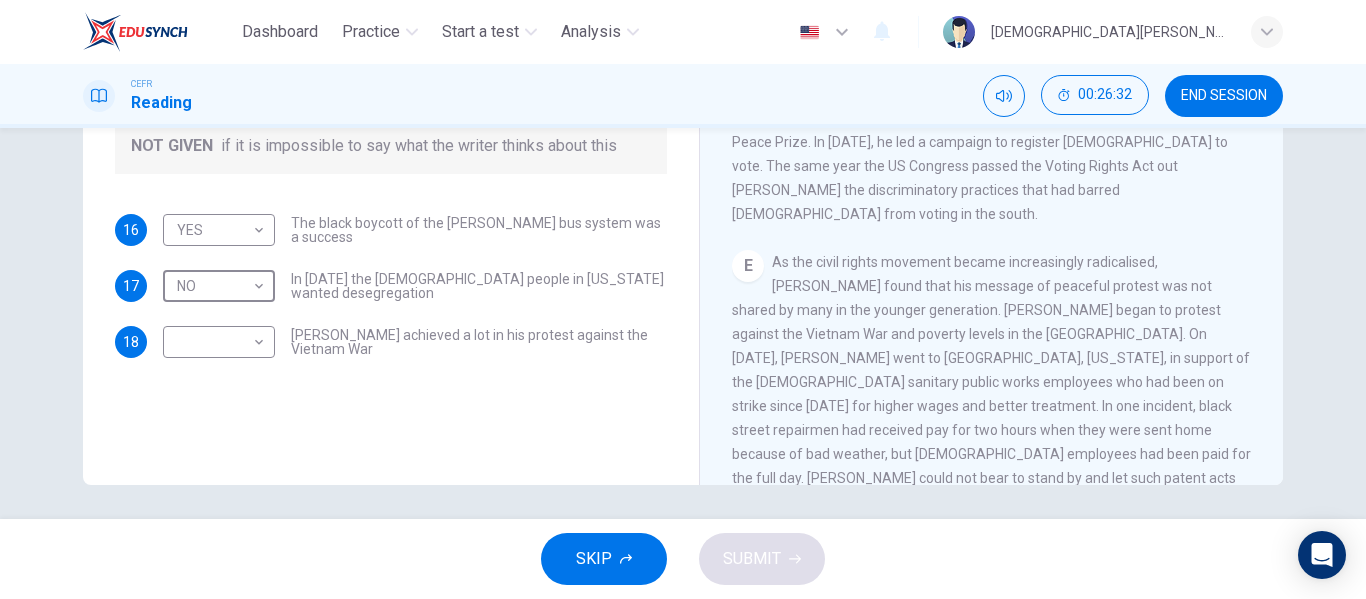 scroll, scrollTop: 1106, scrollLeft: 0, axis: vertical 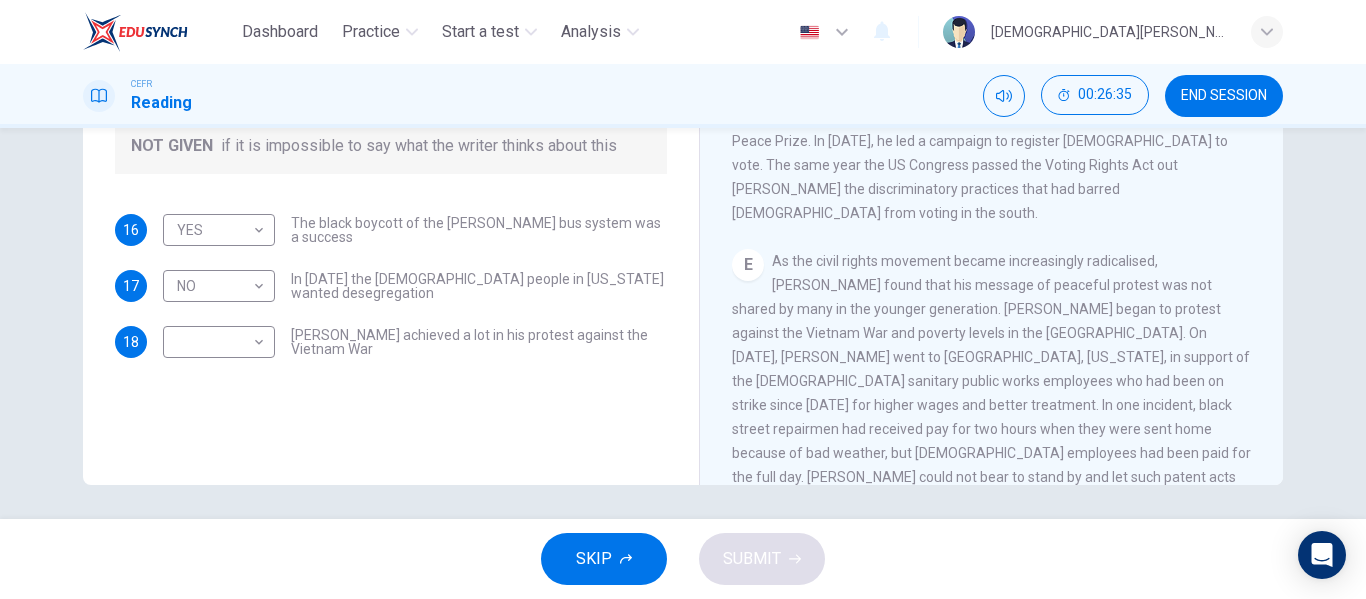 click on "E As the civil rights movement became increasingly radicalised, King found that his message of peaceful protest was not shared by many in the younger generation. King began to protest against the Vietnam War and poverty levels in the US. On March 29, 1968, King went to Memphis, Tennessee, in support of the black sanitary public works employees who had been on strike since March 12 for higher wages and better treatment. In one incident, black street repairmen had received pay for two hours when they were sent home because of bad weather, but white employees had been paid for the full day. King could not bear to stand by and let such patent acts of racism go unnoticed. He moved to unite his people, and all the peoples of America on the receiving end of discriminatory practices, to protest for their rights, peacefully but steadfastly." at bounding box center (992, 405) 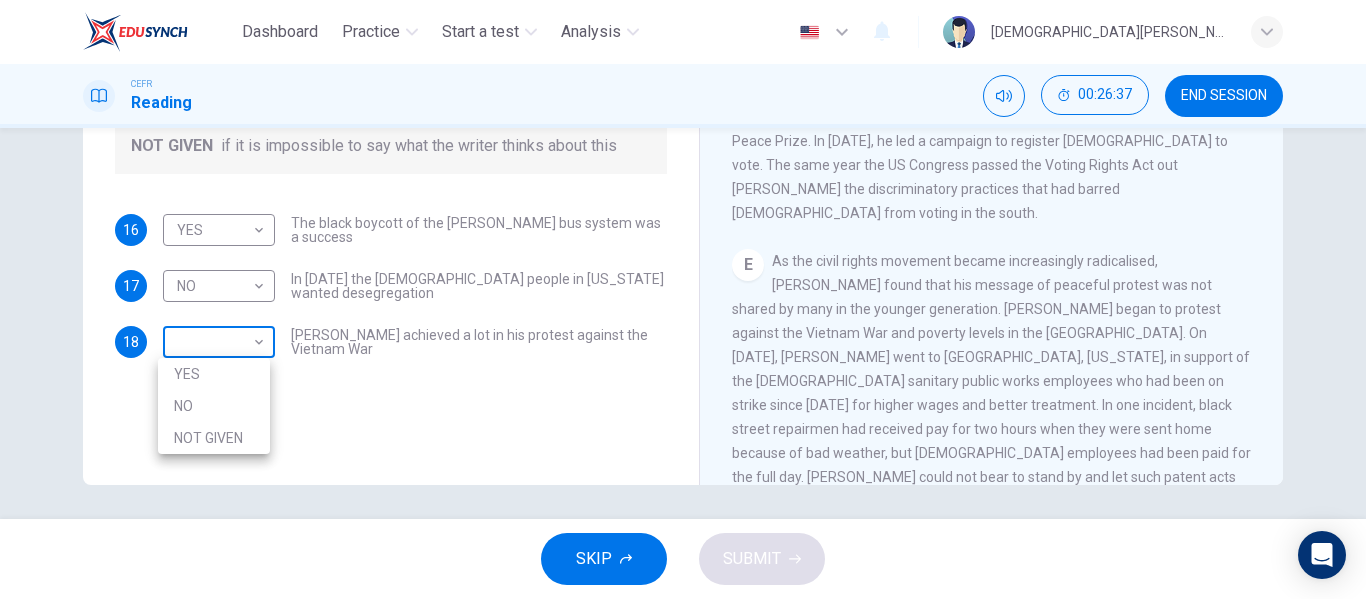 click on "Dashboard Practice Start a test Analysis English en ​ MUHAMMAD DANISH BIN ZAKARIA CEFR Reading 00:26:37 END SESSION Questions 16 - 18 Do the following statements agree with the information given in the Reading Passage? In the space below, write YES if the statement agrees with the views of the writer NO if the statement contradicts the views of the writer NOT GIVEN if it is impossible to say what the writer thinks about this 16 YES YES ​ The black boycott of the Montgomery bus system was a success 17 NO NO ​ In 1963 the white people in Alabama wanted desegregation 18 ​ ​ Martin Luther King achieved a lot in his protest against the Vietnam War Martin Luther King CLICK TO ZOOM Click to Zoom A B C D E F SKIP SUBMIT EduSynch - Online Language Proficiency Testing
Dashboard Practice Start a test Analysis Notifications © Copyright  2025 YES NO NOT GIVEN" at bounding box center [683, 299] 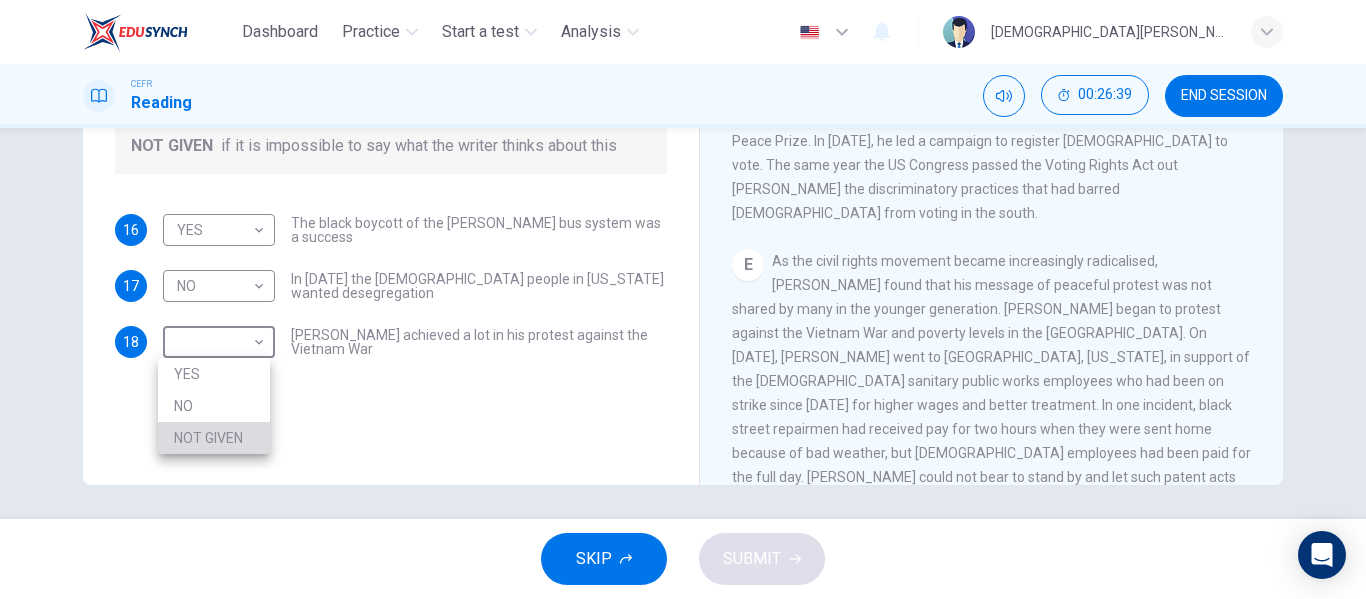 click on "NOT GIVEN" at bounding box center (214, 438) 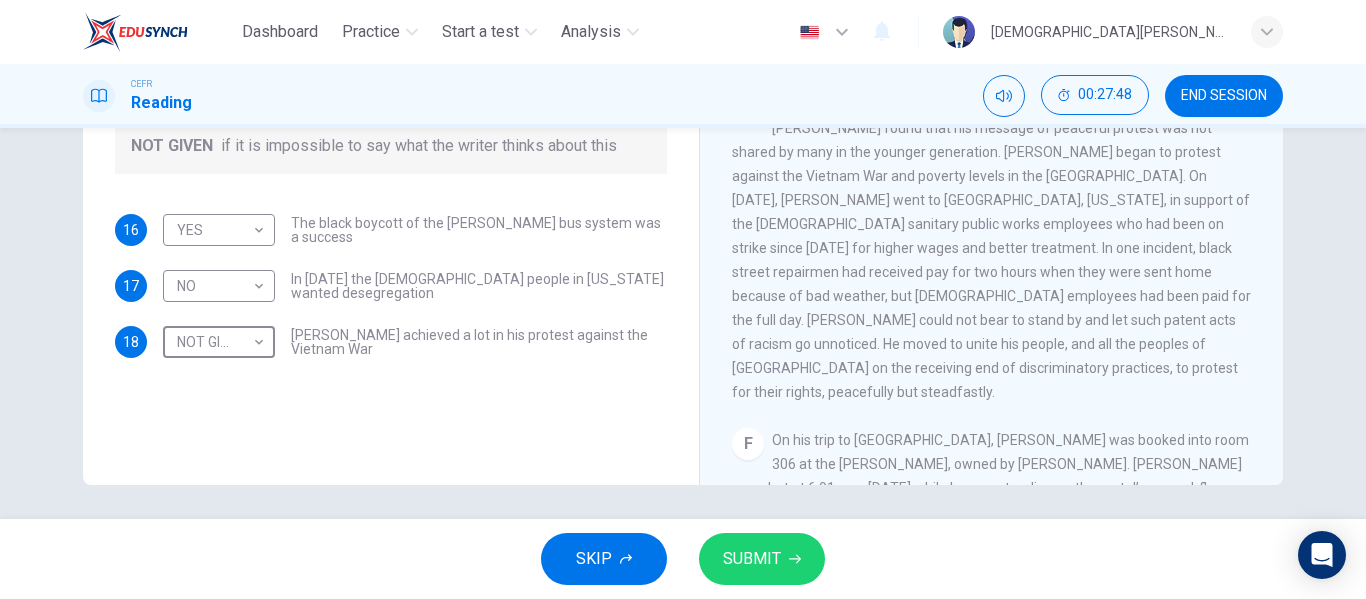scroll, scrollTop: 1204, scrollLeft: 0, axis: vertical 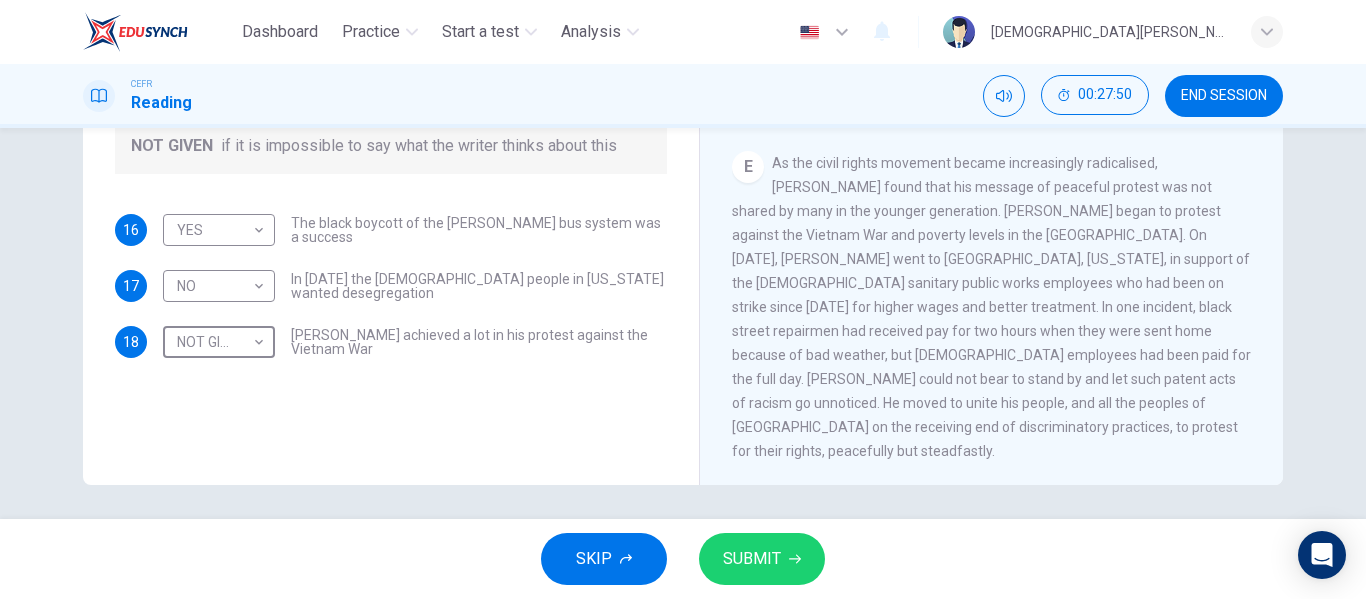 click 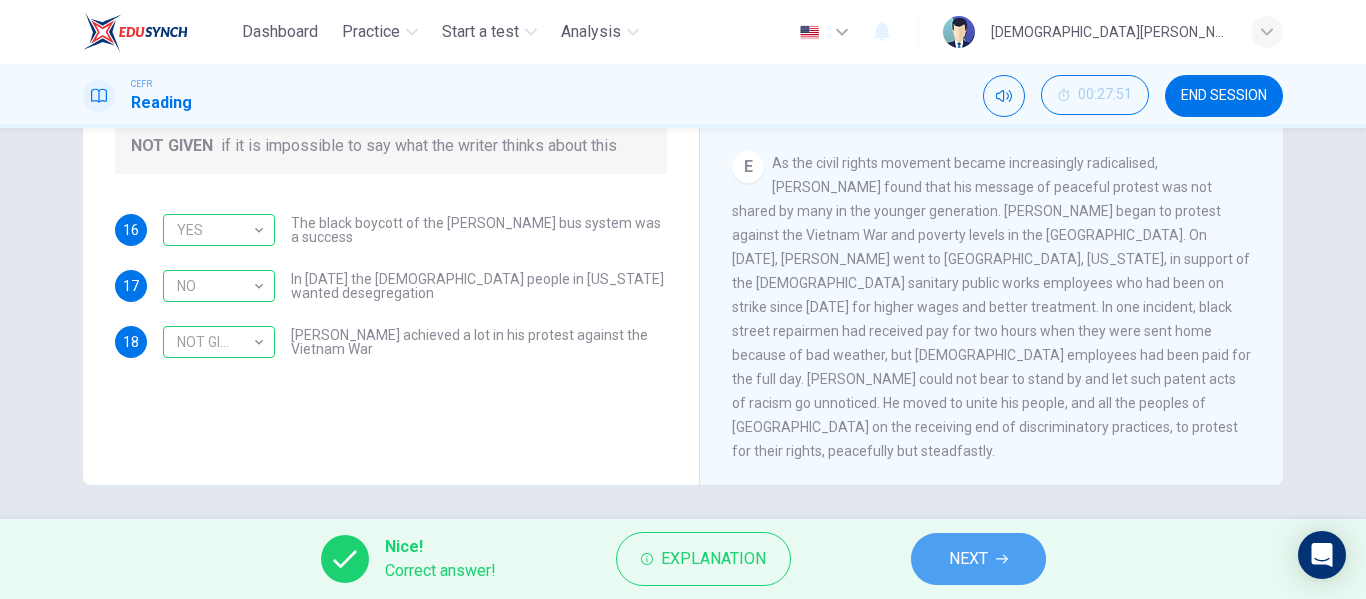click on "NEXT" at bounding box center (978, 559) 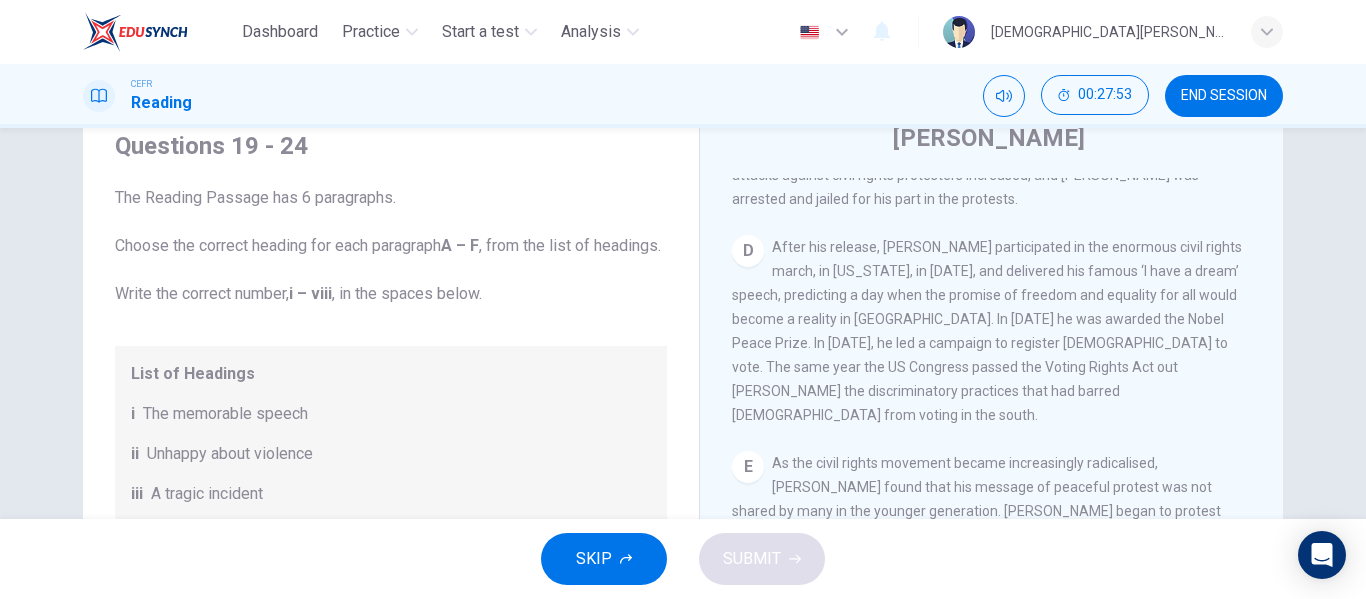 scroll, scrollTop: 74, scrollLeft: 0, axis: vertical 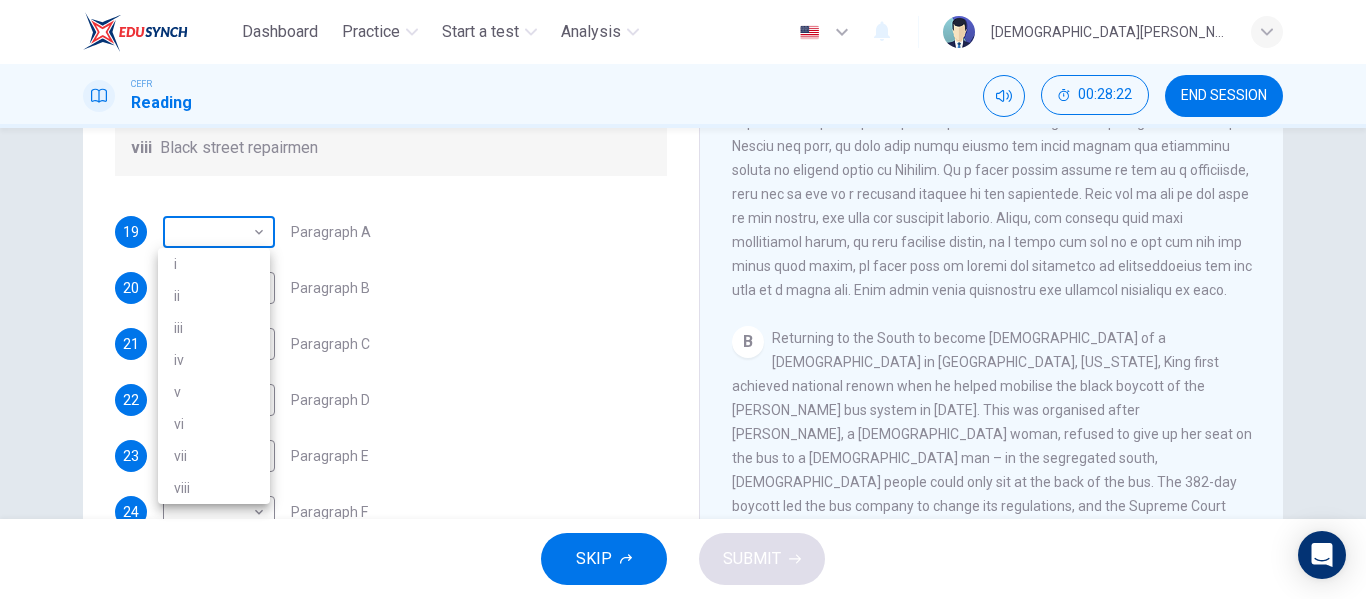 click on "Dashboard Practice Start a test Analysis English en ​ MUHAMMAD DANISH BIN ZAKARIA CEFR Reading 00:28:22 END SESSION Questions 19 - 24 The Reading Passage has 6 paragraphs.
Choose the correct heading for each paragraph  A – F , from the list of headings.
Write the correct number,  i – viii , in the spaces below. List of Headings i The memorable speech ii Unhappy about violence iii A tragic incident iv Protests and action v The background of an iconic man vi Making his mark internationally vii Difficult childhood viii Black street repairmen 19 ​ ​ Paragraph A 20 ​ ​ Paragraph B 21 ​ ​ Paragraph C 22 ​ ​ Paragraph D 23 ​ ​ Paragraph E 24 ​ ​ Paragraph F Martin Luther King CLICK TO ZOOM Click to Zoom A B C D E F SKIP SUBMIT EduSynch - Online Language Proficiency Testing
Dashboard Practice Start a test Analysis Notifications © Copyright  2025 i ii iii iv v vi vii viii" at bounding box center [683, 299] 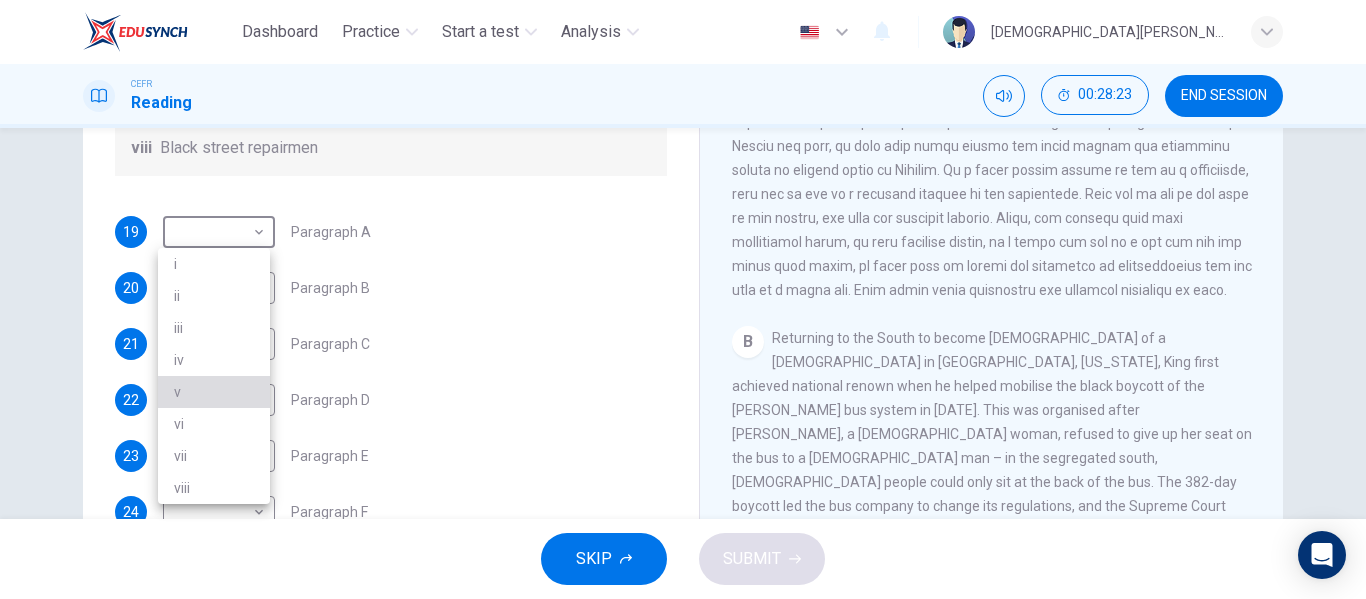 click on "v" at bounding box center (214, 392) 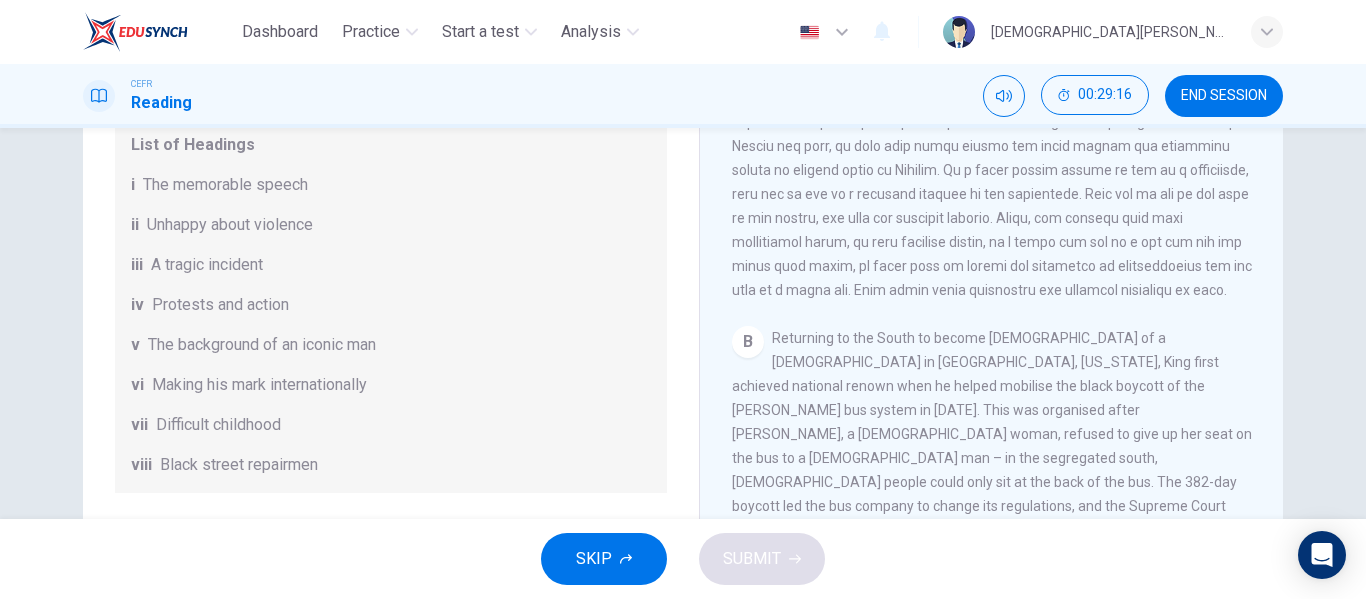 scroll, scrollTop: 353, scrollLeft: 0, axis: vertical 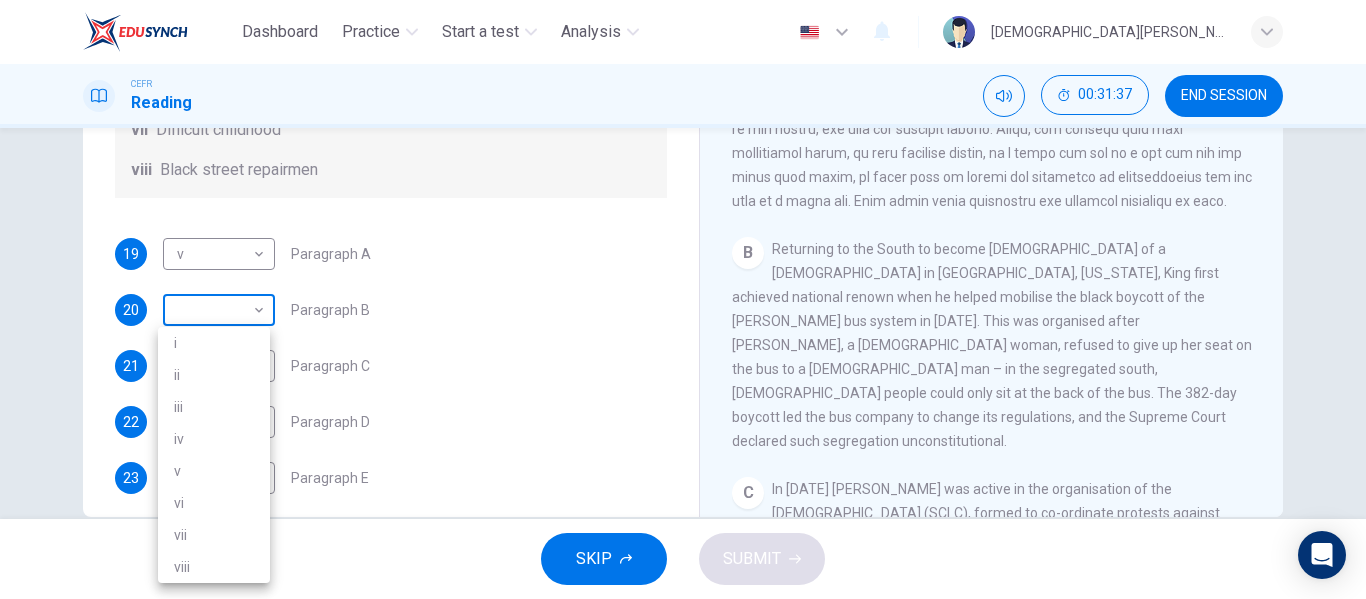 click on "Dashboard Practice Start a test Analysis English en ​ MUHAMMAD DANISH BIN ZAKARIA CEFR Reading 00:31:37 END SESSION Questions 19 - 24 The Reading Passage has 6 paragraphs.
Choose the correct heading for each paragraph  A – F , from the list of headings.
Write the correct number,  i – viii , in the spaces below. List of Headings i The memorable speech ii Unhappy about violence iii A tragic incident iv Protests and action v The background of an iconic man vi Making his mark internationally vii Difficult childhood viii Black street repairmen 19 v v ​ Paragraph A 20 ​ ​ Paragraph B 21 ​ ​ Paragraph C 22 ​ ​ Paragraph D 23 ​ ​ Paragraph E 24 ​ ​ Paragraph F Martin Luther King CLICK TO ZOOM Click to Zoom A B C D E F SKIP SUBMIT EduSynch - Online Language Proficiency Testing
Dashboard Practice Start a test Analysis Notifications © Copyright  2025 i ii iii iv v vi vii viii" at bounding box center [683, 299] 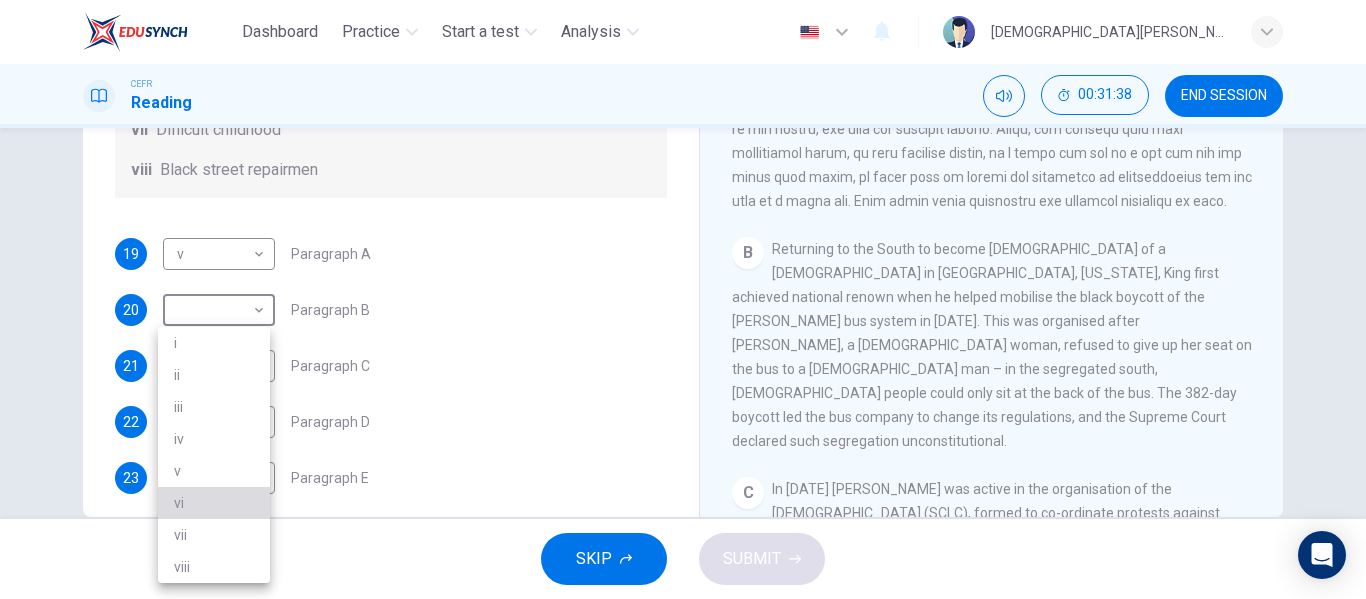 click on "vi" at bounding box center [214, 503] 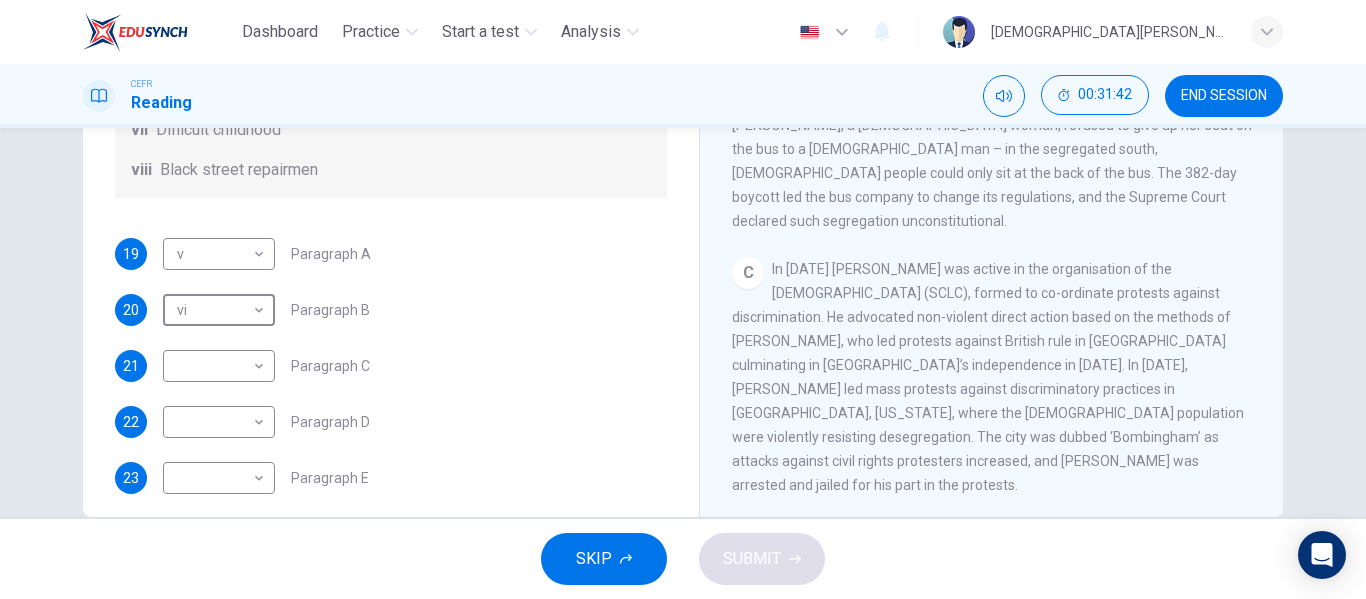 scroll, scrollTop: 650, scrollLeft: 0, axis: vertical 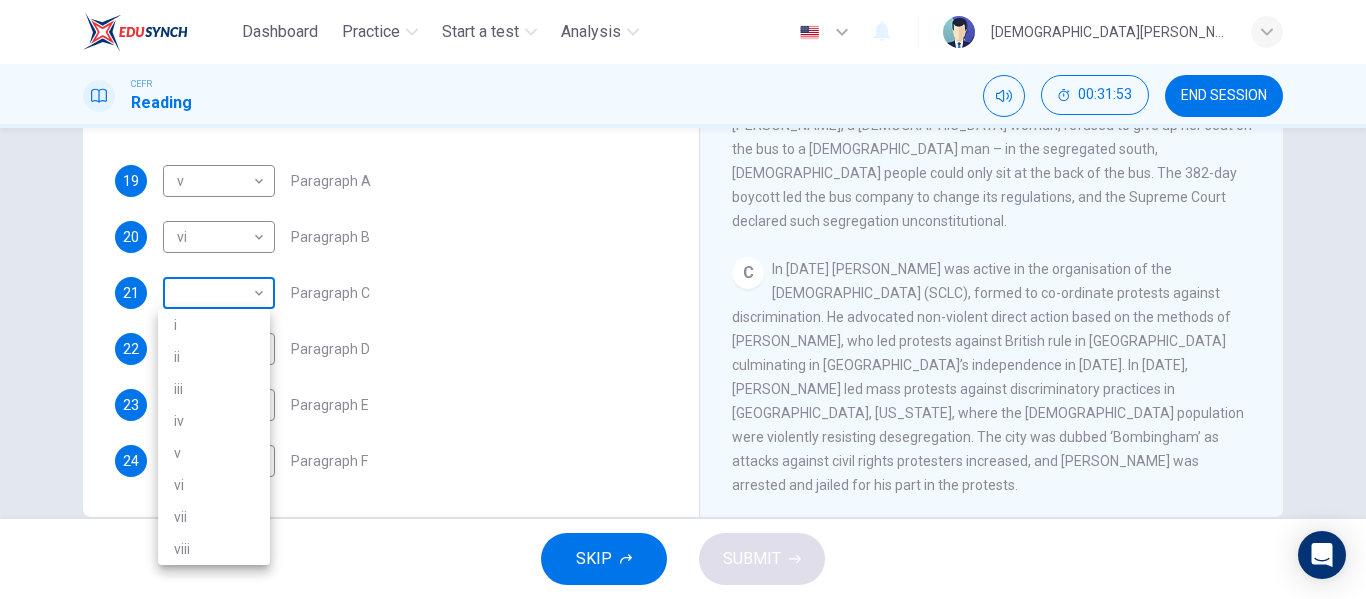 click on "Dashboard Practice Start a test Analysis English en ​ MUHAMMAD DANISH BIN ZAKARIA CEFR Reading 00:31:53 END SESSION Questions 19 - 24 The Reading Passage has 6 paragraphs.
Choose the correct heading for each paragraph  A – F , from the list of headings.
Write the correct number,  i – viii , in the spaces below. List of Headings i The memorable speech ii Unhappy about violence iii A tragic incident iv Protests and action v The background of an iconic man vi Making his mark internationally vii Difficult childhood viii Black street repairmen 19 v v ​ Paragraph A 20 vi vi ​ Paragraph B 21 ​ ​ Paragraph C 22 ​ ​ Paragraph D 23 ​ ​ Paragraph E 24 ​ ​ Paragraph F Martin Luther King CLICK TO ZOOM Click to Zoom A B C D E F SKIP SUBMIT EduSynch - Online Language Proficiency Testing
Dashboard Practice Start a test Analysis Notifications © Copyright  2025 i ii iii iv v vi vii viii" at bounding box center [683, 299] 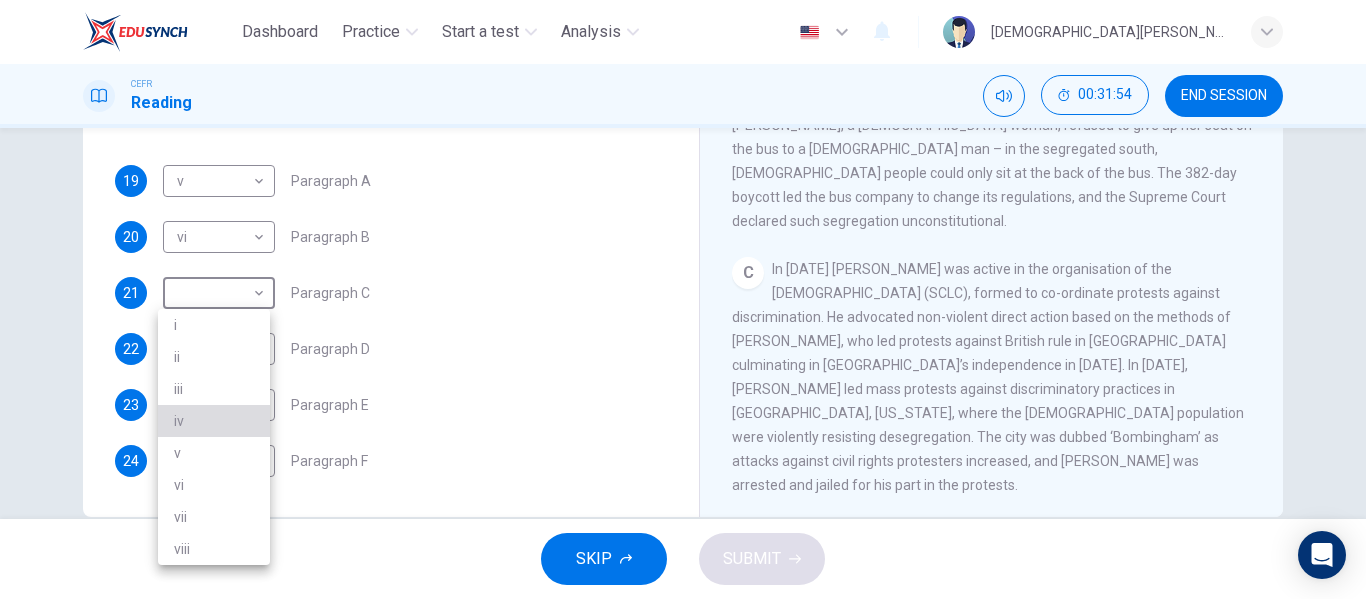 click on "iv" at bounding box center [214, 421] 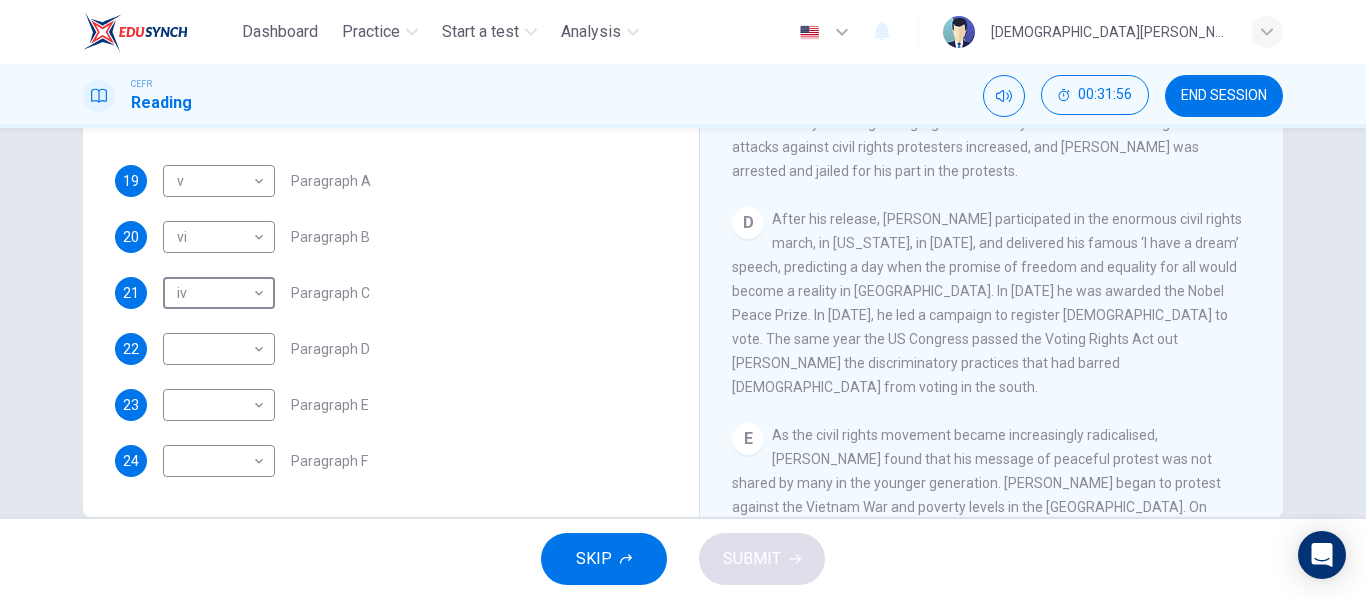 scroll, scrollTop: 970, scrollLeft: 0, axis: vertical 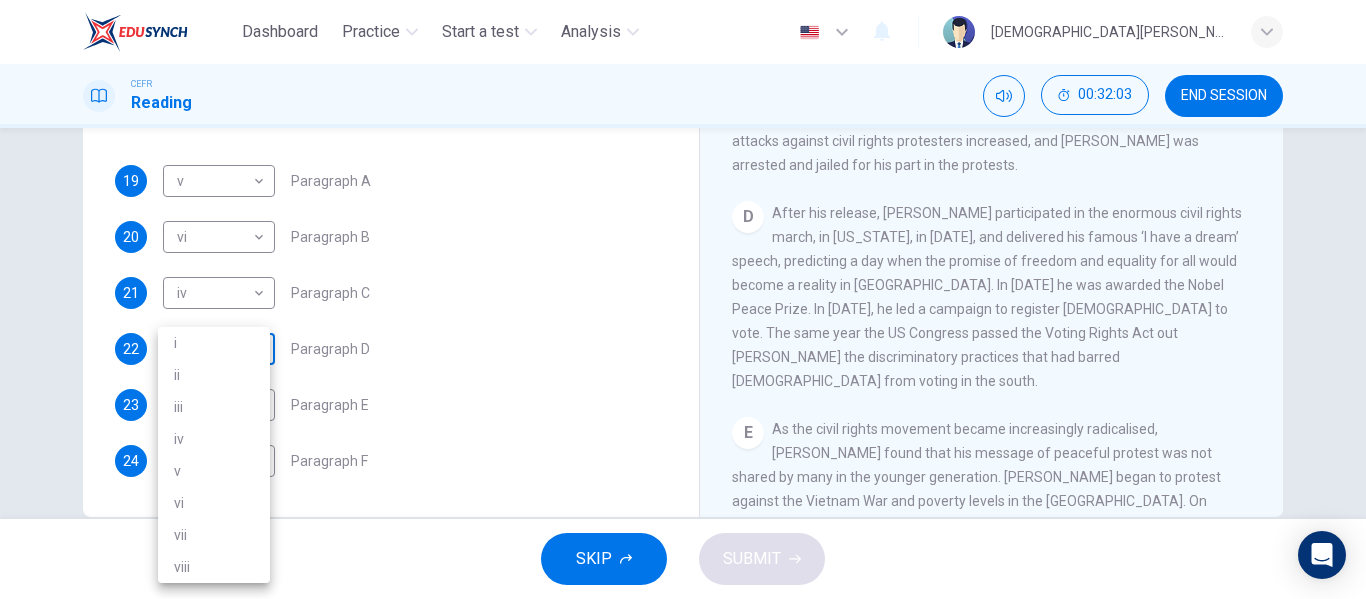 click on "Dashboard Practice Start a test Analysis English en ​ MUHAMMAD DANISH BIN ZAKARIA CEFR Reading 00:32:03 END SESSION Questions 19 - 24 The Reading Passage has 6 paragraphs.
Choose the correct heading for each paragraph  A – F , from the list of headings.
Write the correct number,  i – viii , in the spaces below. List of Headings i The memorable speech ii Unhappy about violence iii A tragic incident iv Protests and action v The background of an iconic man vi Making his mark internationally vii Difficult childhood viii Black street repairmen 19 v v ​ Paragraph A 20 vi vi ​ Paragraph B 21 iv iv ​ Paragraph C 22 ​ ​ Paragraph D 23 ​ ​ Paragraph E 24 ​ ​ Paragraph F Martin Luther King CLICK TO ZOOM Click to Zoom A B C D E F SKIP SUBMIT EduSynch - Online Language Proficiency Testing
Dashboard Practice Start a test Analysis Notifications © Copyright  2025 i ii iii iv v vi vii viii" at bounding box center (683, 299) 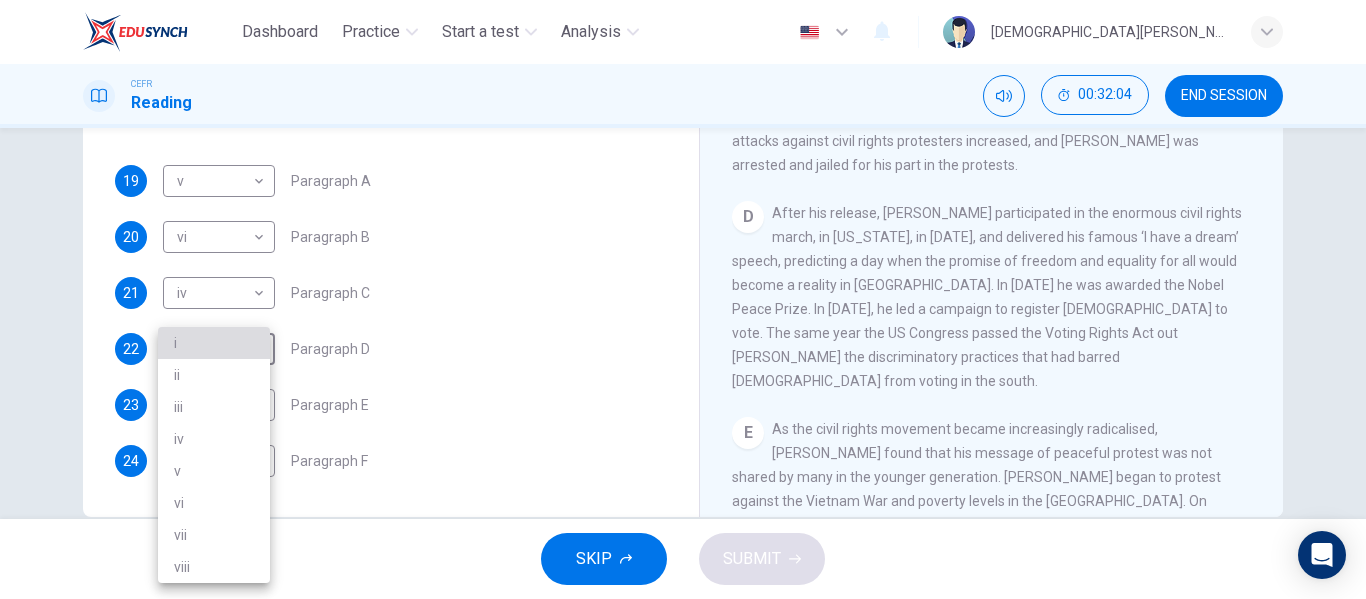 click on "i" at bounding box center (214, 343) 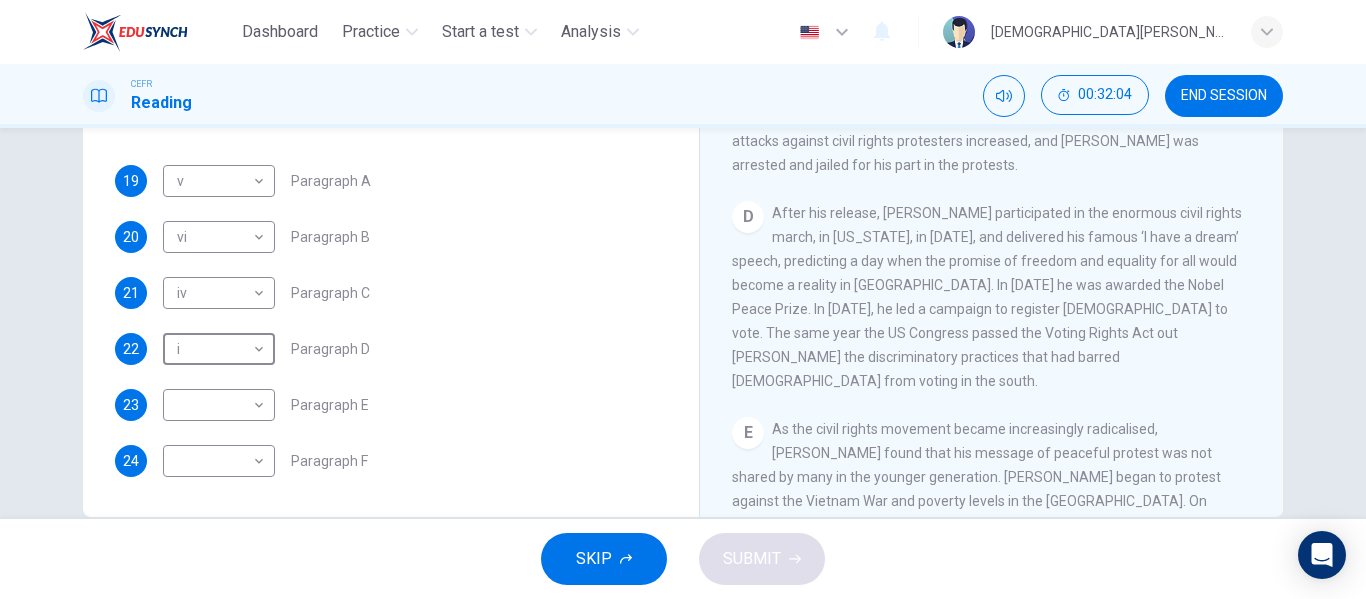 scroll, scrollTop: 353, scrollLeft: 0, axis: vertical 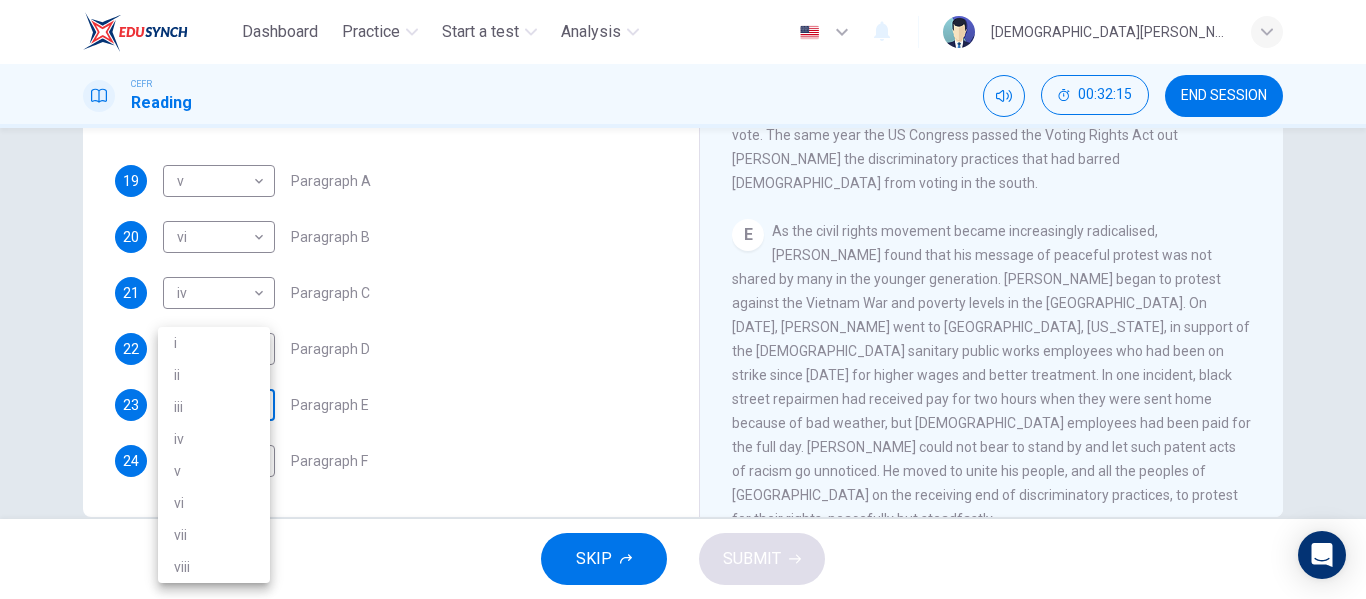 click on "Dashboard Practice Start a test Analysis English en ​ MUHAMMAD DANISH BIN ZAKARIA CEFR Reading 00:32:15 END SESSION Questions 19 - 24 The Reading Passage has 6 paragraphs.
Choose the correct heading for each paragraph  A – F , from the list of headings.
Write the correct number,  i – viii , in the spaces below. List of Headings i The memorable speech ii Unhappy about violence iii A tragic incident iv Protests and action v The background of an iconic man vi Making his mark internationally vii Difficult childhood viii Black street repairmen 19 v v ​ Paragraph A 20 vi vi ​ Paragraph B 21 iv iv ​ Paragraph C 22 i i ​ Paragraph D 23 ​ ​ Paragraph E 24 ​ ​ Paragraph F Martin Luther King CLICK TO ZOOM Click to Zoom A B C D E F SKIP SUBMIT EduSynch - Online Language Proficiency Testing
Dashboard Practice Start a test Analysis Notifications © Copyright  2025 i ii iii iv v vi vii viii" at bounding box center [683, 299] 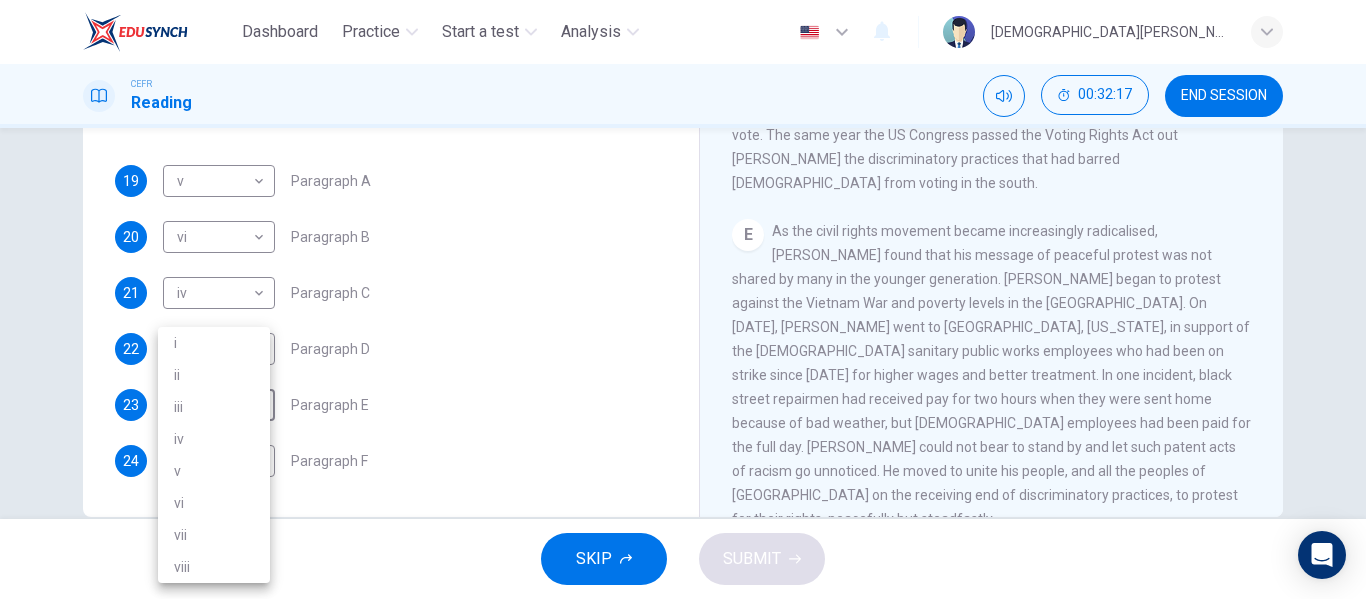 click on "viii" at bounding box center (214, 567) 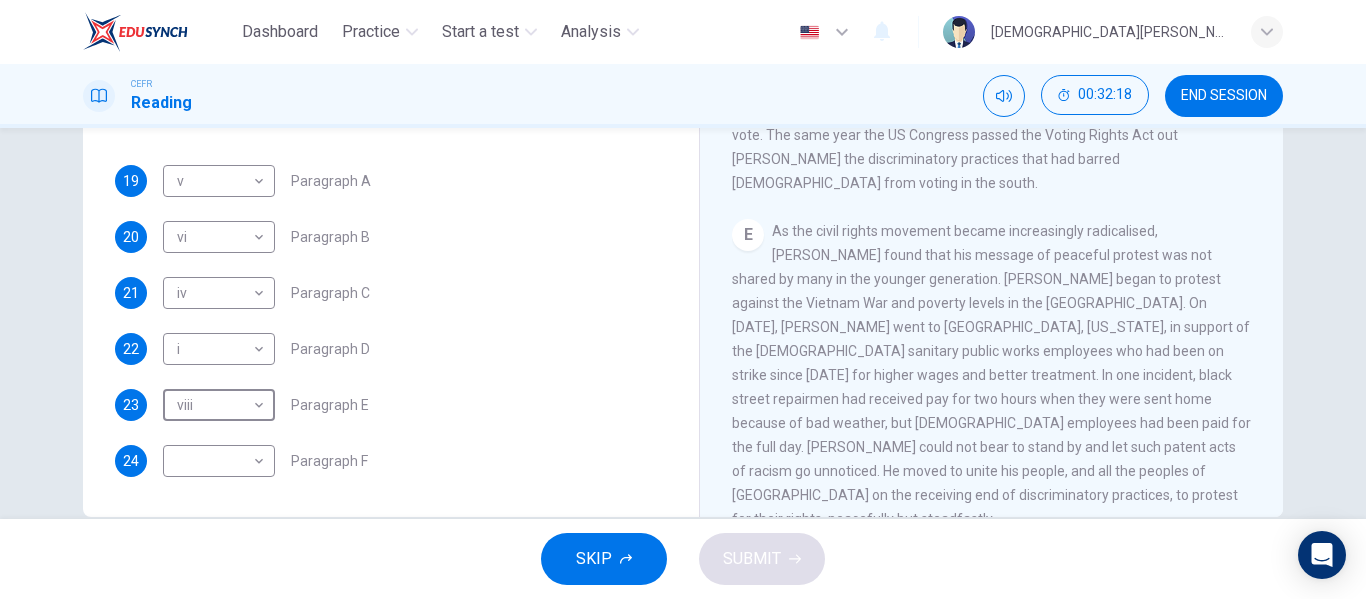 scroll, scrollTop: 1283, scrollLeft: 0, axis: vertical 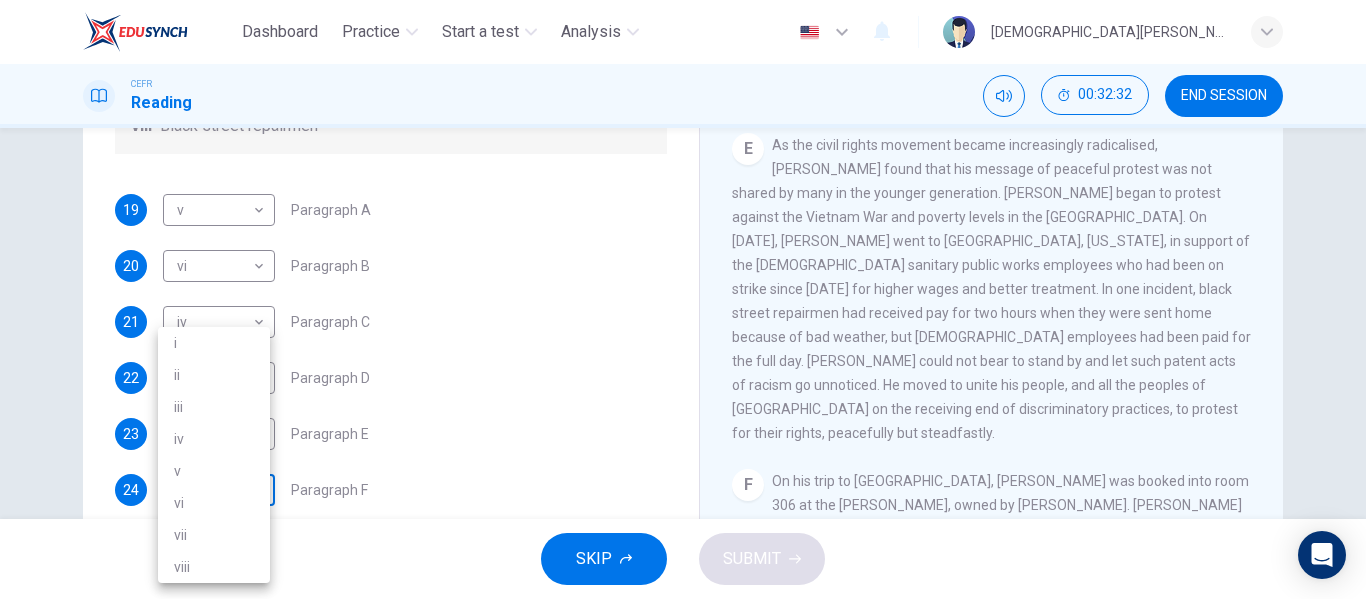 click on "Dashboard Practice Start a test Analysis English en ​ MUHAMMAD DANISH BIN ZAKARIA CEFR Reading 00:32:32 END SESSION Questions 19 - 24 The Reading Passage has 6 paragraphs.
Choose the correct heading for each paragraph  A – F , from the list of headings.
Write the correct number,  i – viii , in the spaces below. List of Headings i The memorable speech ii Unhappy about violence iii A tragic incident iv Protests and action v The background of an iconic man vi Making his mark internationally vii Difficult childhood viii Black street repairmen 19 v v ​ Paragraph A 20 vi vi ​ Paragraph B 21 iv iv ​ Paragraph C 22 i i ​ Paragraph D 23 viii viii ​ Paragraph E 24 ​ ​ Paragraph F Martin Luther King CLICK TO ZOOM Click to Zoom A B C D E F SKIP SUBMIT EduSynch - Online Language Proficiency Testing
Dashboard Practice Start a test Analysis Notifications © Copyright  2025 i ii iii iv v vi vii viii" at bounding box center (683, 299) 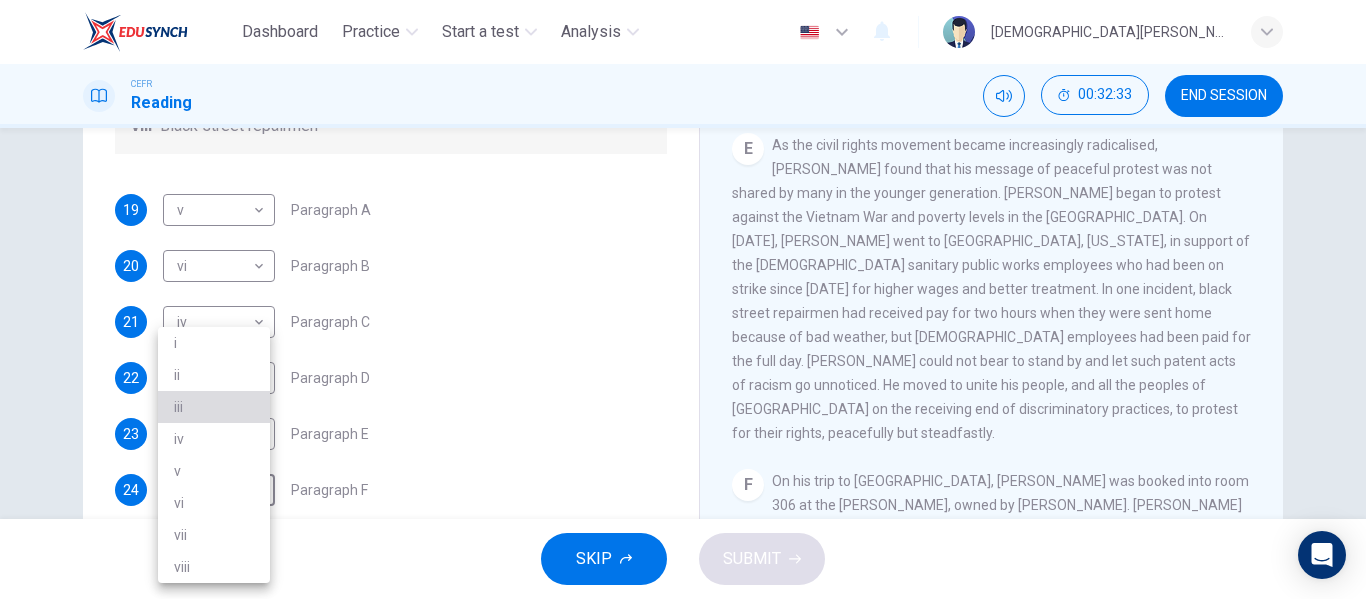 click on "iii" at bounding box center (214, 407) 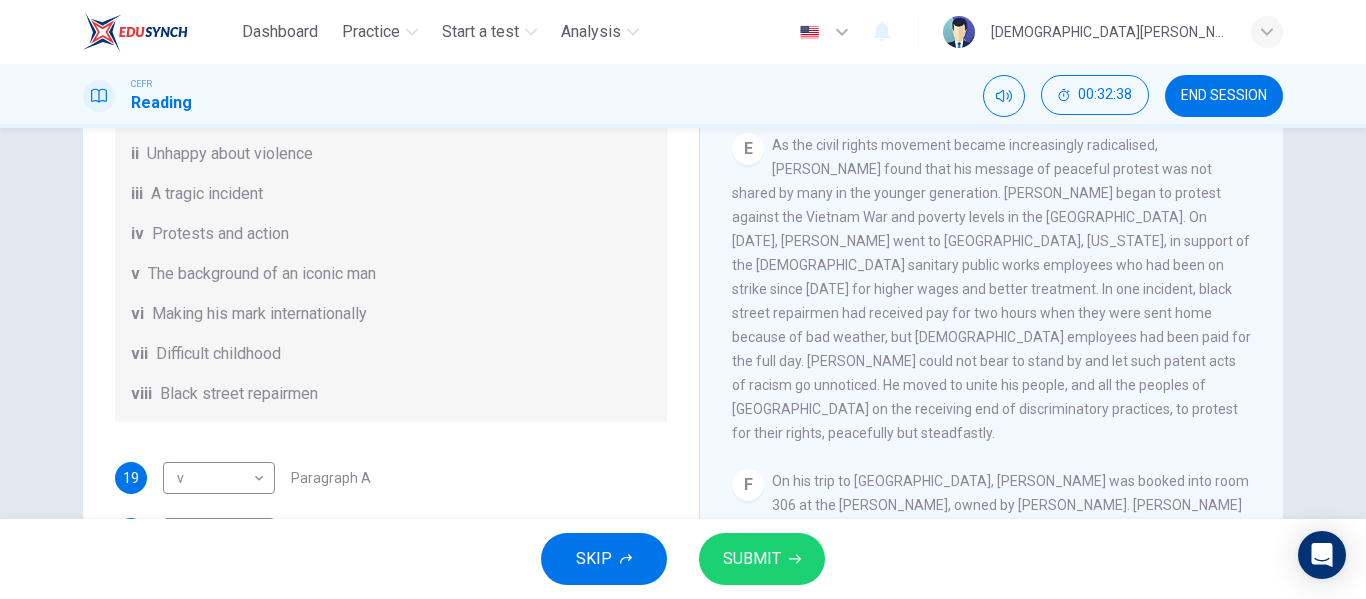 scroll, scrollTop: 353, scrollLeft: 0, axis: vertical 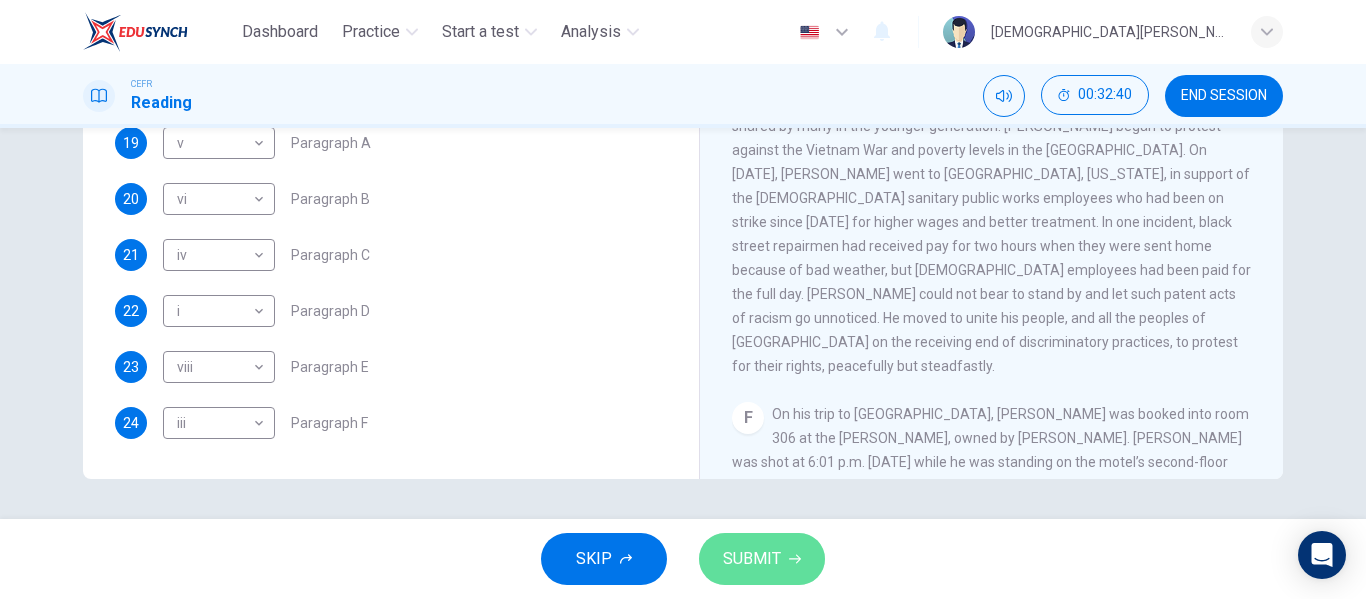 click on "SUBMIT" at bounding box center (762, 559) 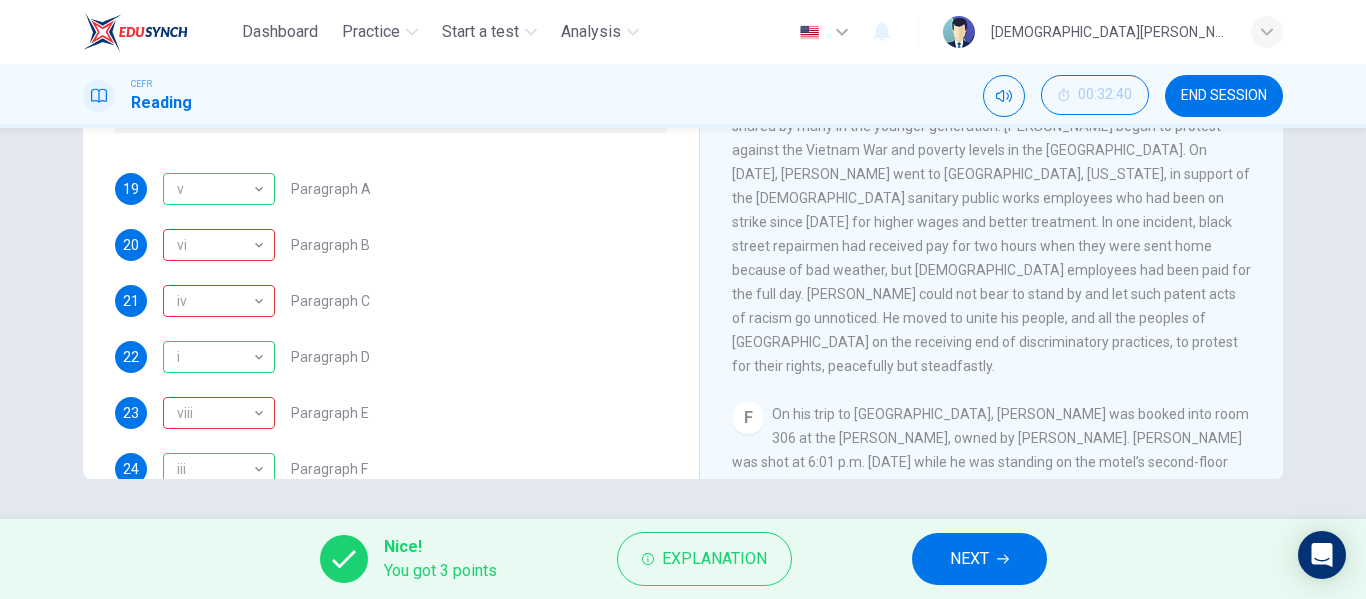scroll, scrollTop: 300, scrollLeft: 0, axis: vertical 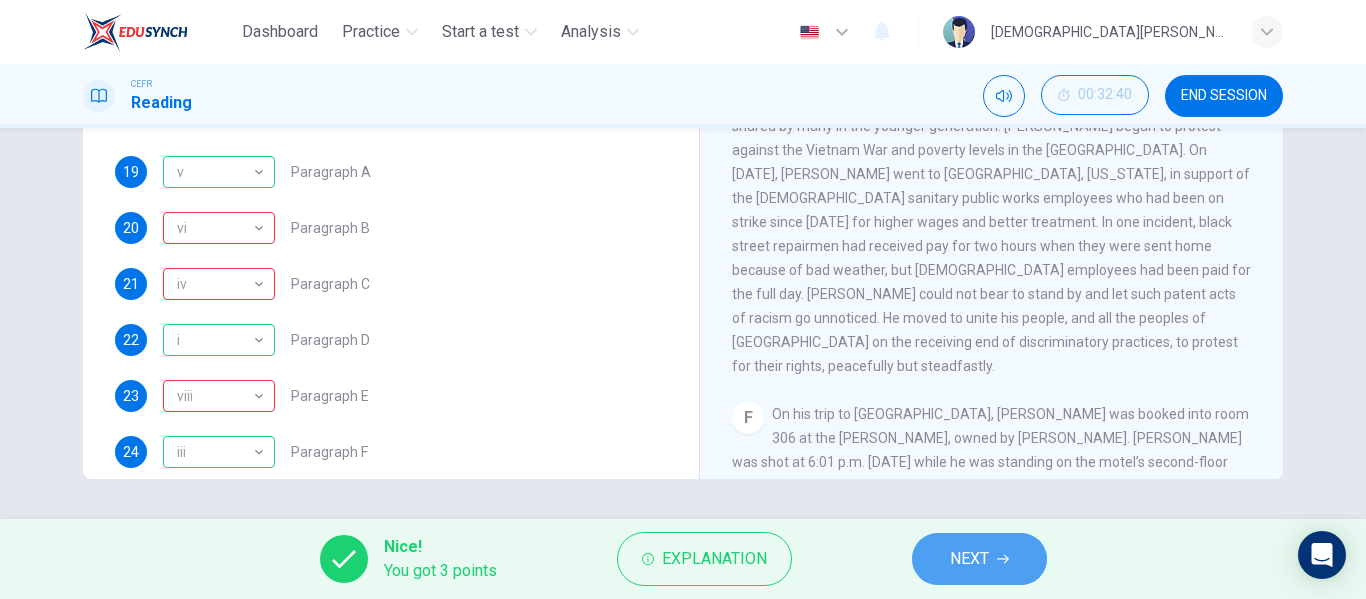 click on "NEXT" at bounding box center (969, 559) 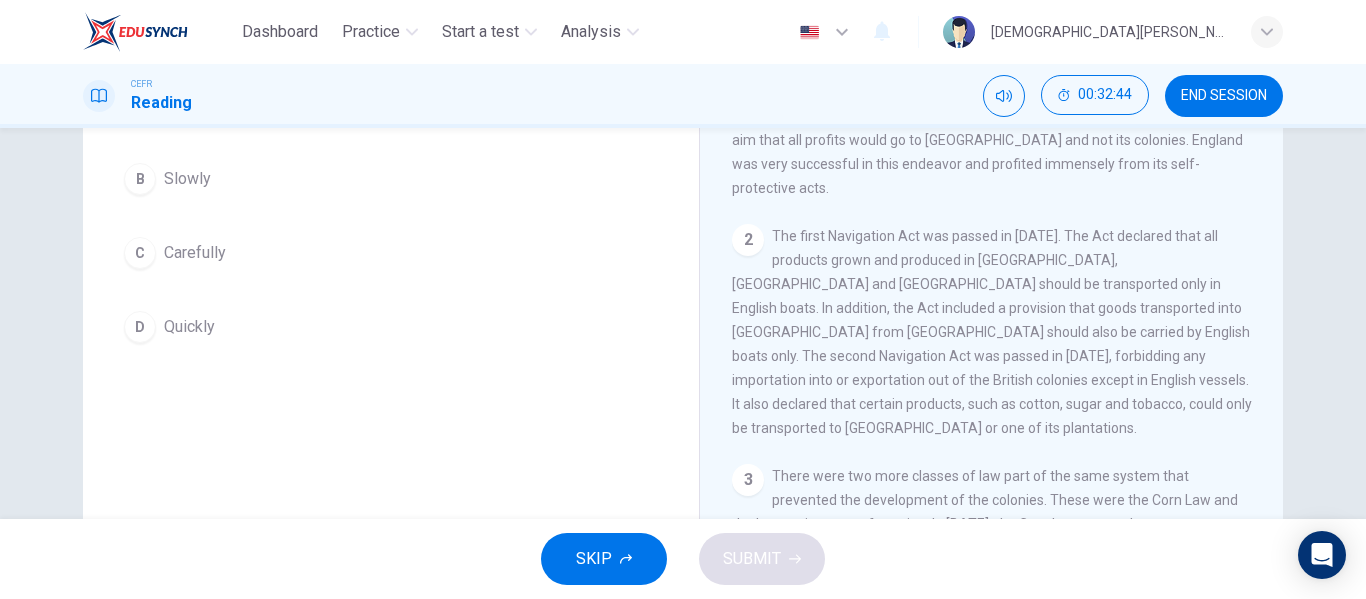 scroll, scrollTop: 252, scrollLeft: 0, axis: vertical 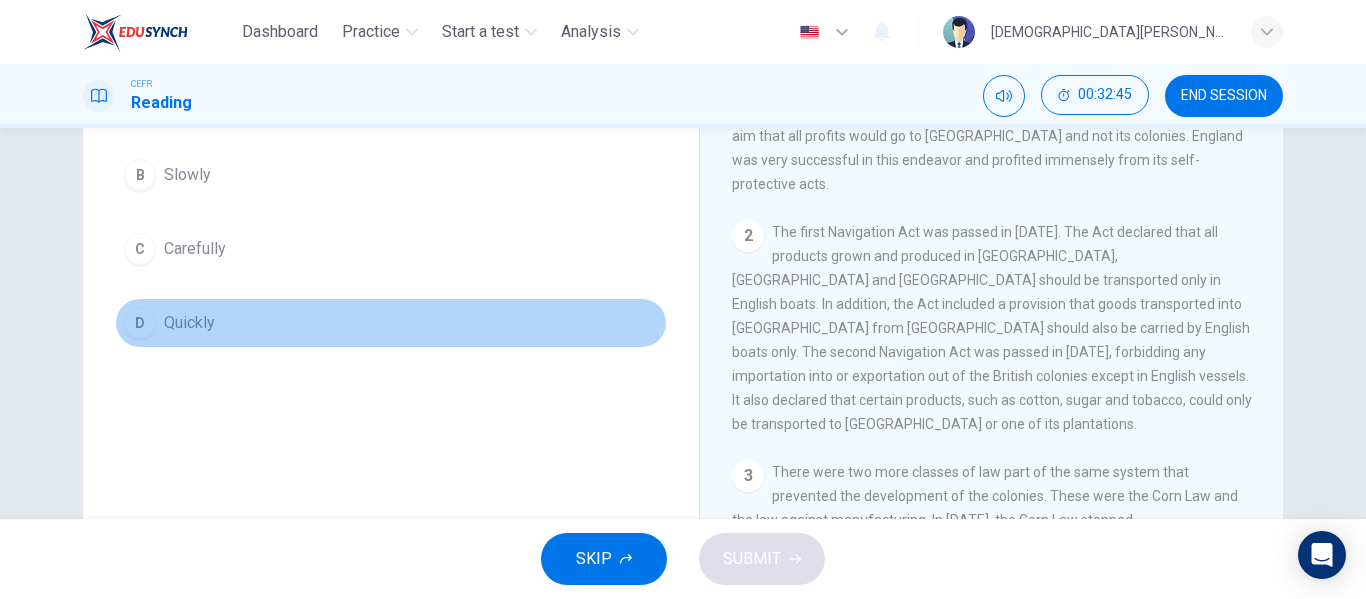 click on "D Quickly" at bounding box center [391, 323] 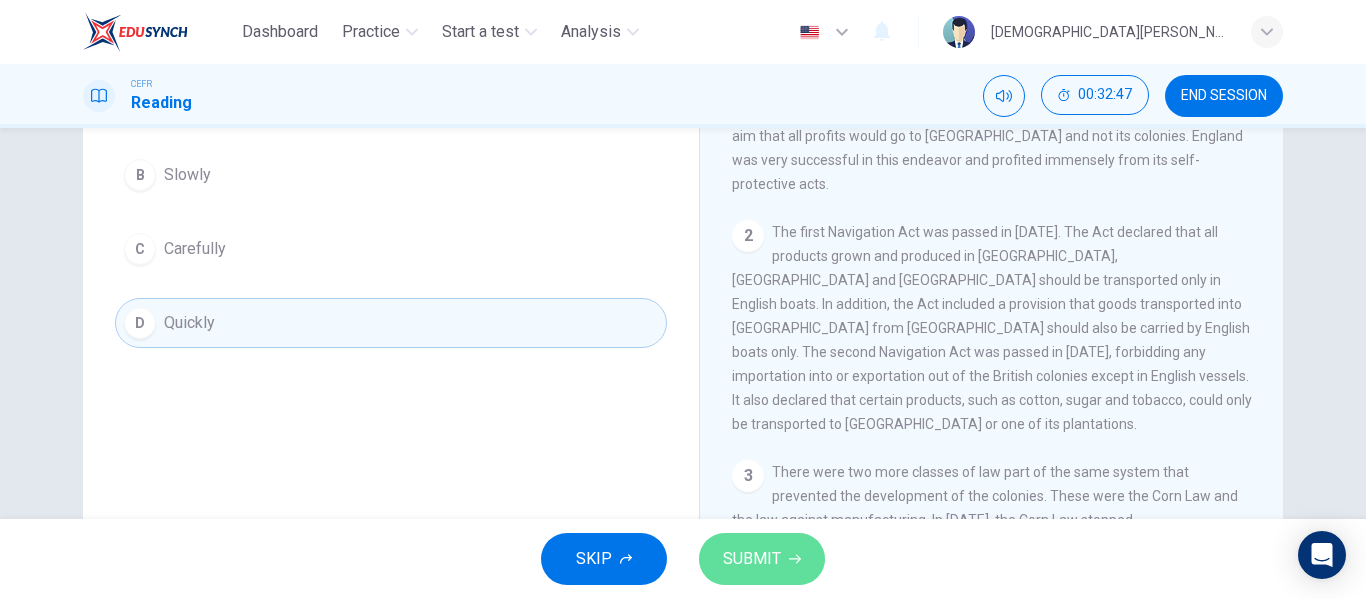 click on "SUBMIT" at bounding box center [752, 559] 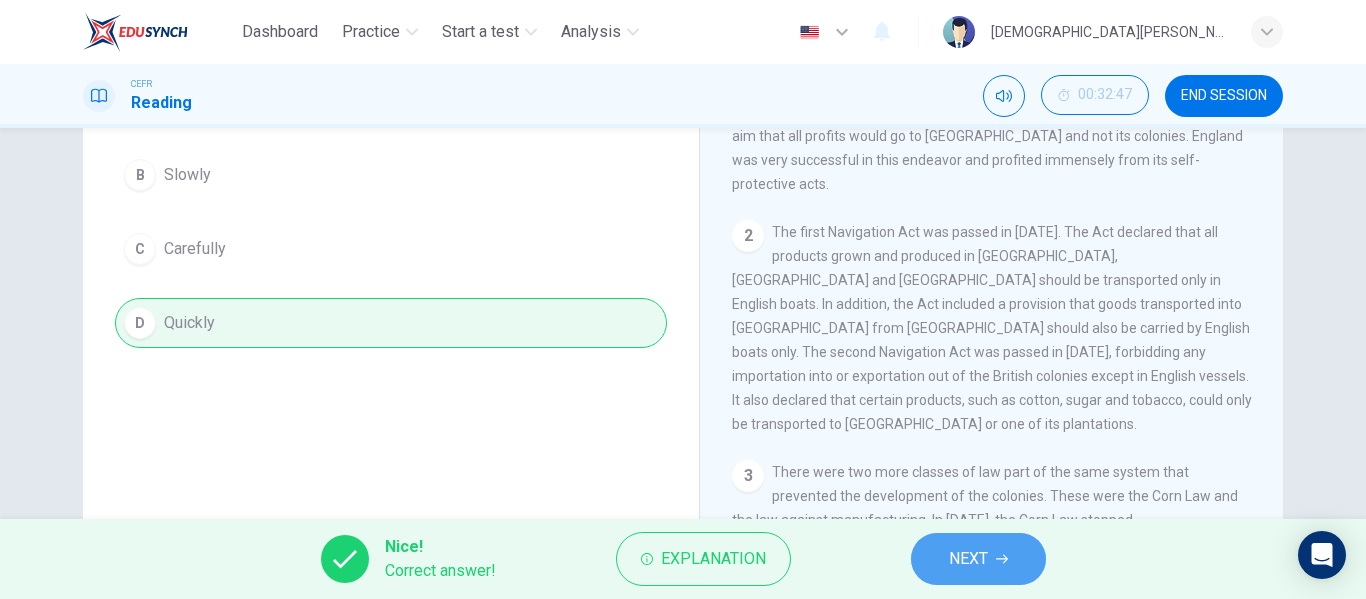 click on "NEXT" at bounding box center [978, 559] 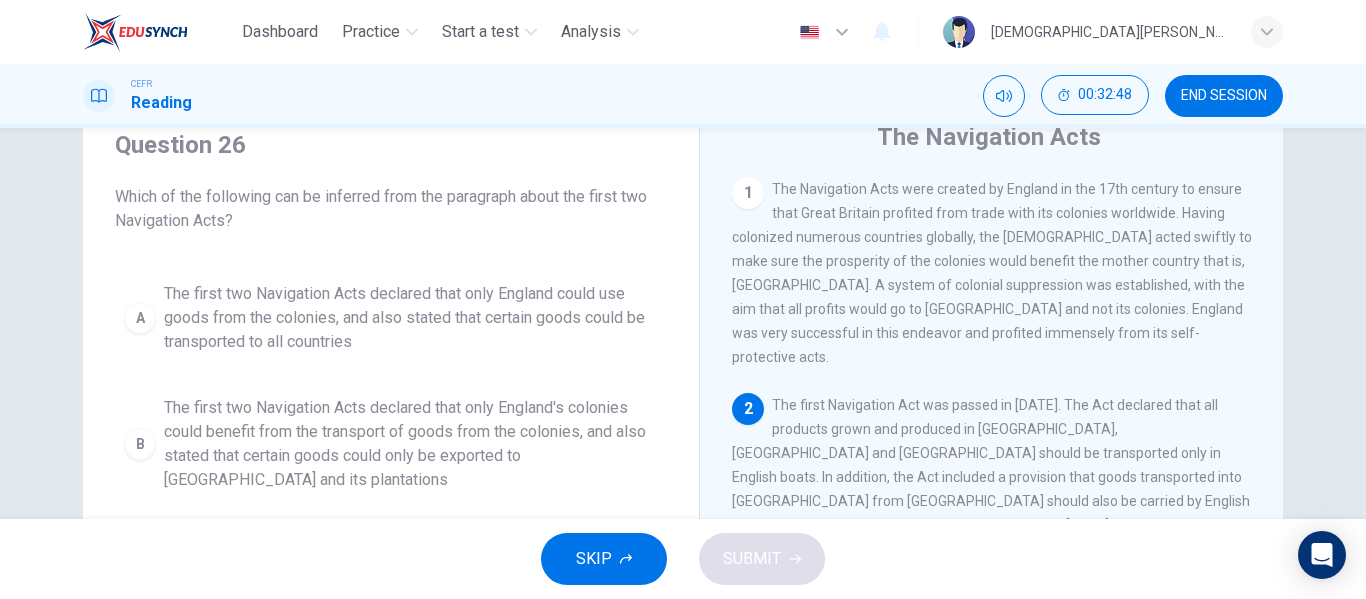 scroll, scrollTop: 78, scrollLeft: 0, axis: vertical 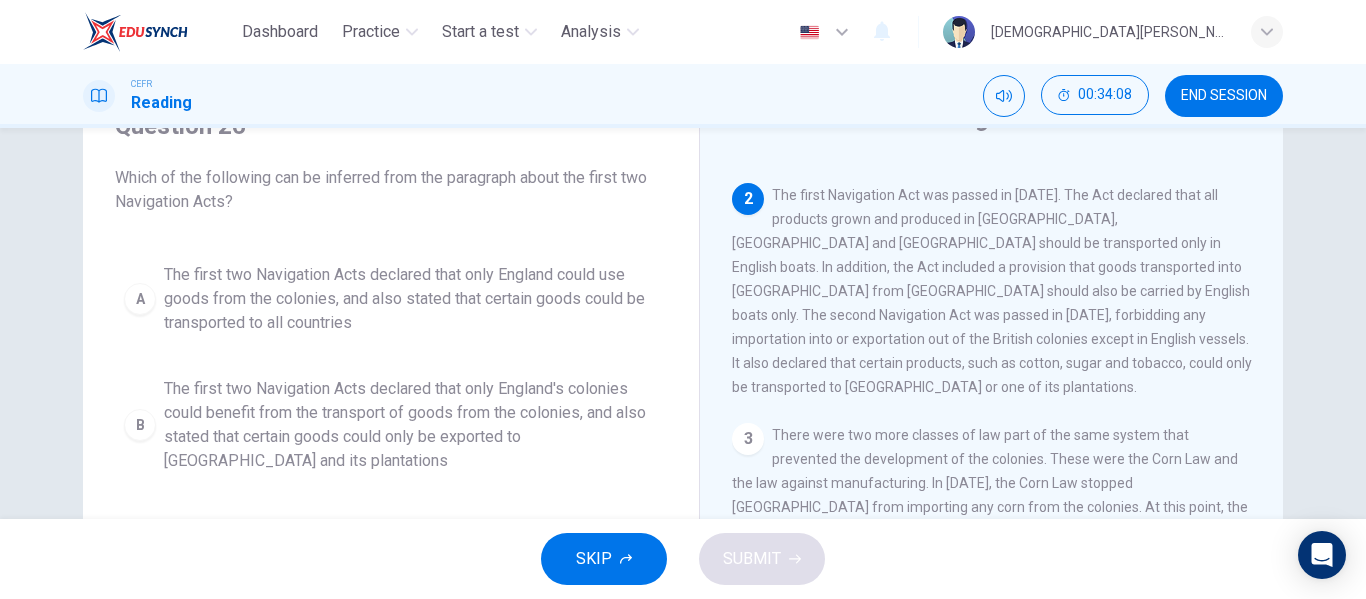 click on "END SESSION" at bounding box center [1224, 96] 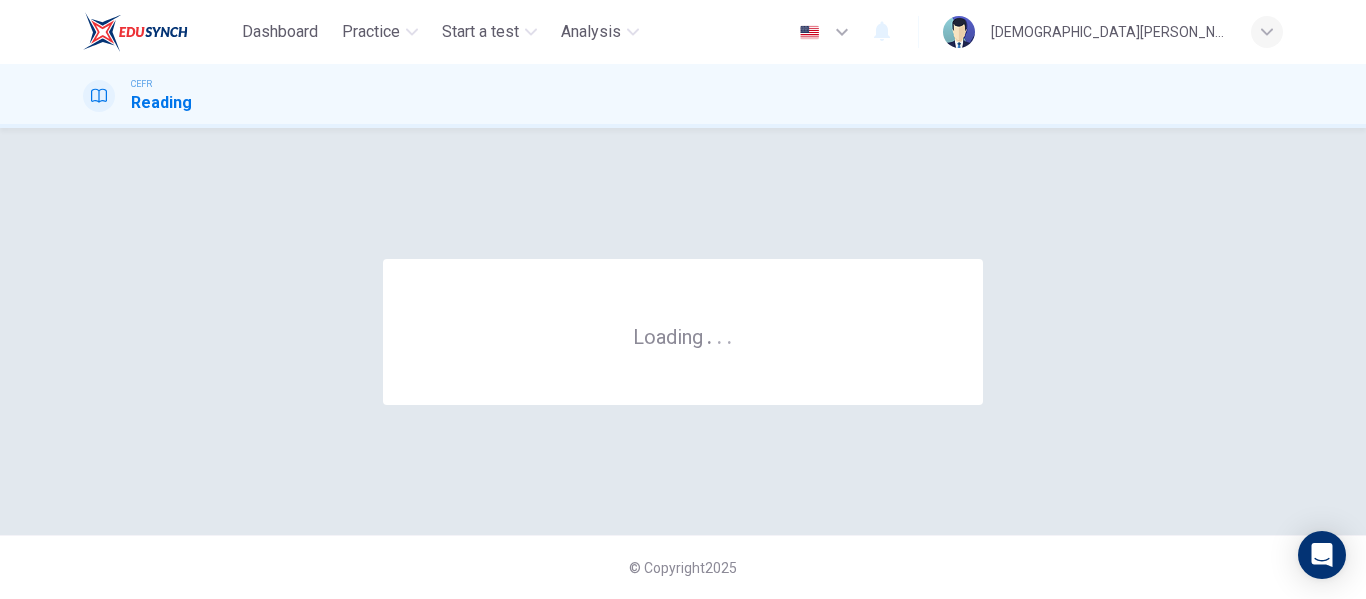 scroll, scrollTop: 0, scrollLeft: 0, axis: both 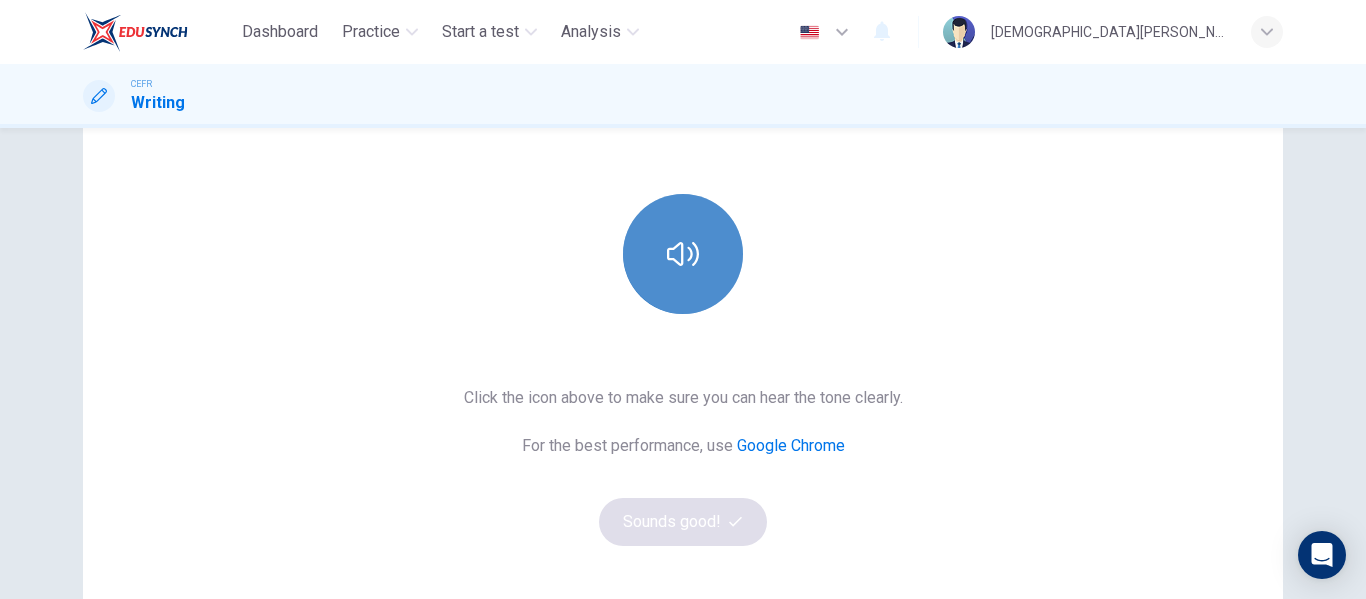 click 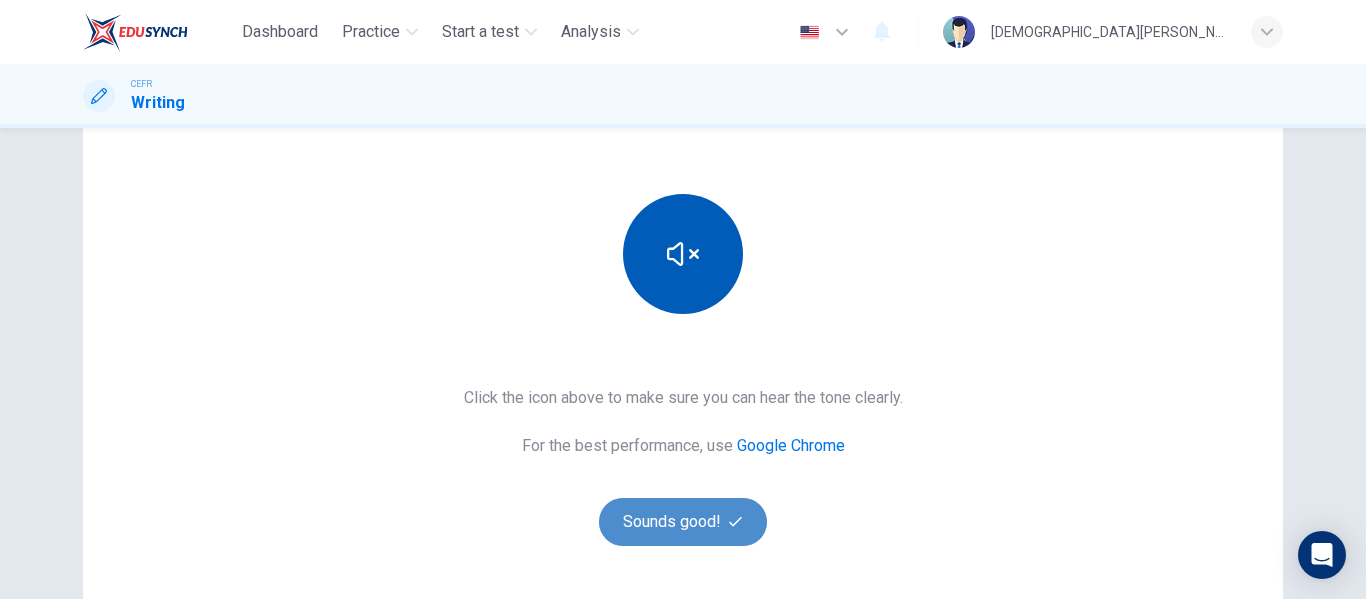 click 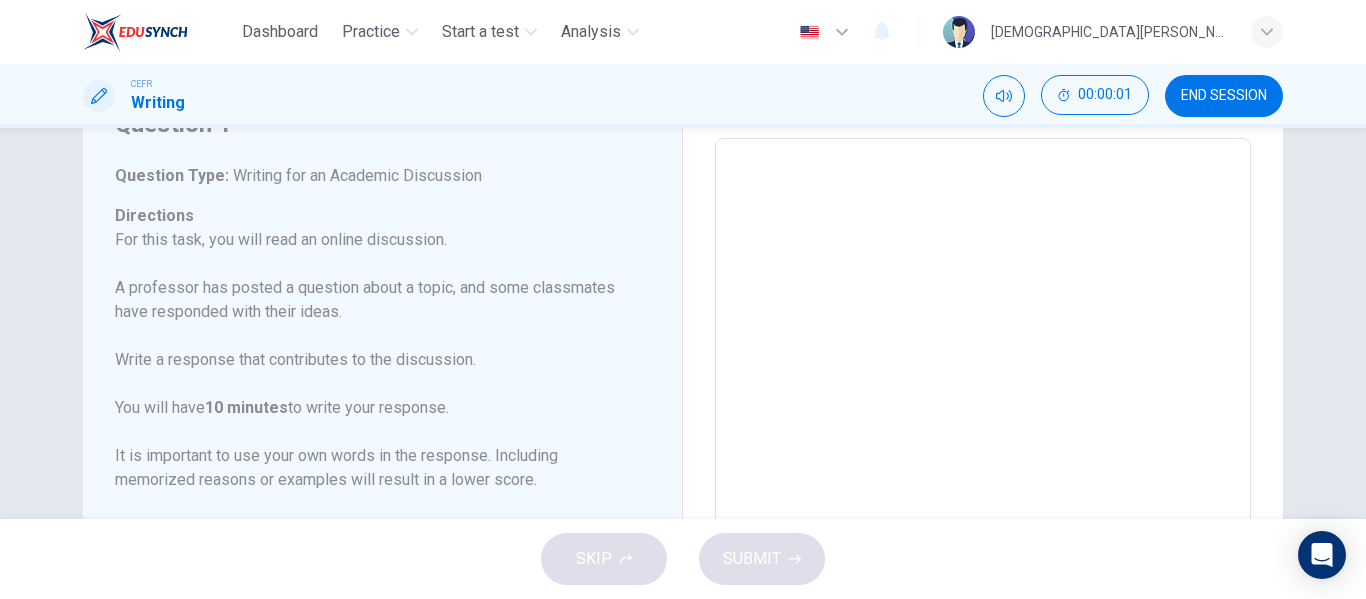 scroll, scrollTop: 0, scrollLeft: 0, axis: both 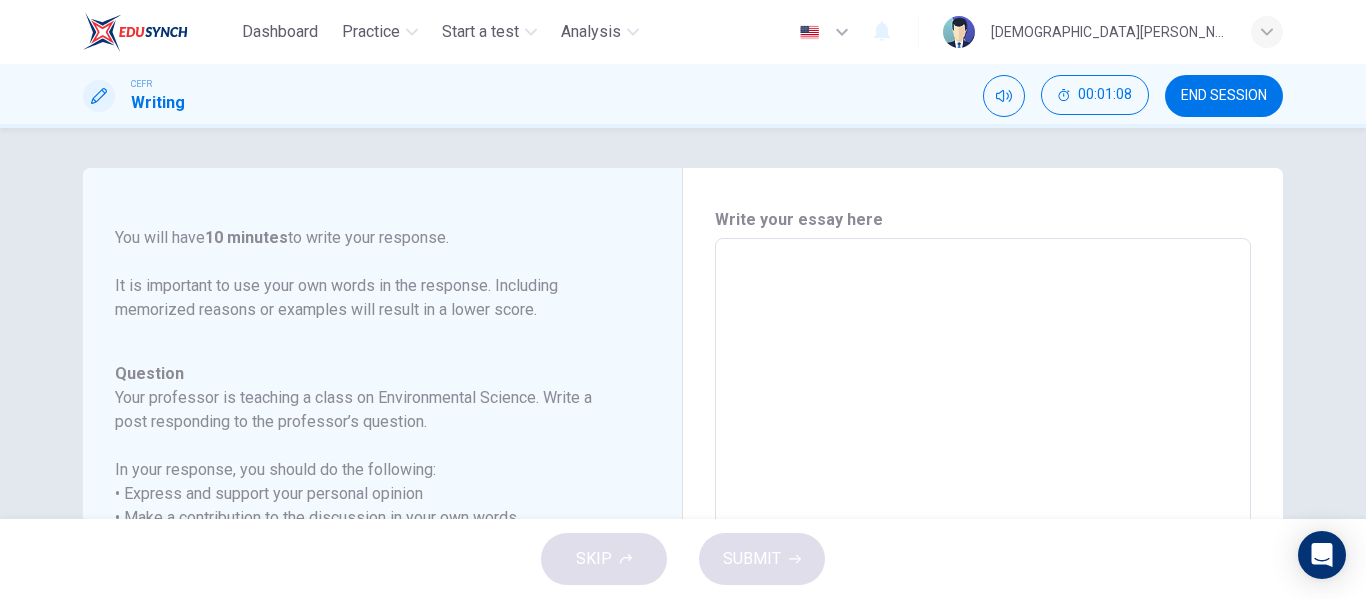 click at bounding box center (983, 572) 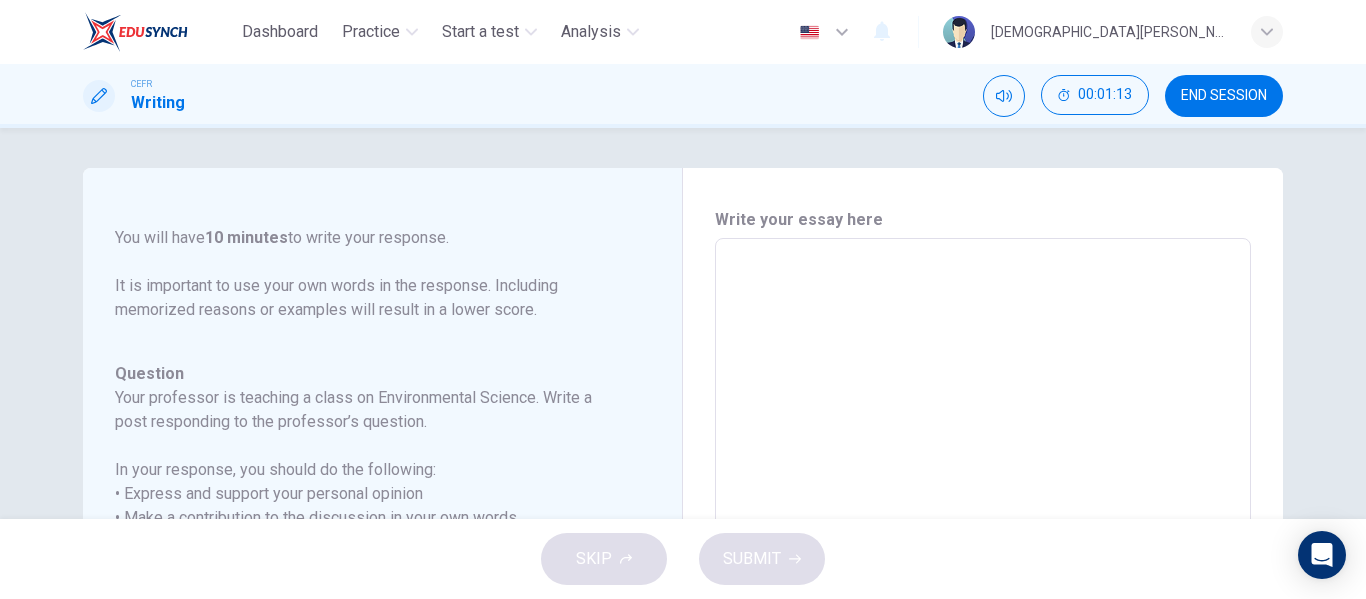 type on "T" 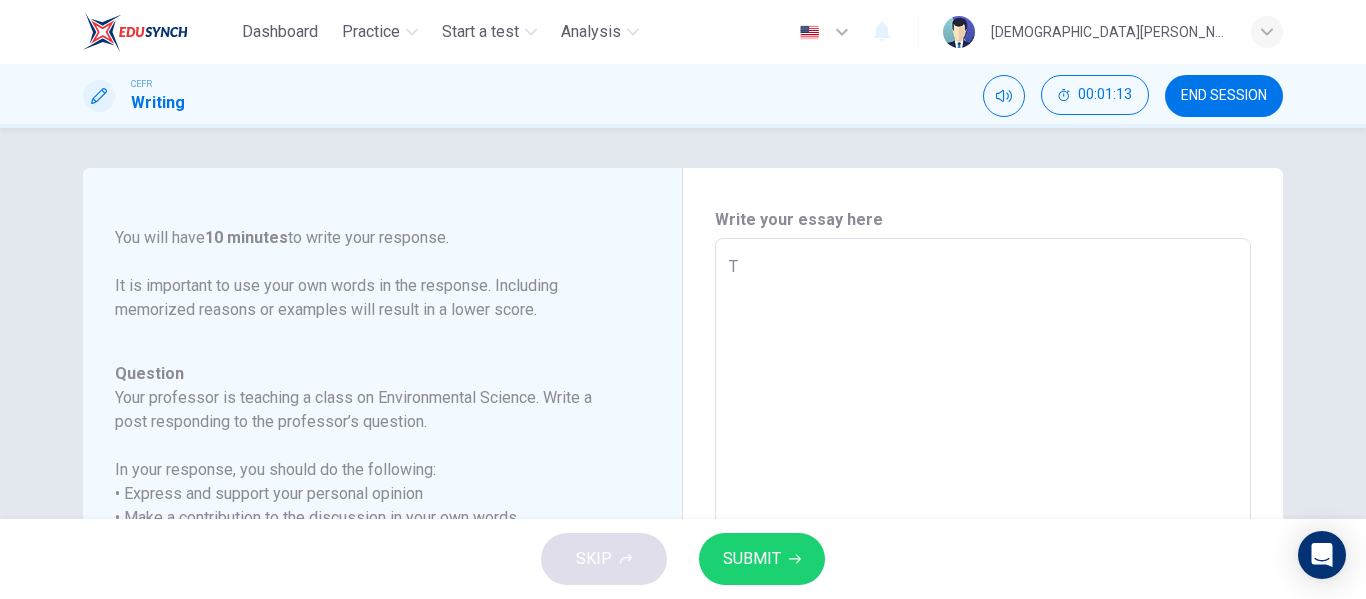 type on "x" 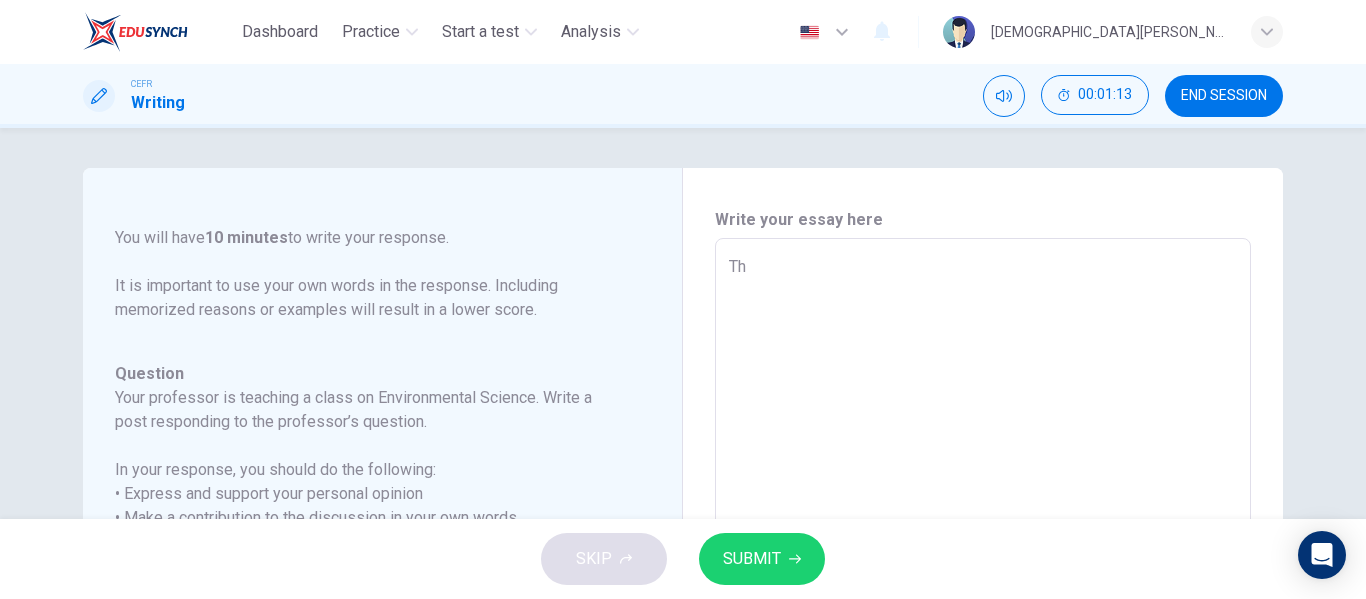 type on "The" 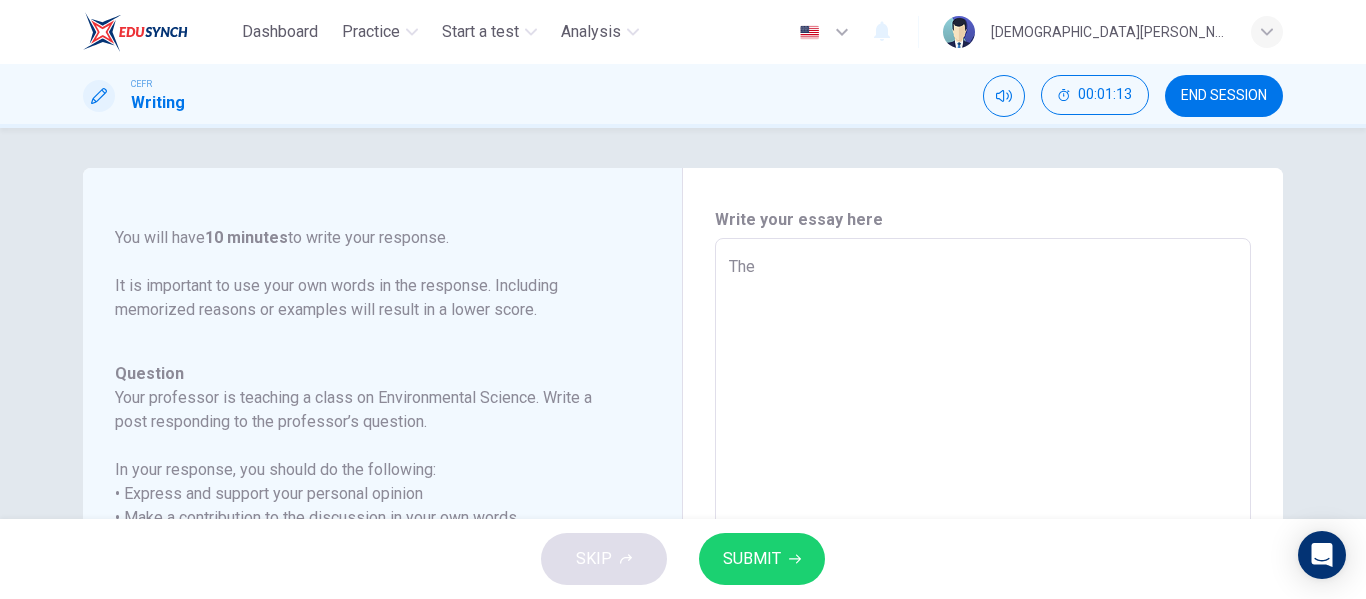type on "x" 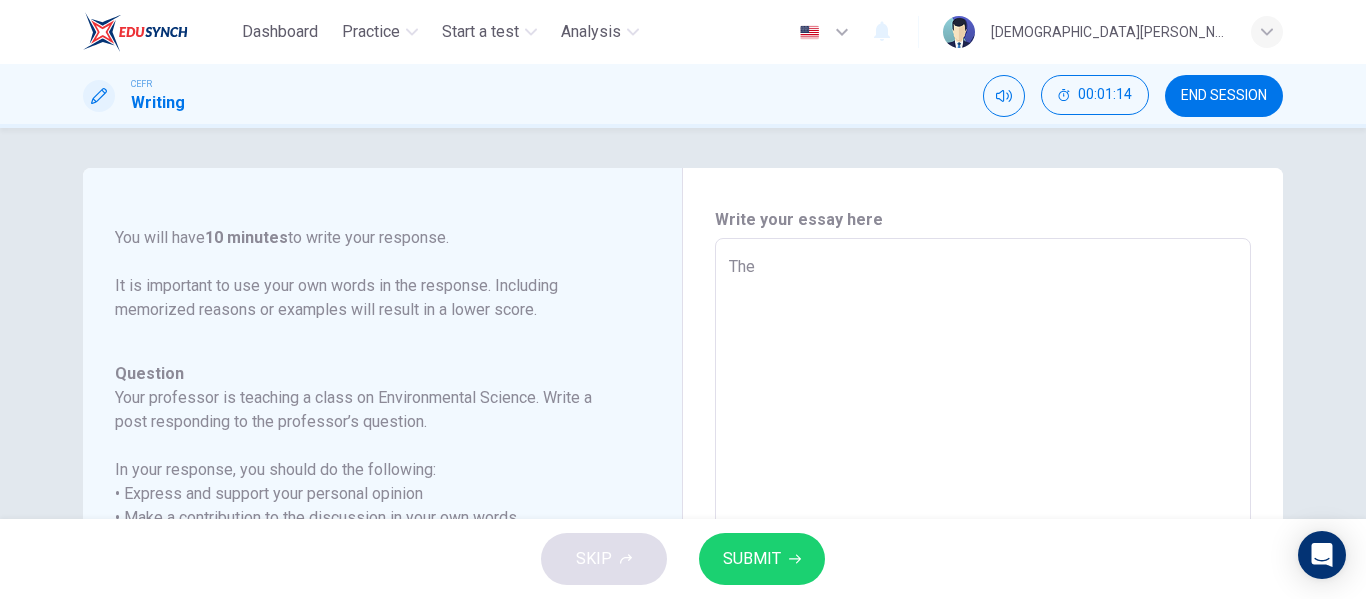 type on "The" 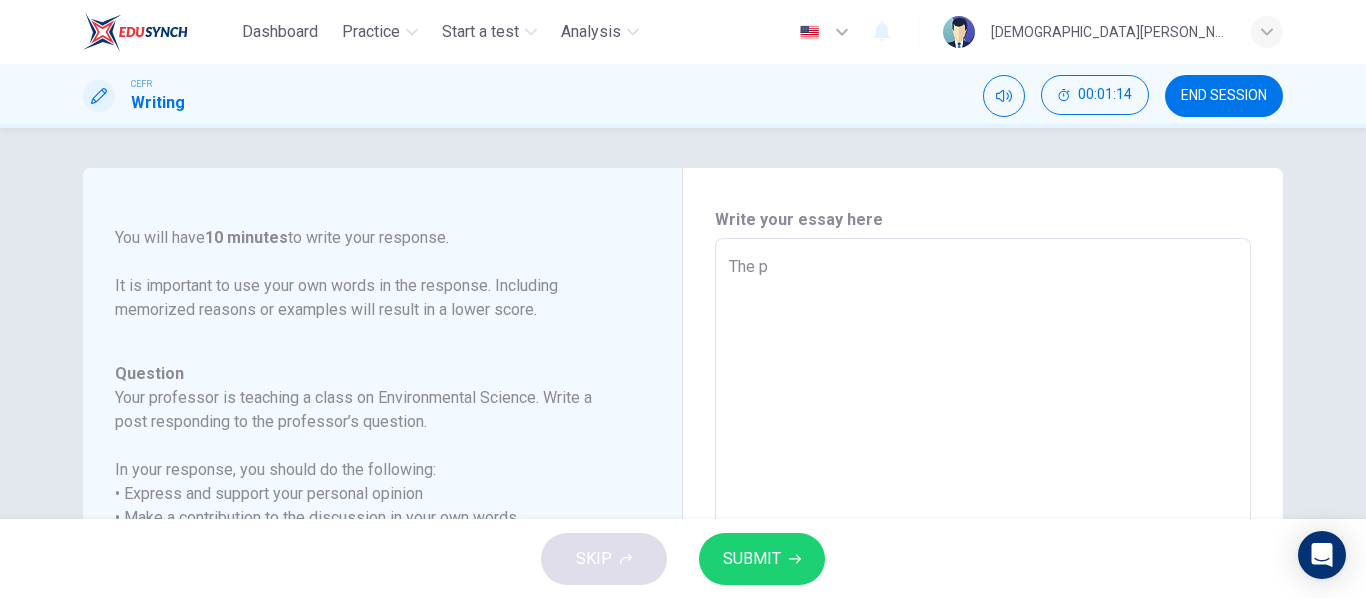 type on "x" 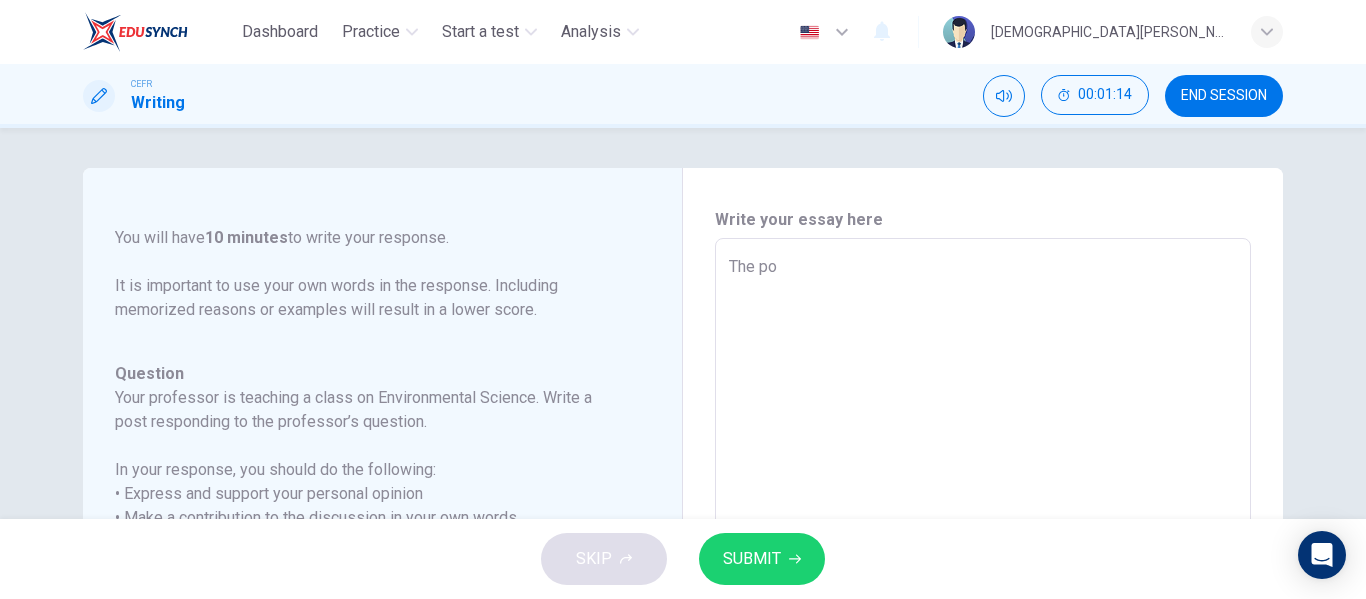 type on "x" 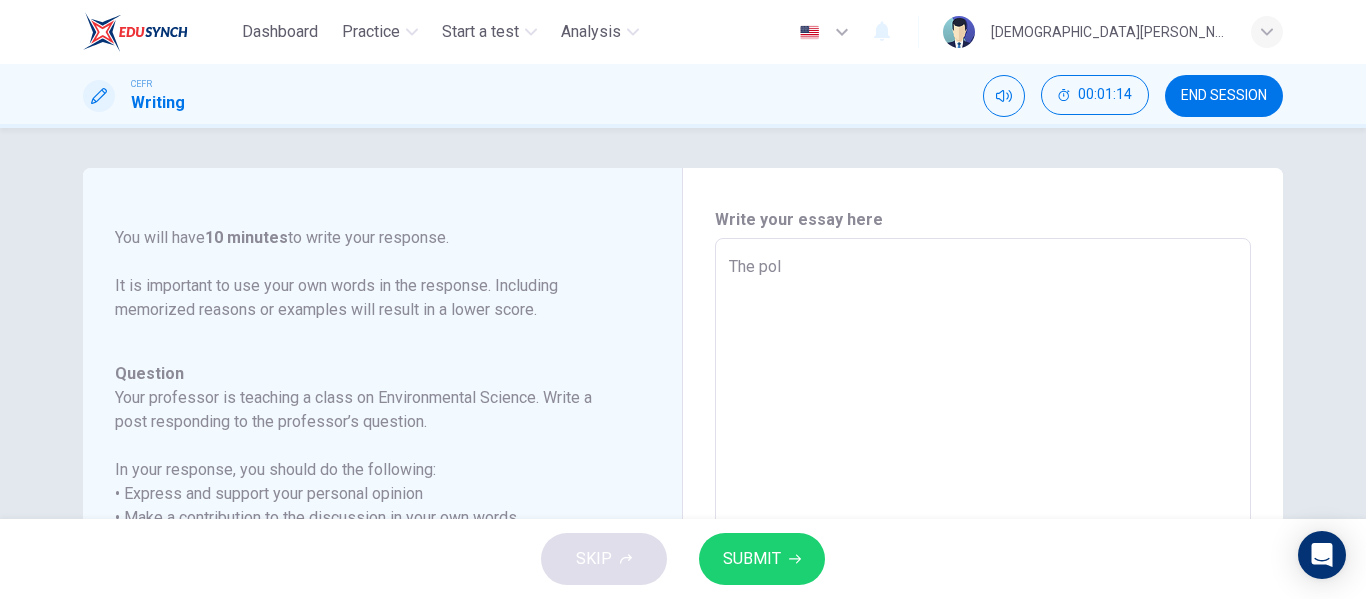type on "x" 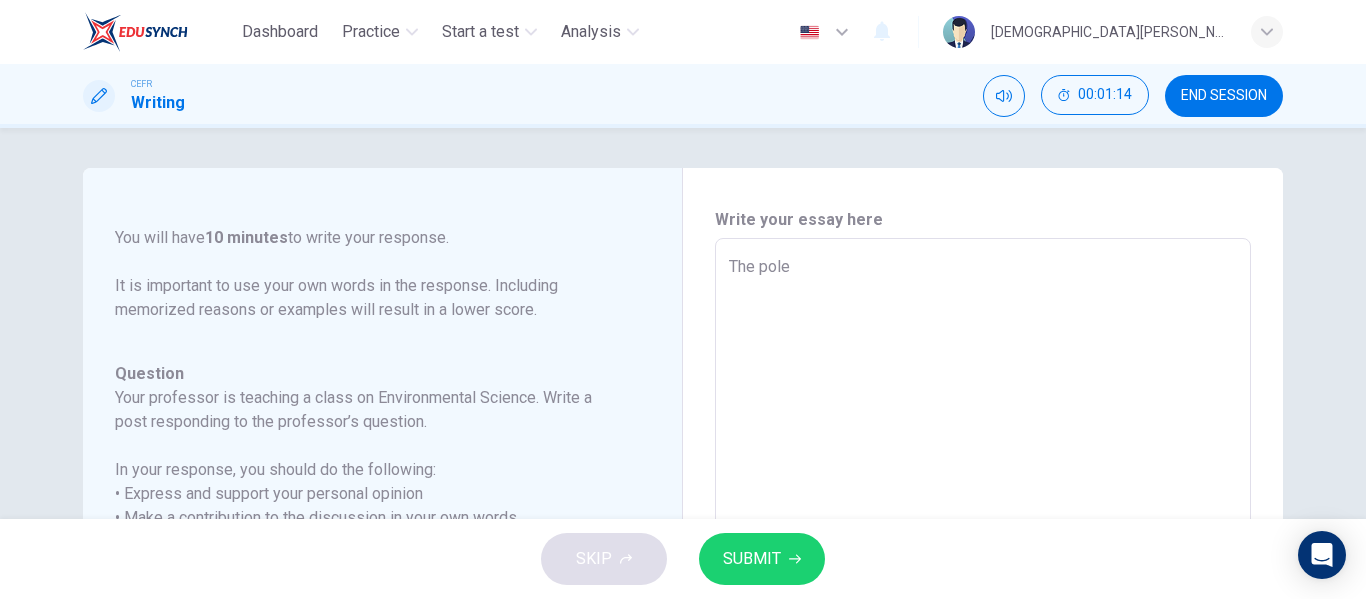 type on "x" 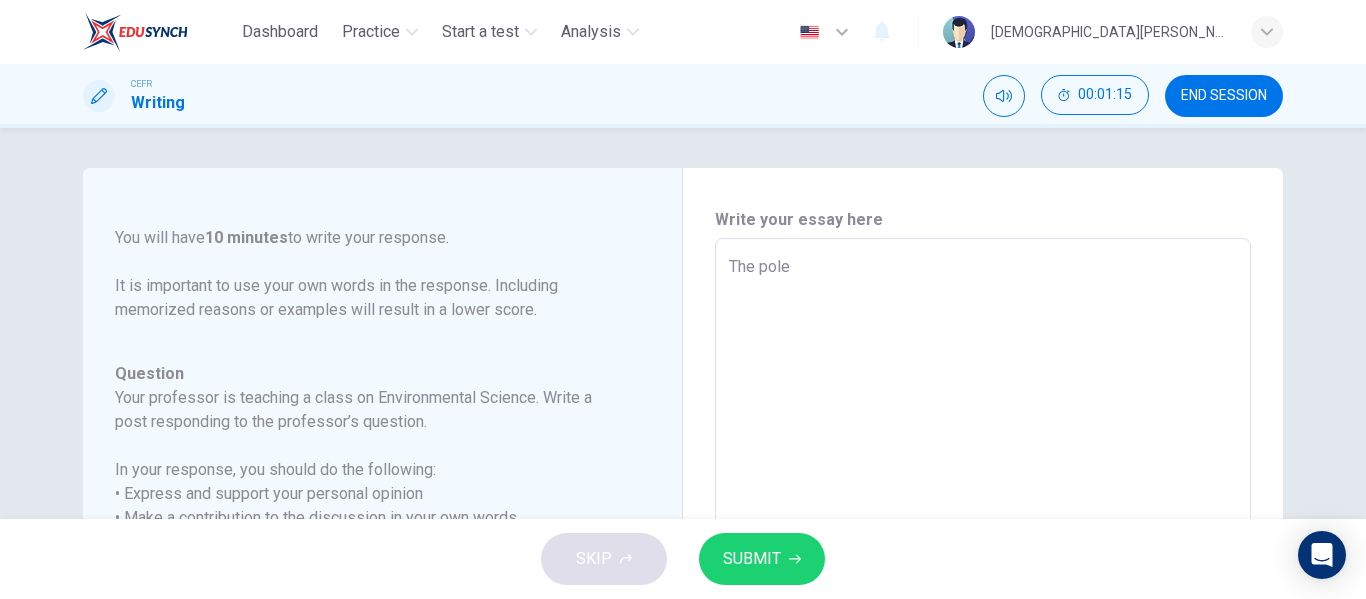 type on "The polem" 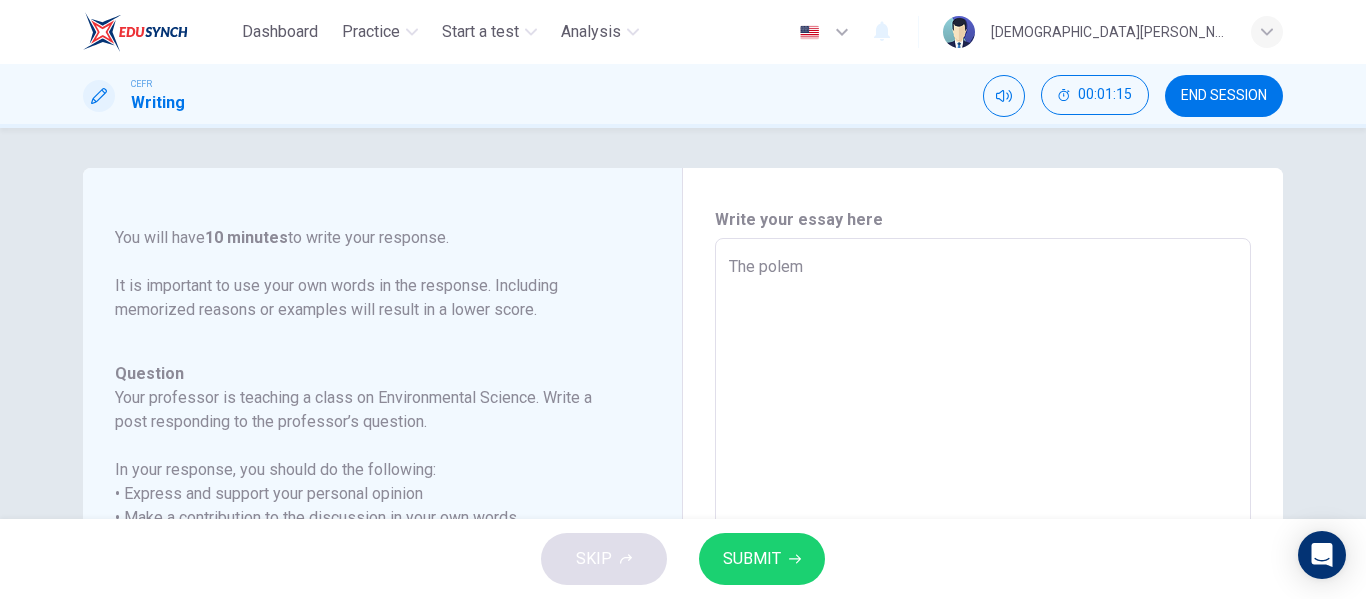 type on "The polemi" 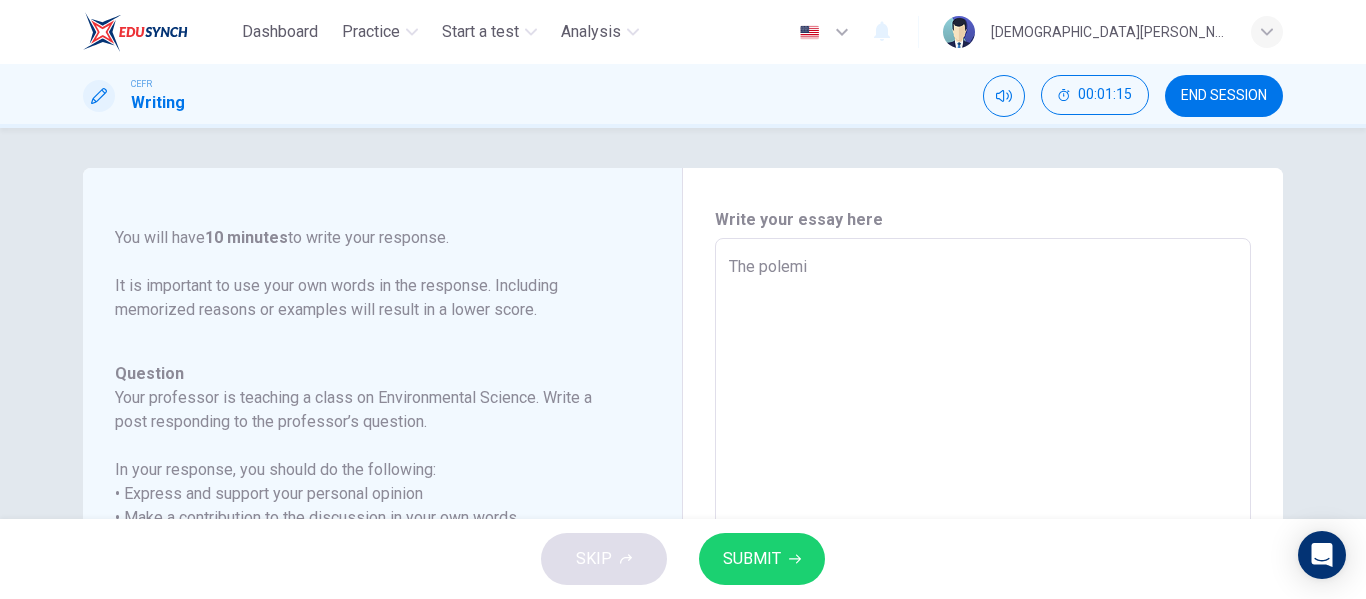 type on "x" 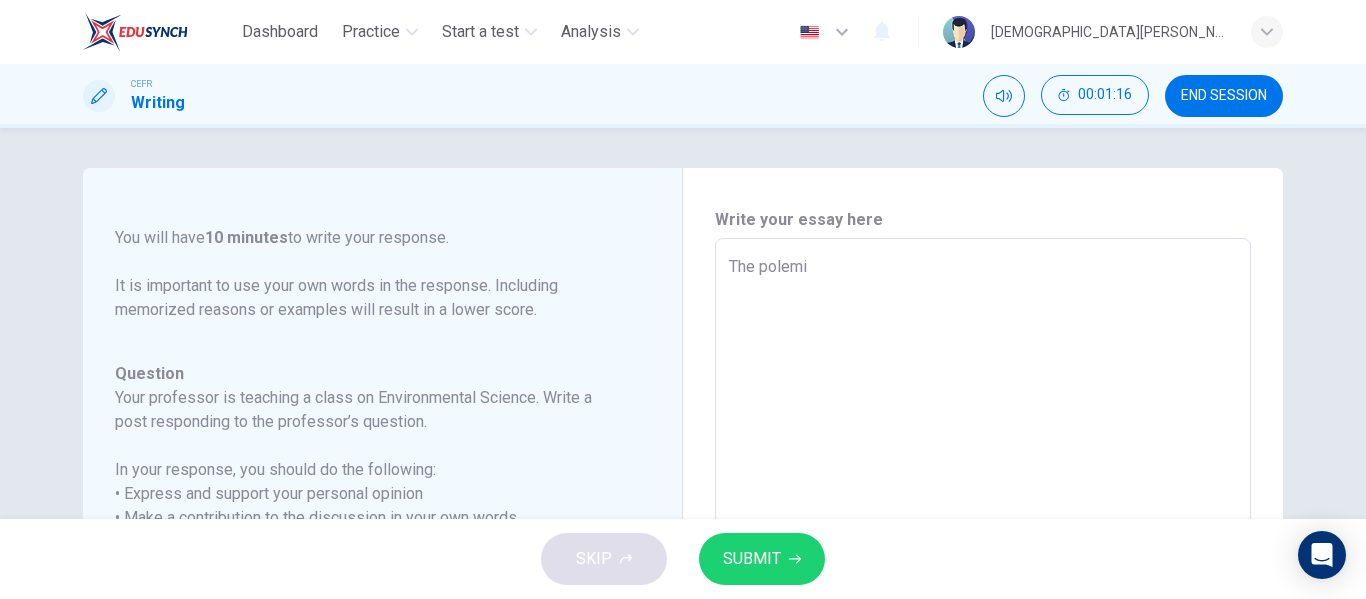 type on "The polemic" 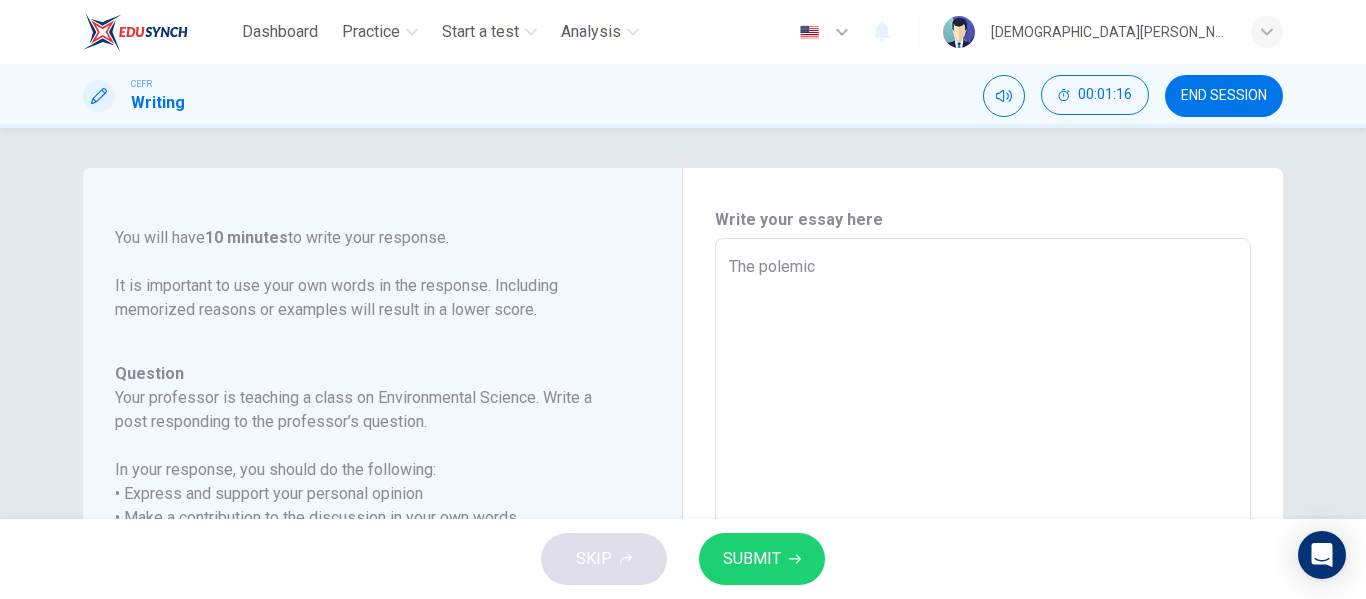 type on "The polemic" 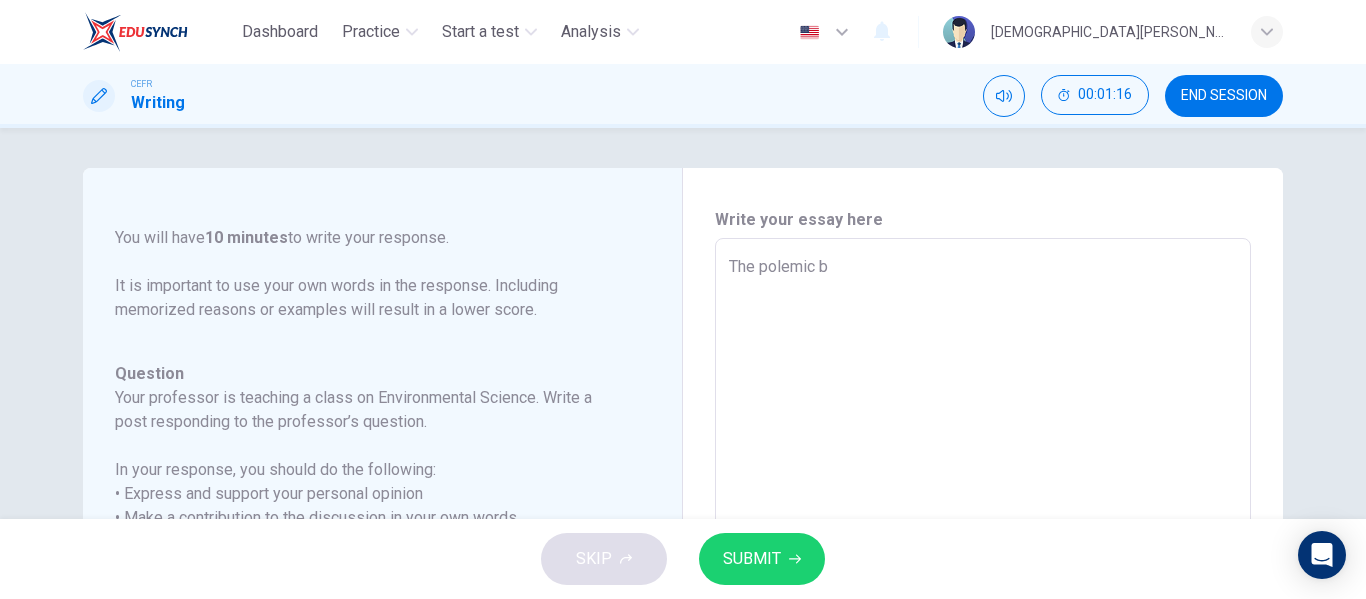 type on "x" 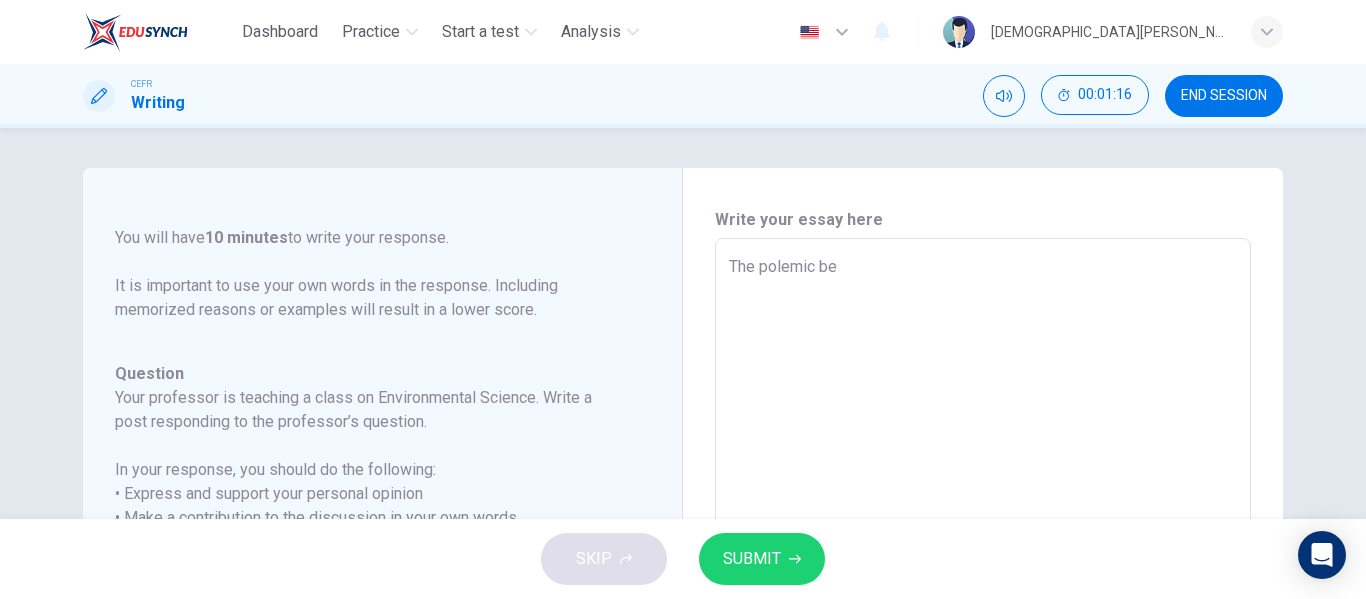 type on "x" 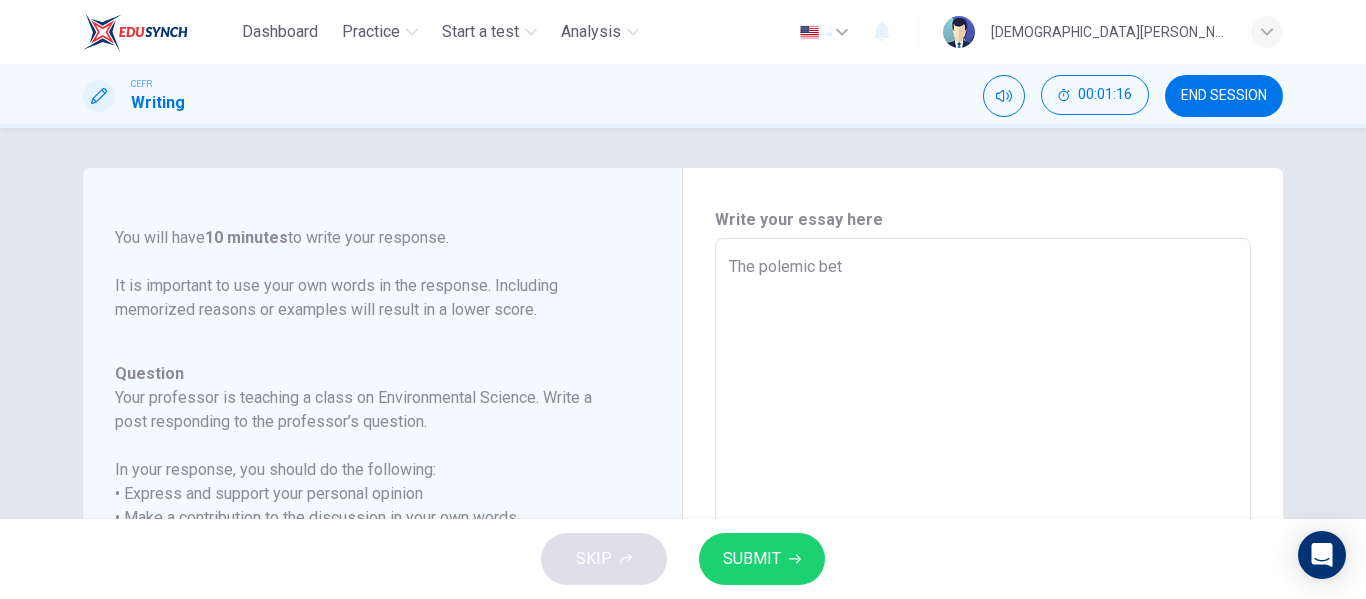 type on "x" 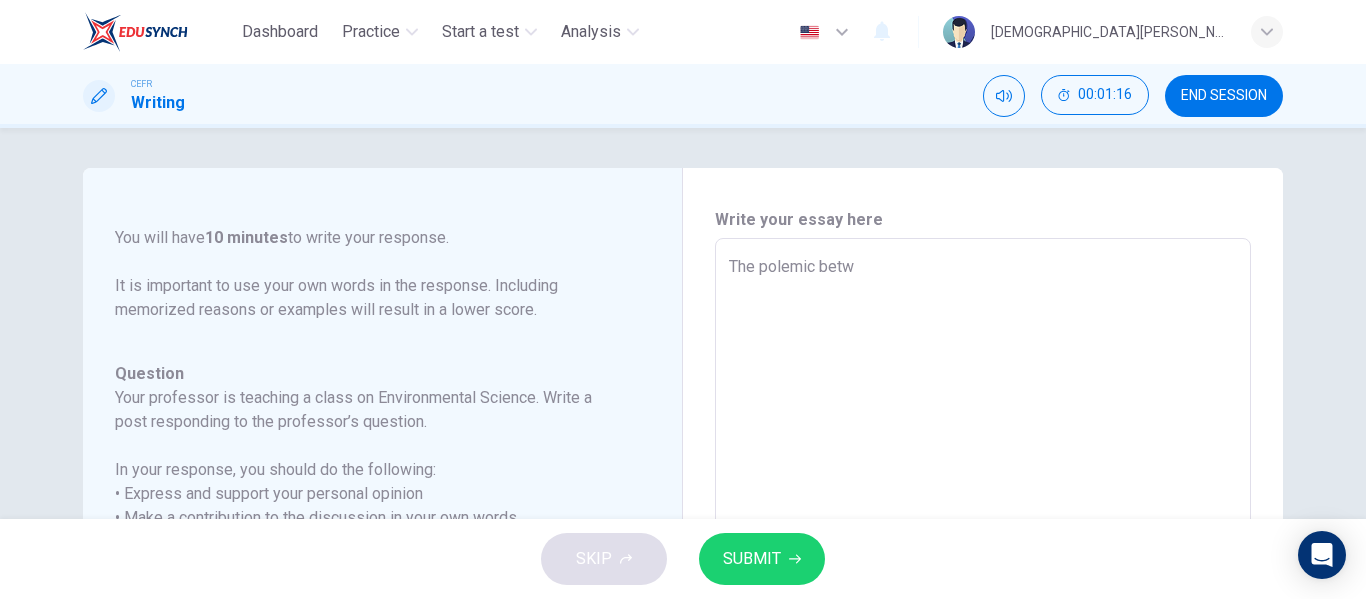 type on "x" 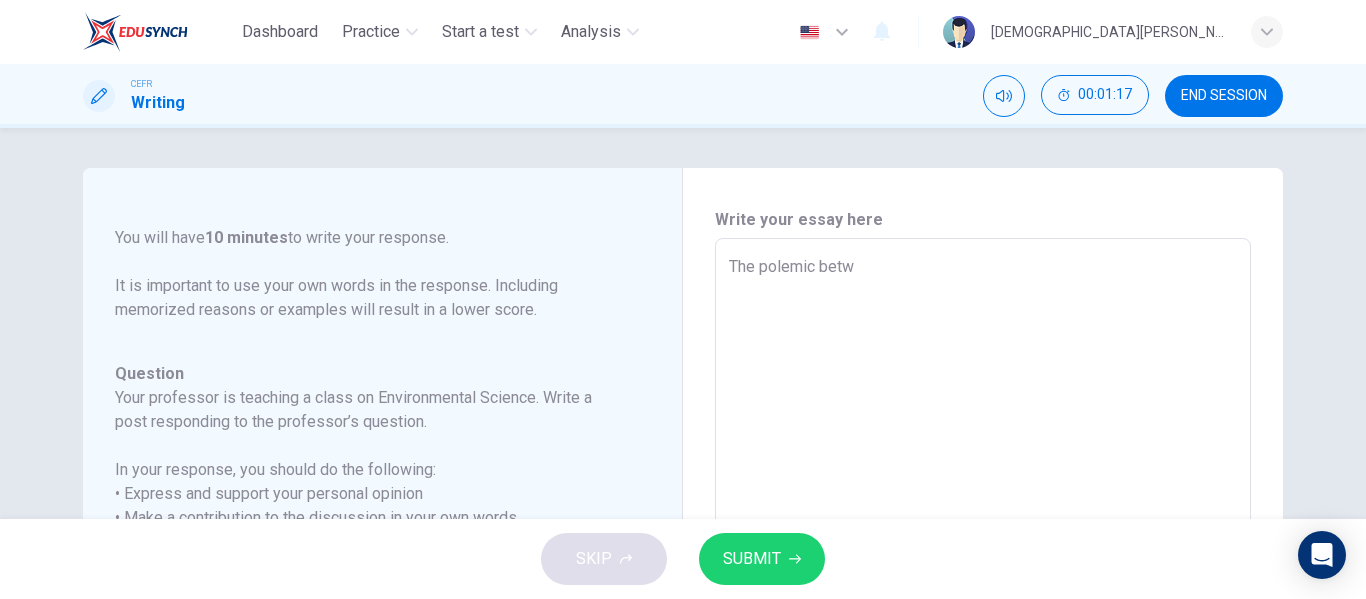 type on "The polemic betwe" 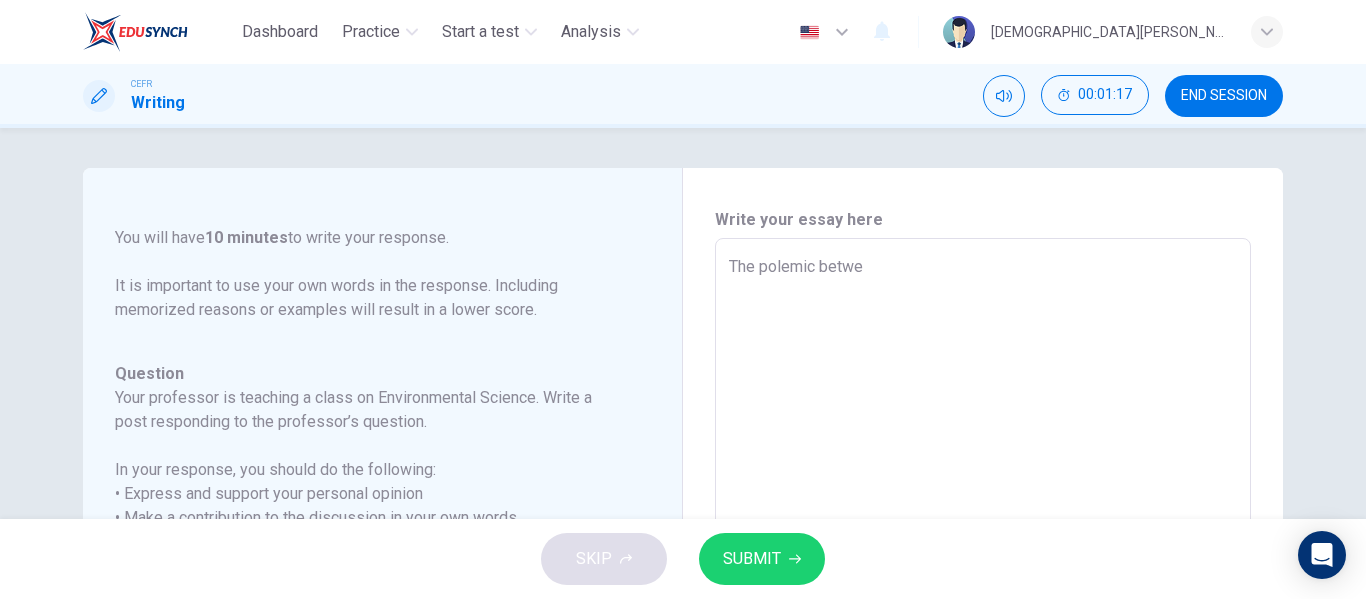 type on "The polemic betwee" 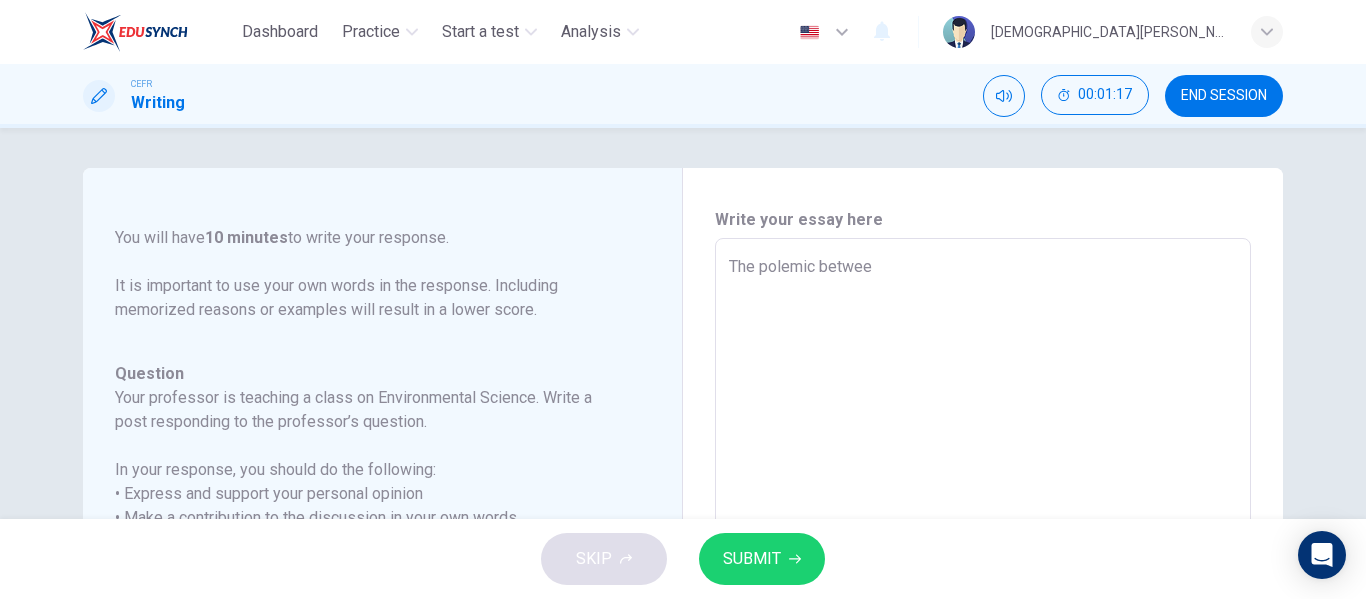 type on "x" 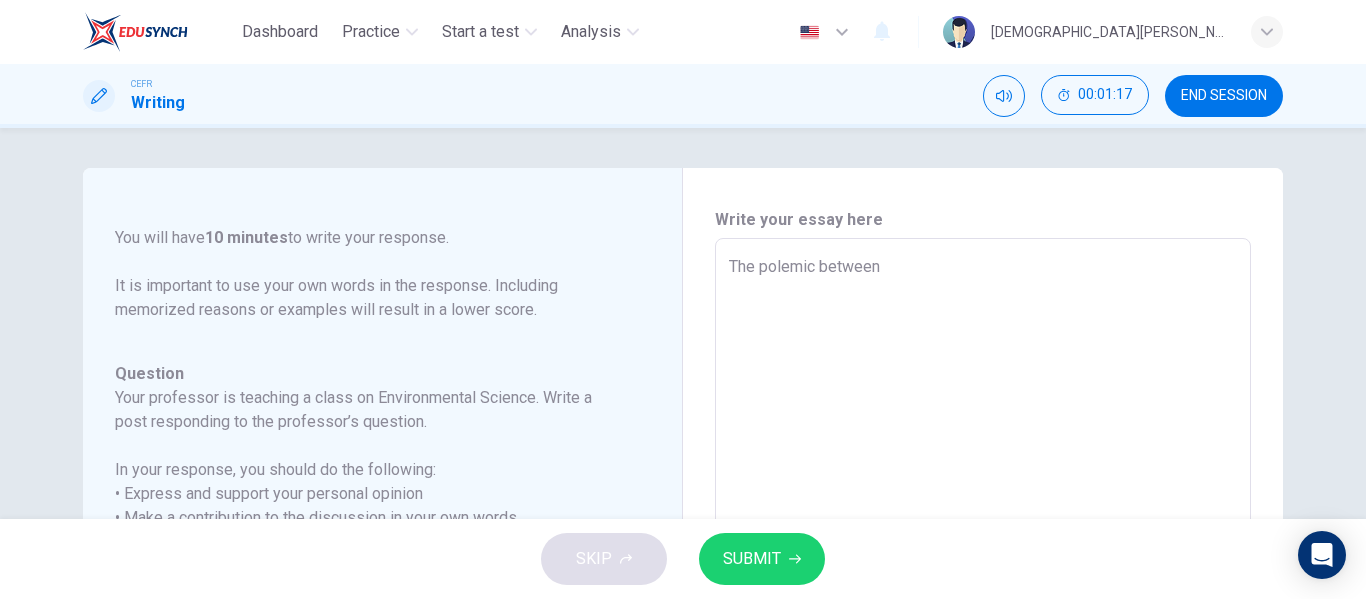 type on "x" 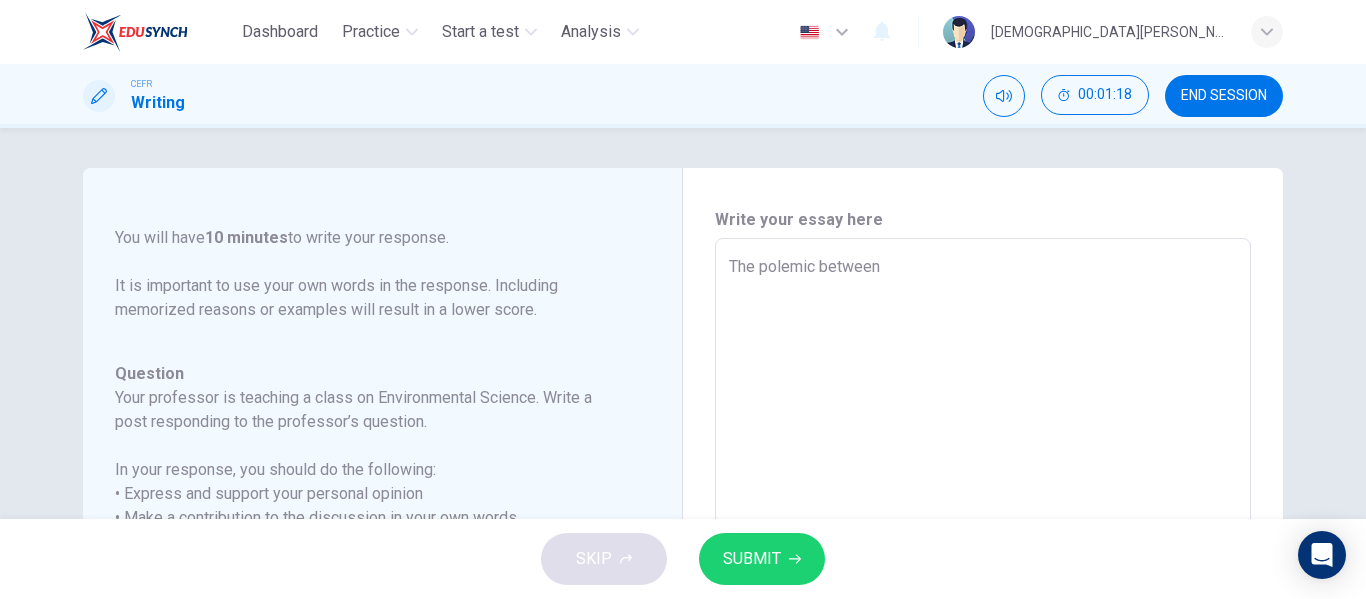 type on "The polemic between m" 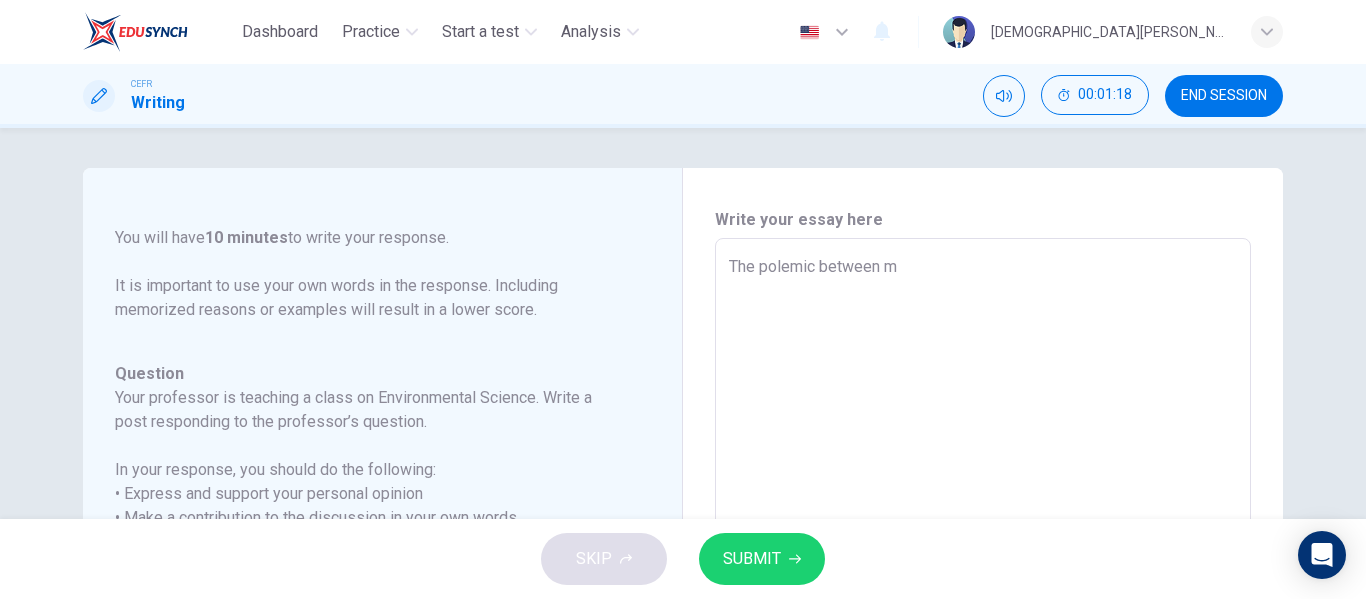 type on "The polemic between ma" 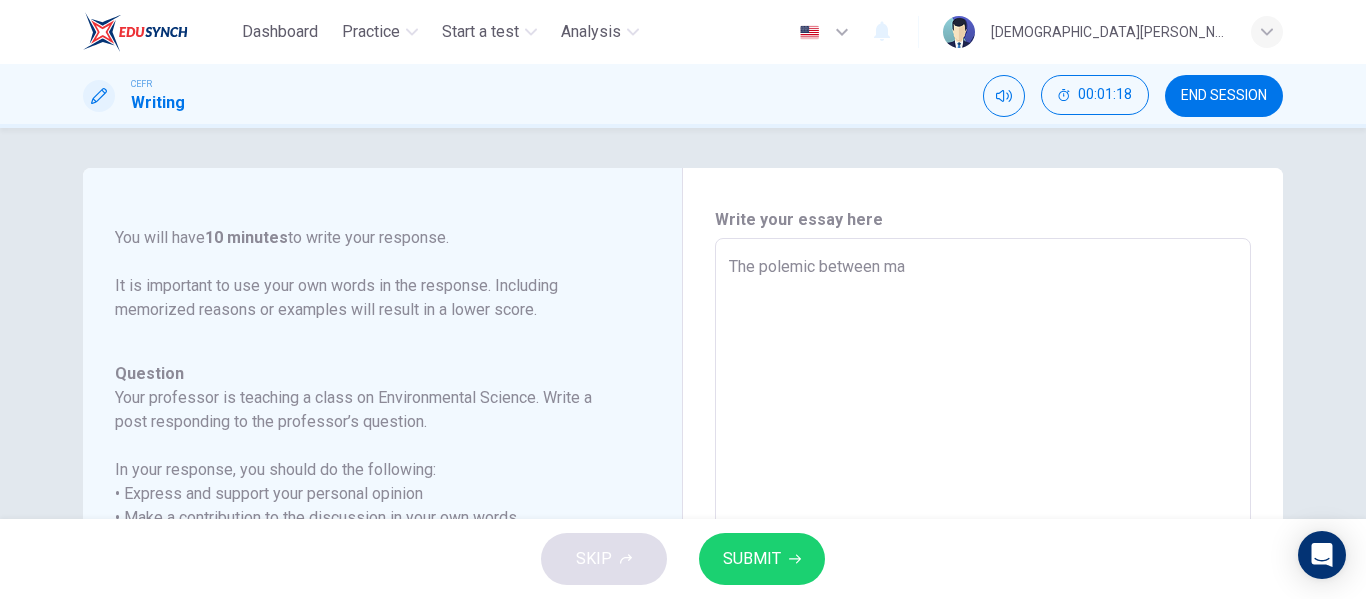 type on "x" 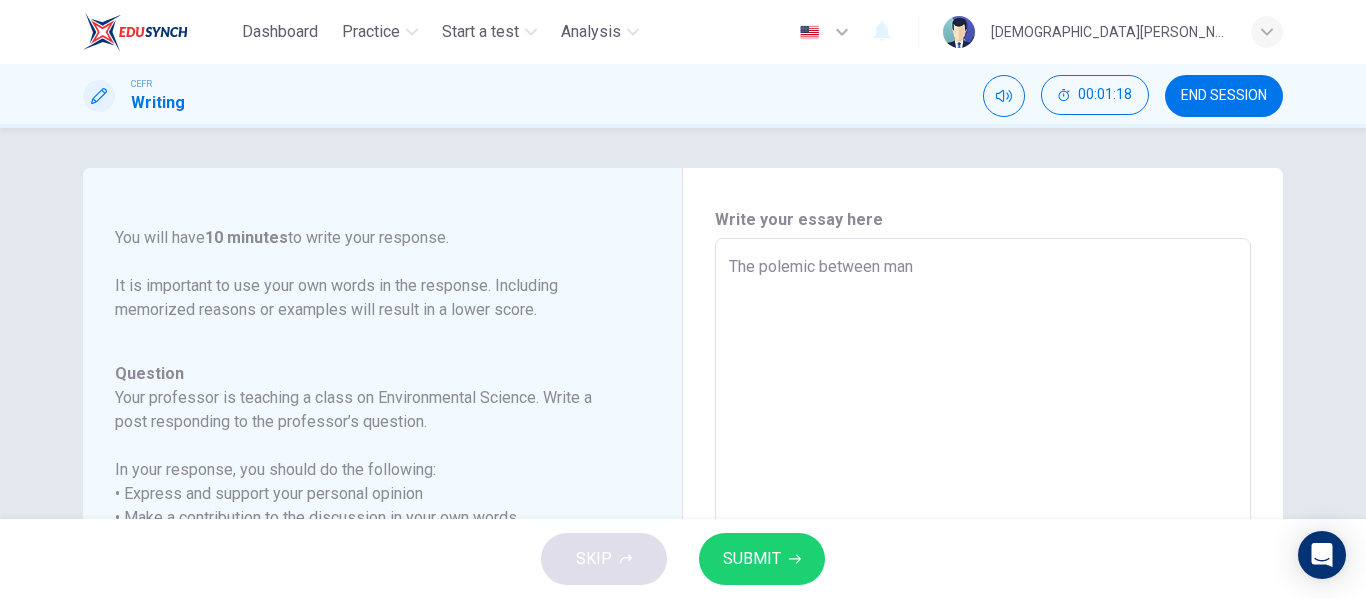 type on "x" 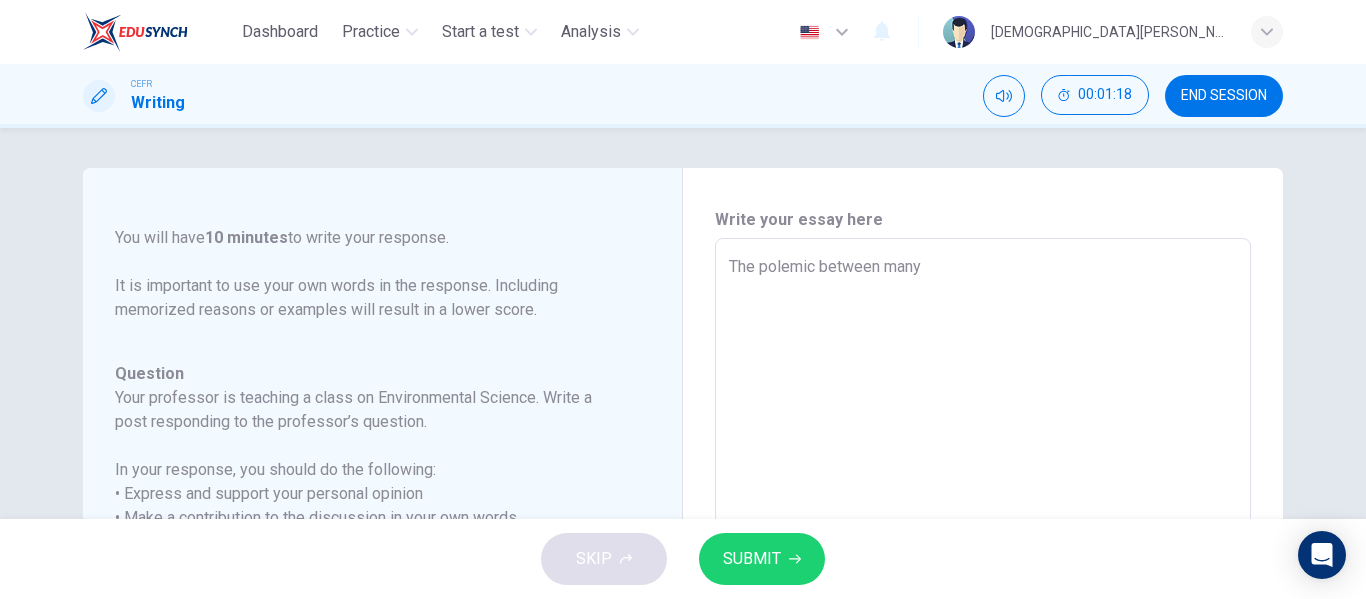 type on "x" 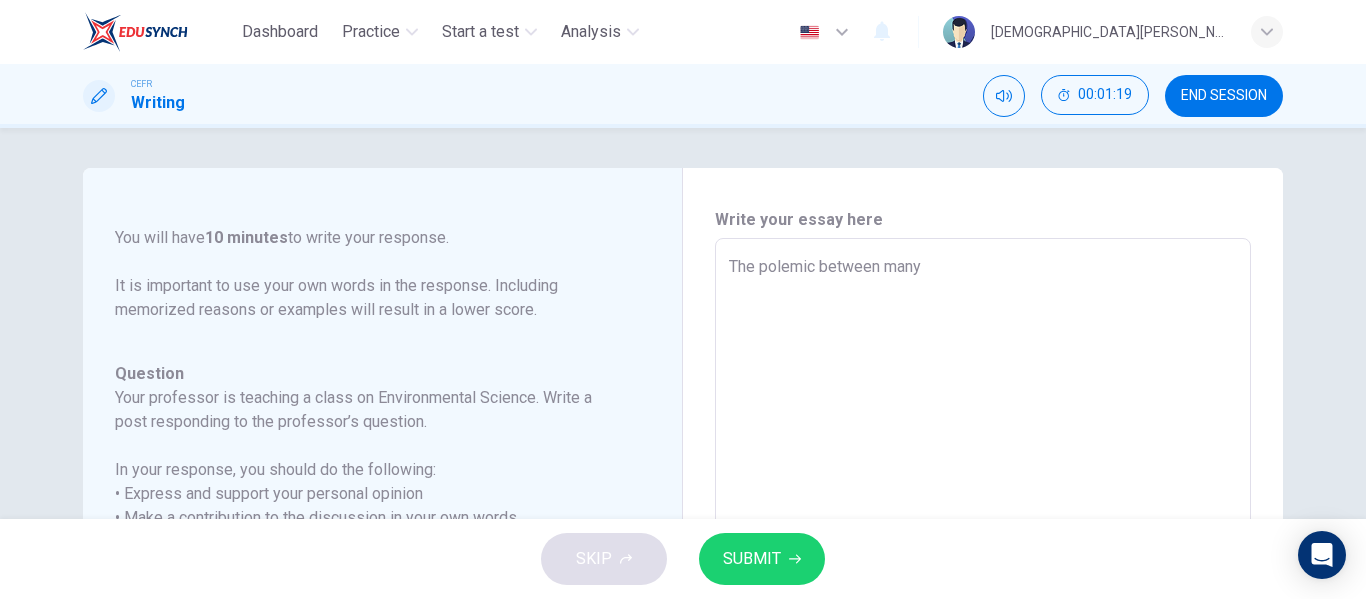 type on "The polemic between many c" 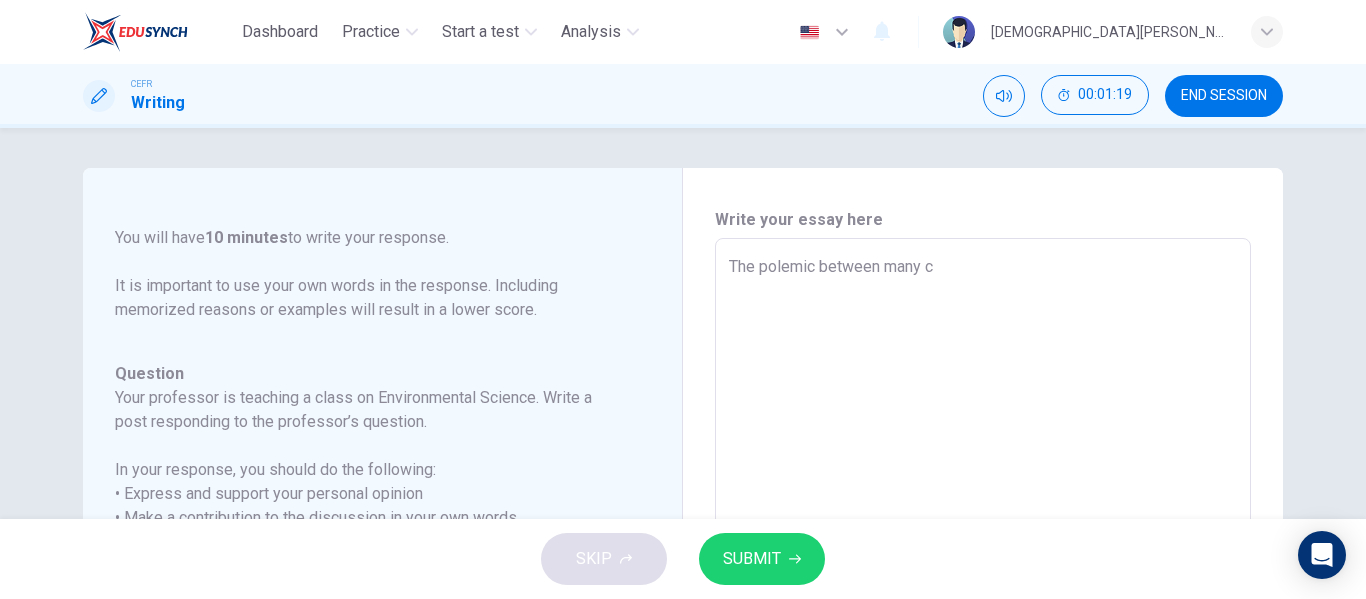 type on "x" 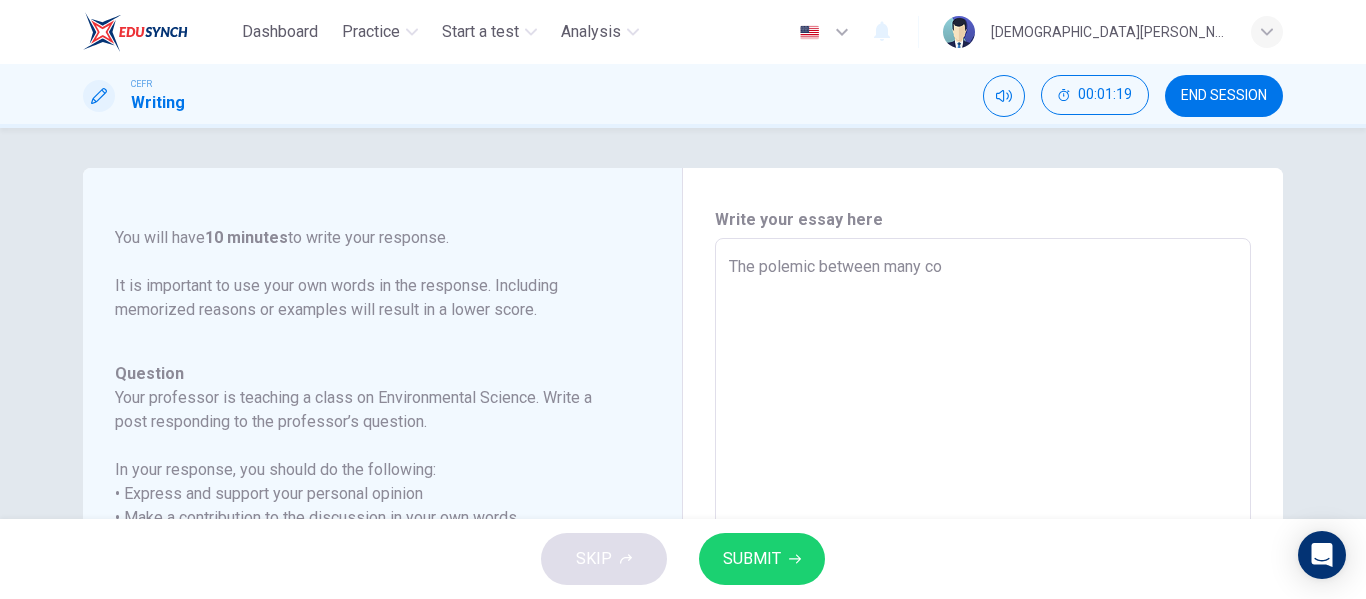 type on "x" 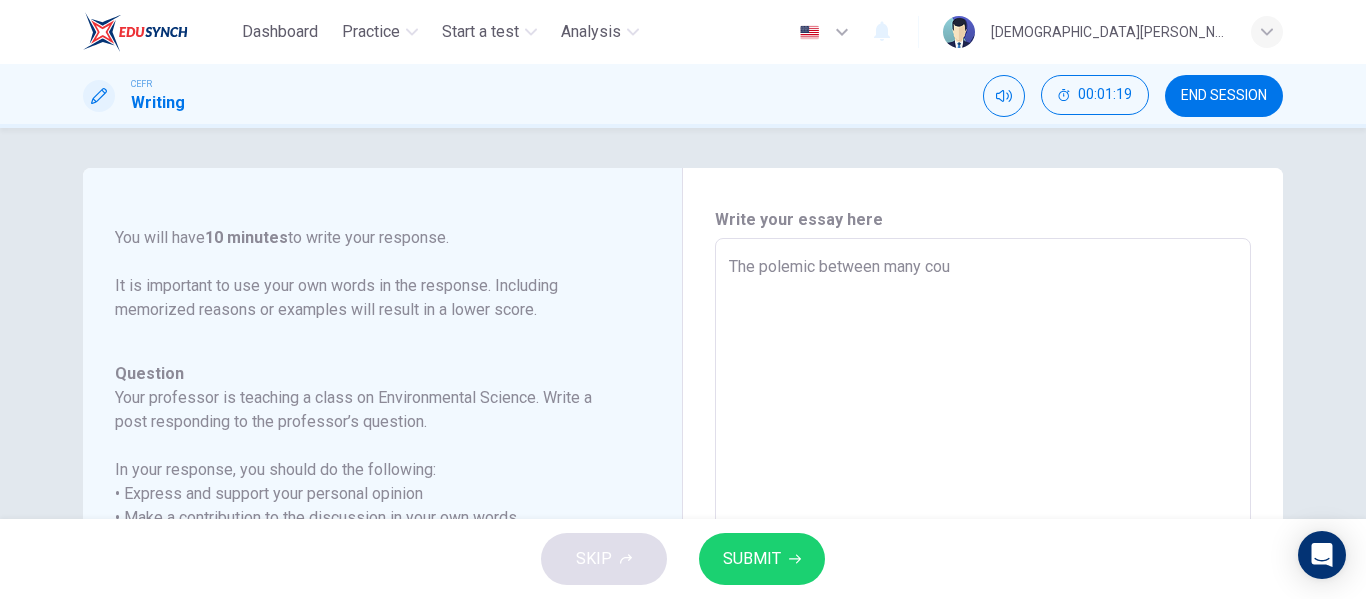 type on "x" 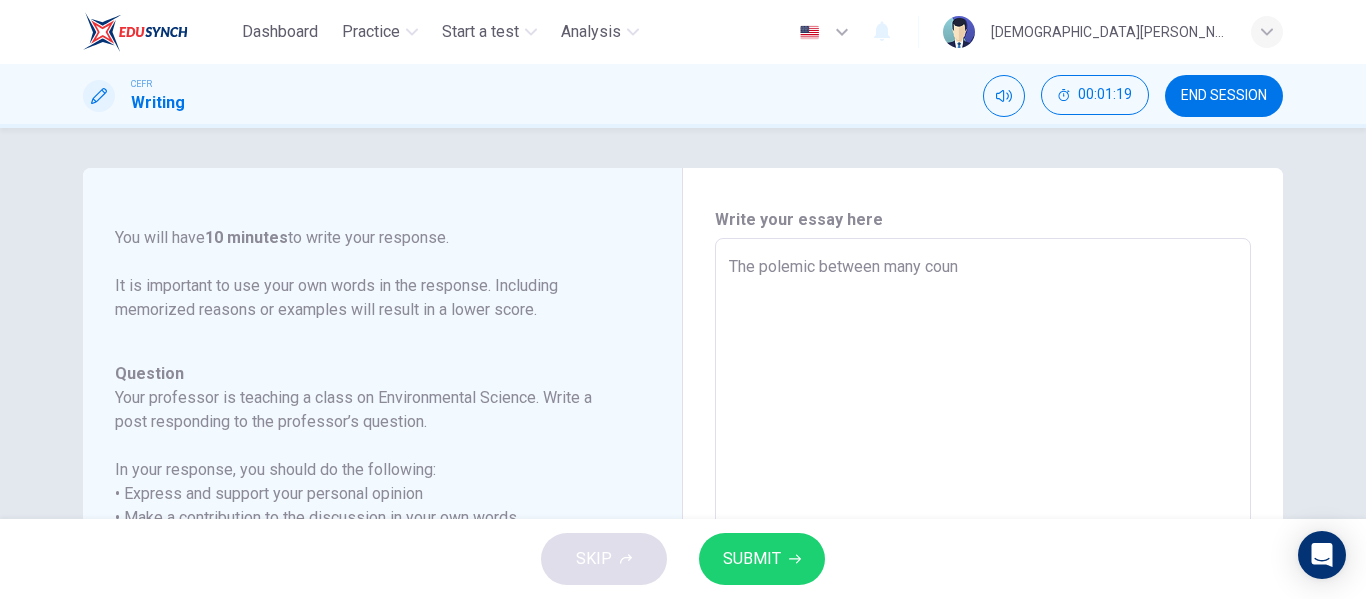 type on "x" 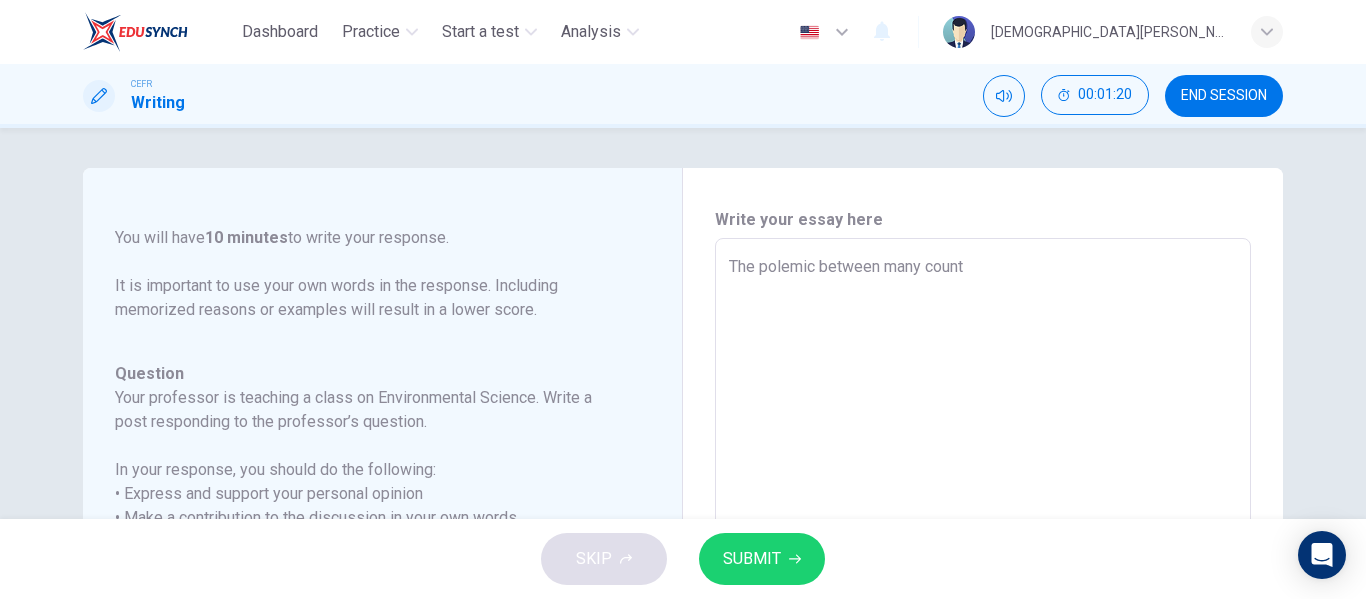 type on "The polemic between many countr" 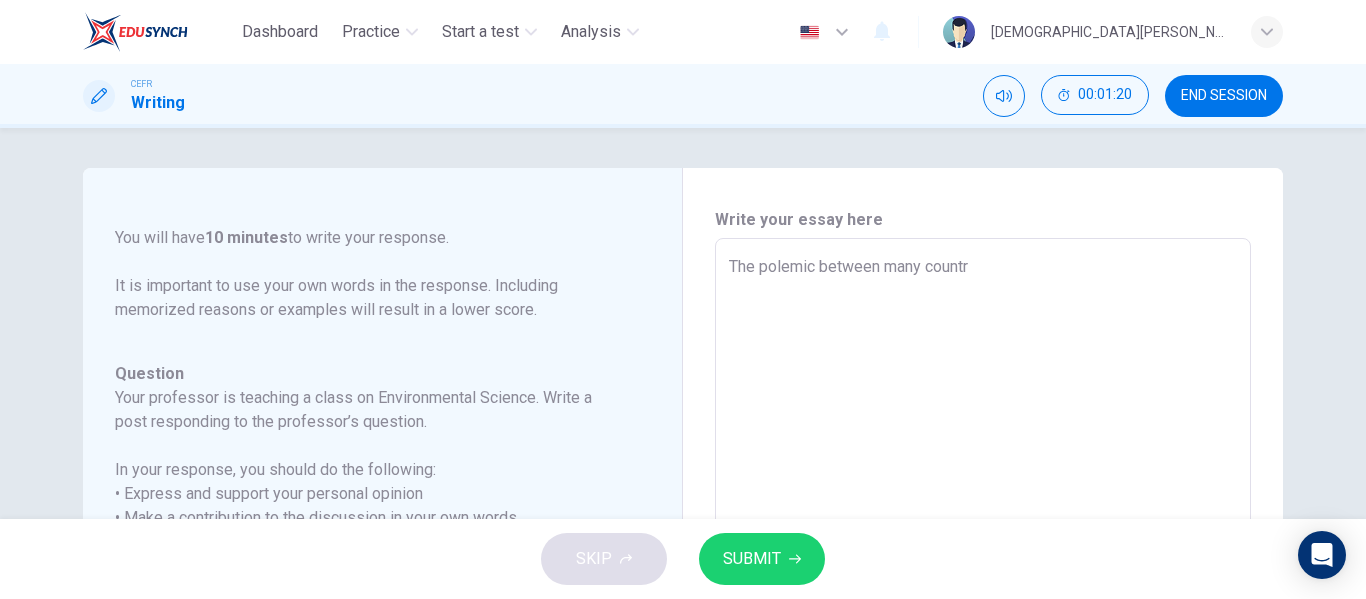 type on "x" 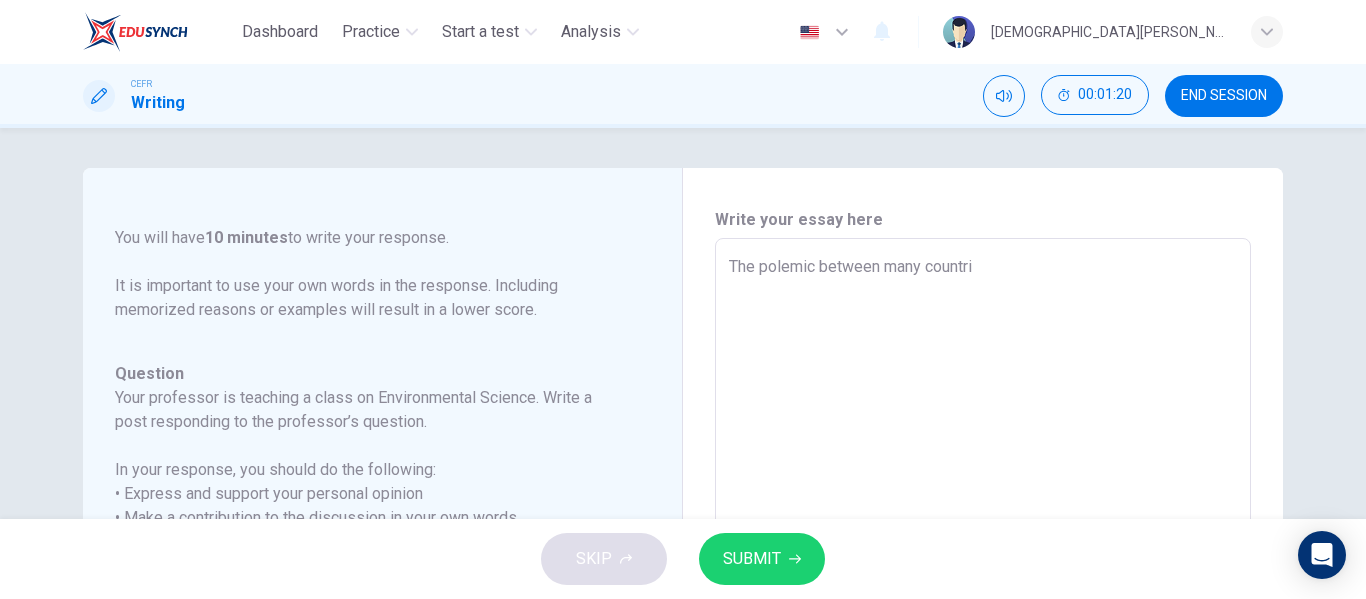 type on "x" 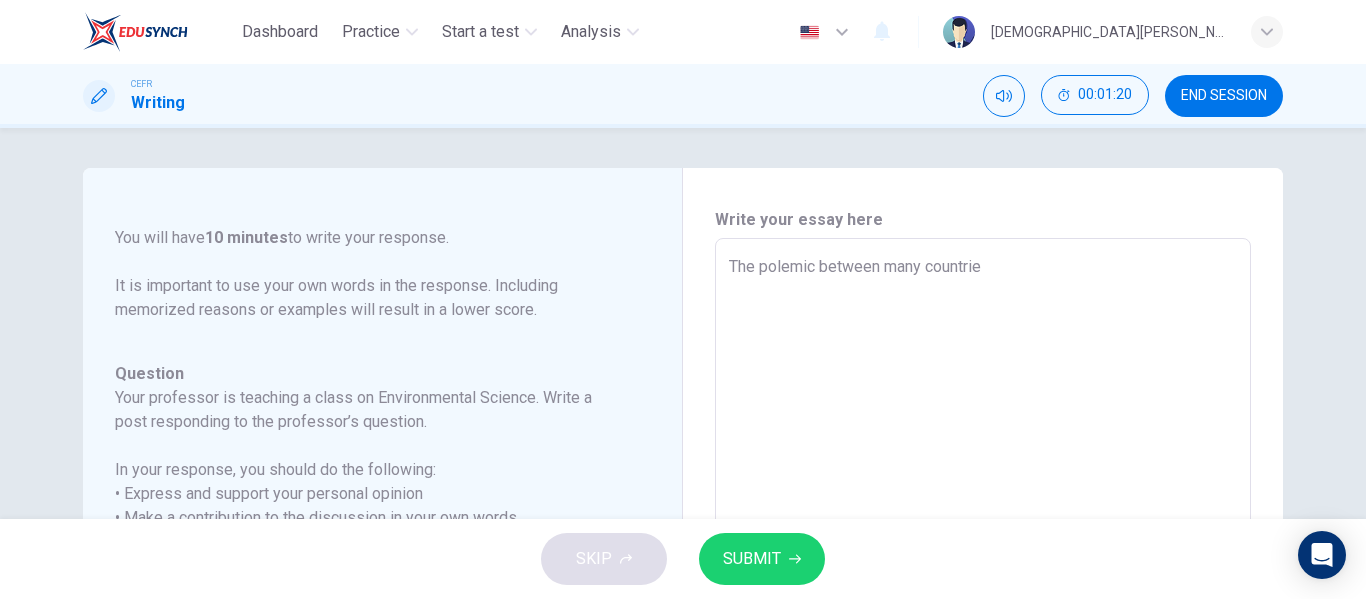 type on "x" 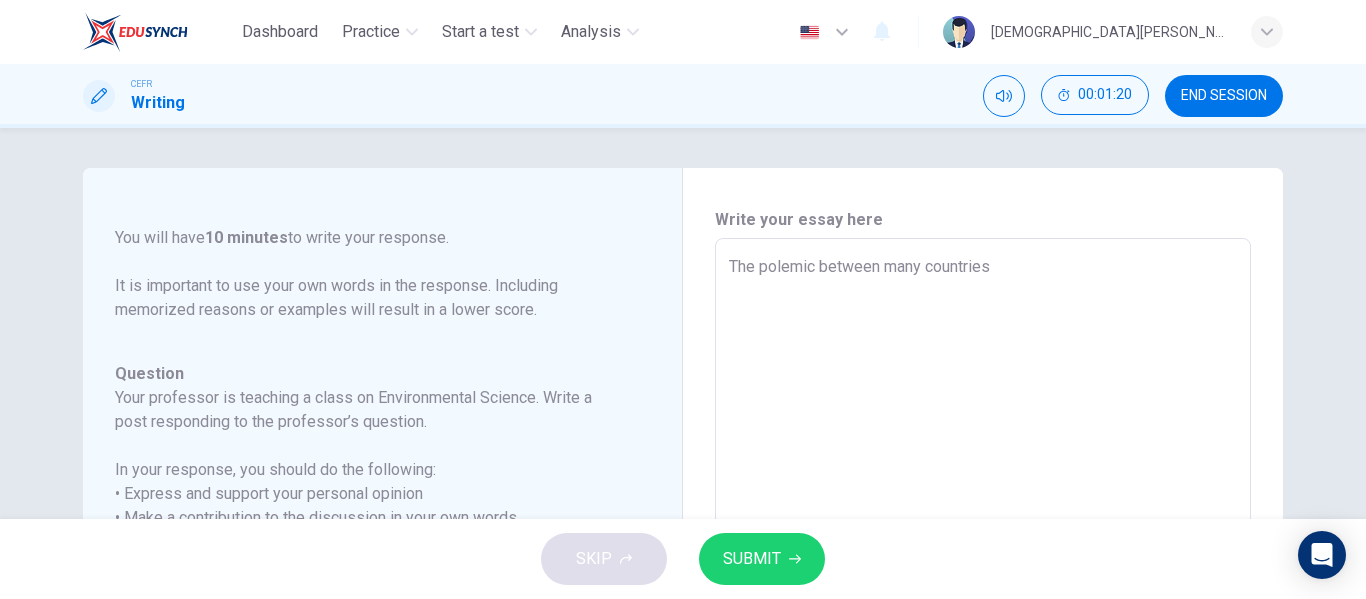 type on "x" 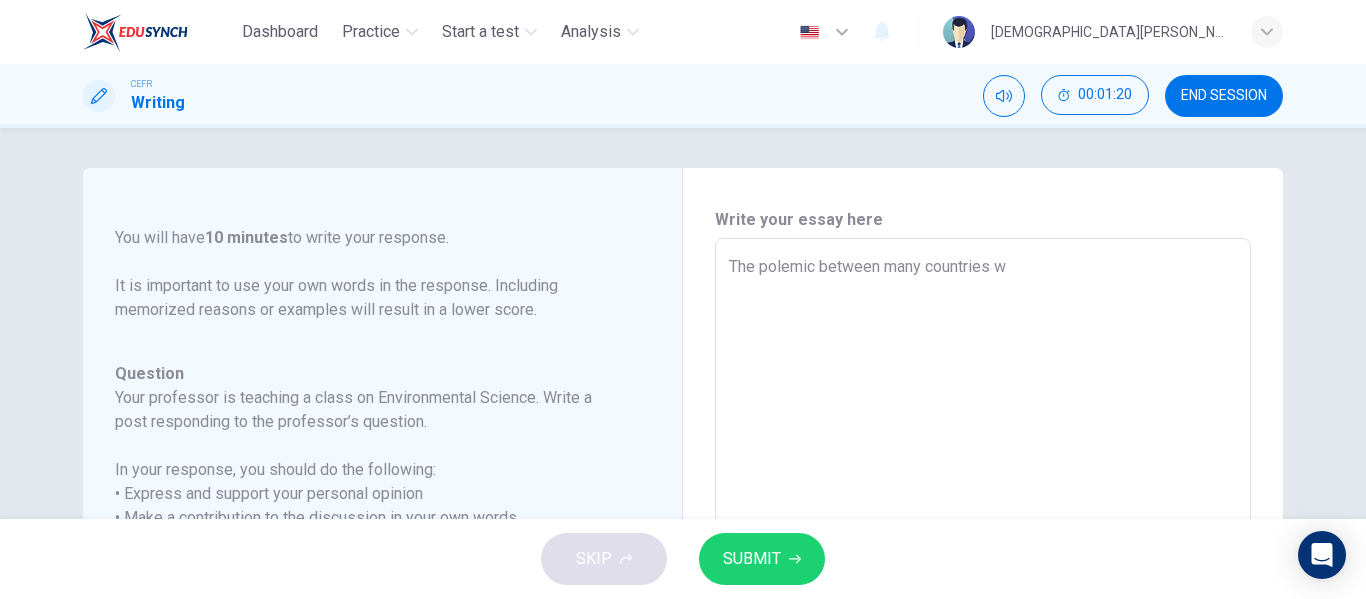 type on "x" 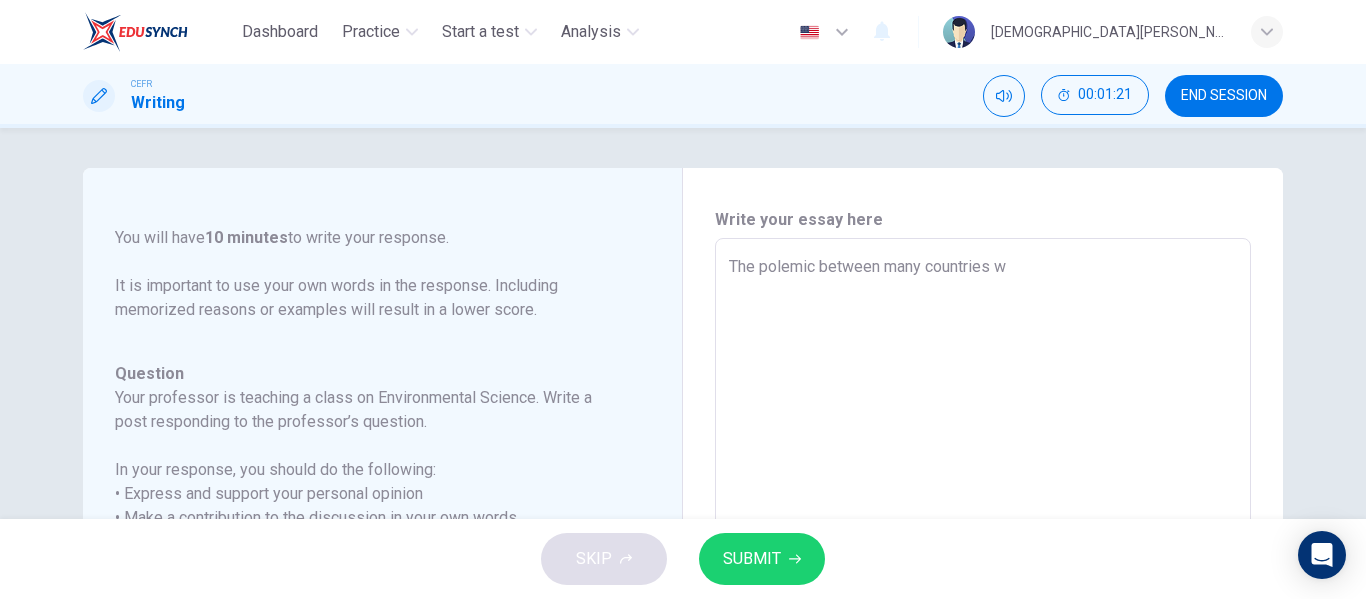 type on "The polemic between many countries wi" 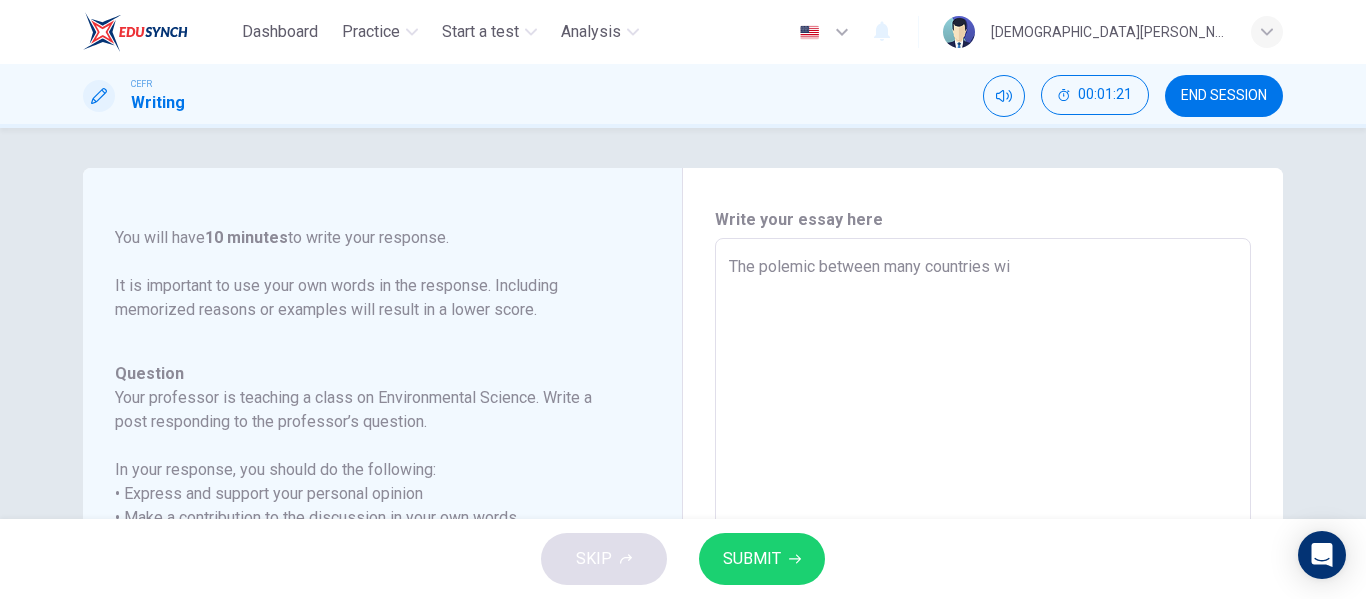 type on "The polemic between many countries wit" 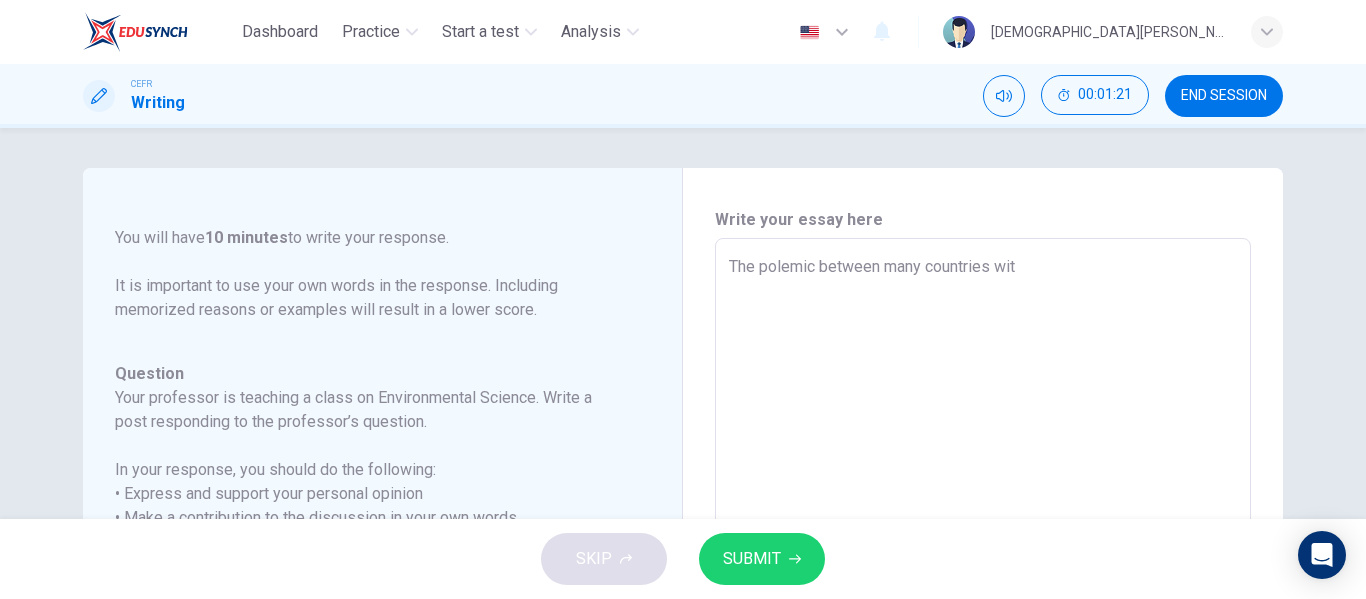 type on "x" 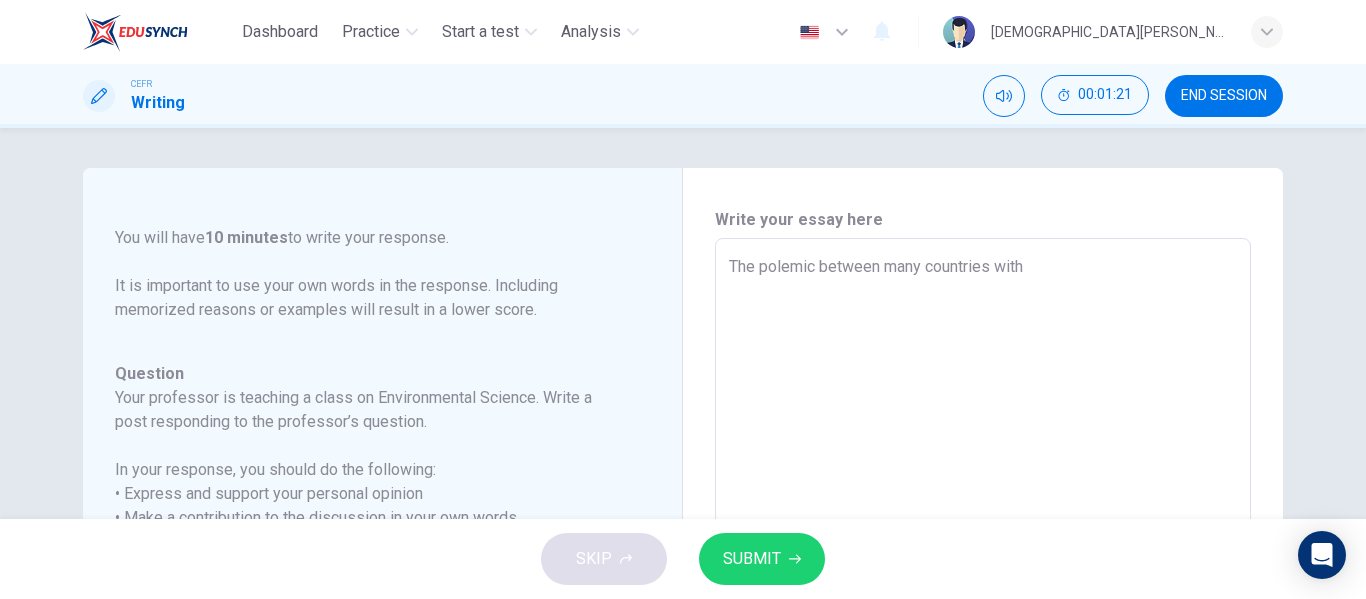 type on "x" 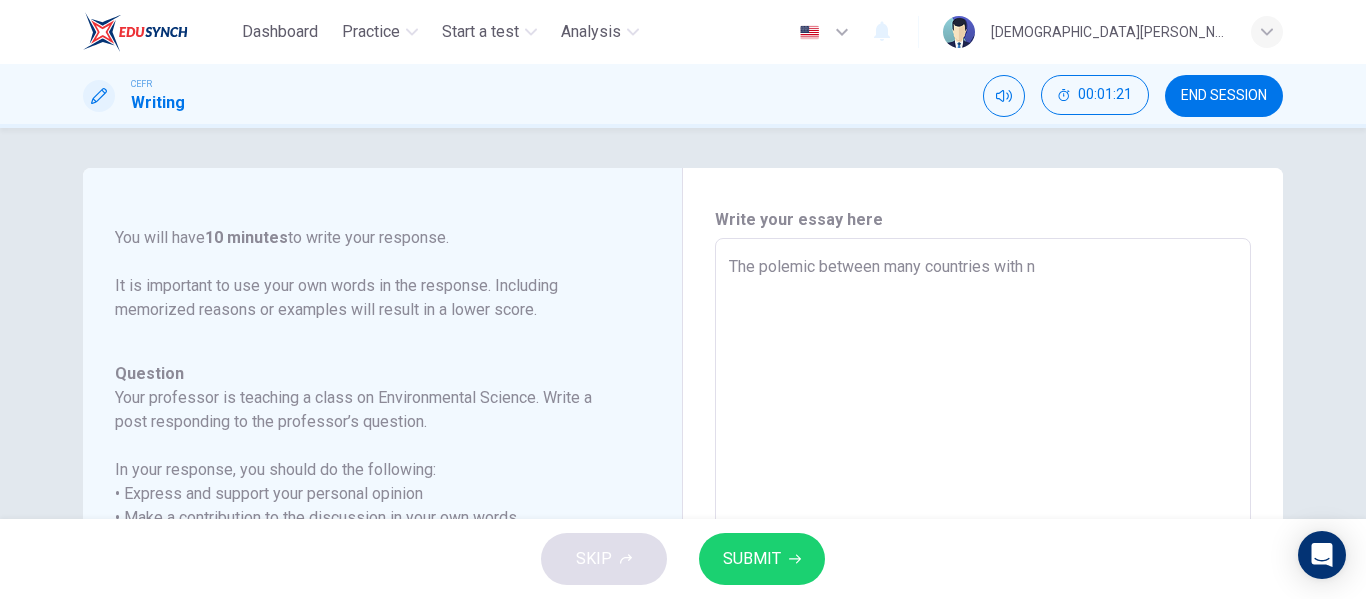 type on "x" 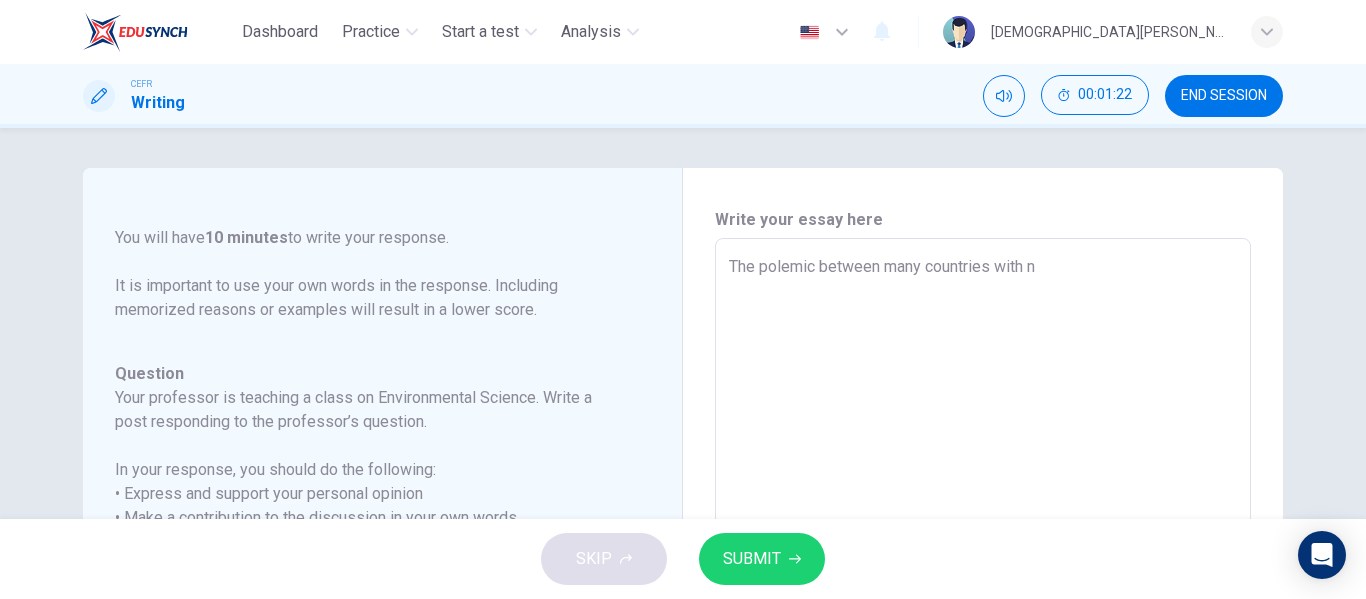 type on "The polemic between many countries with nu" 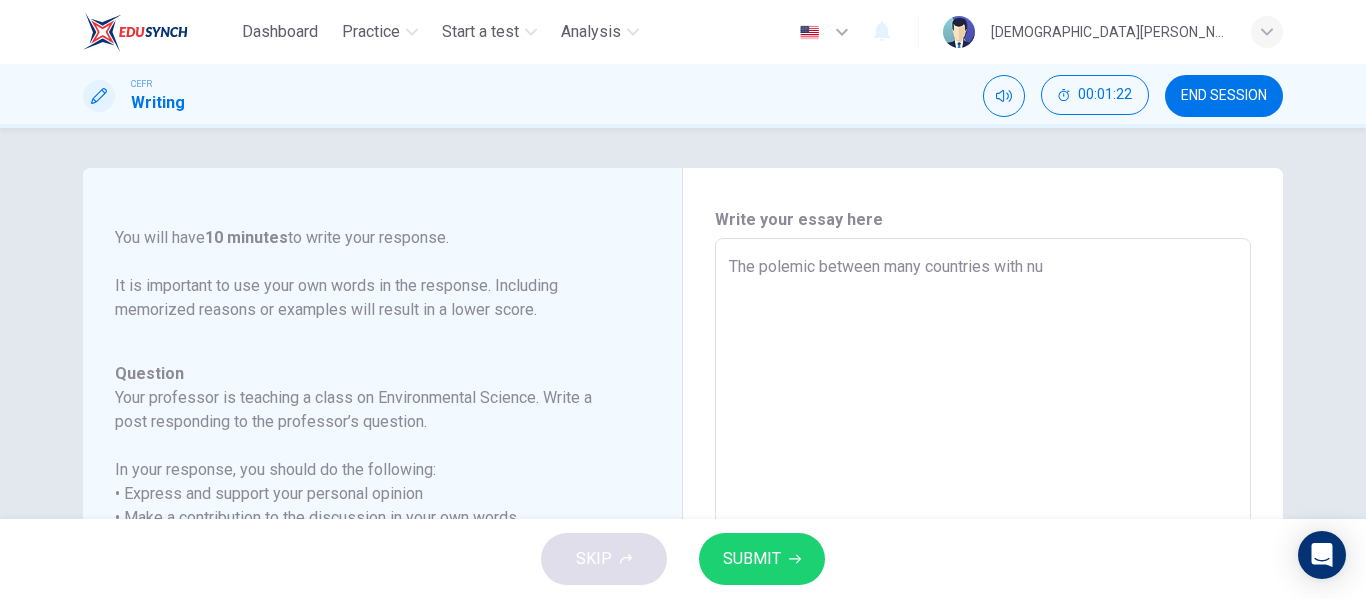 type on "x" 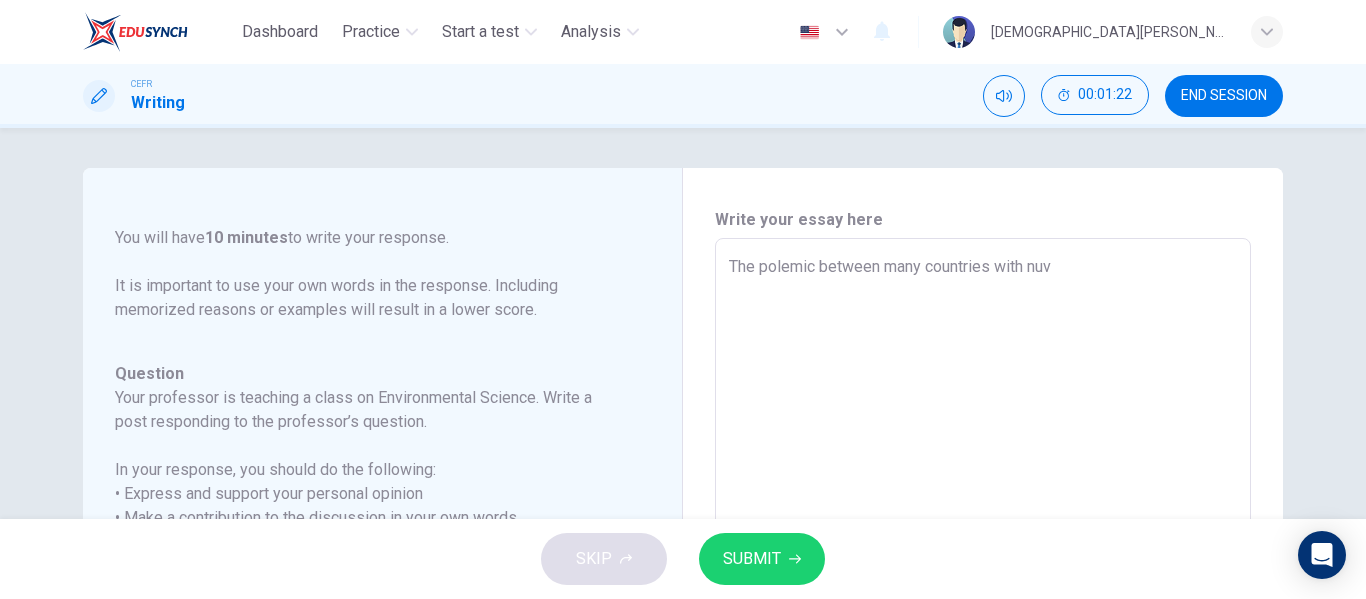 type on "x" 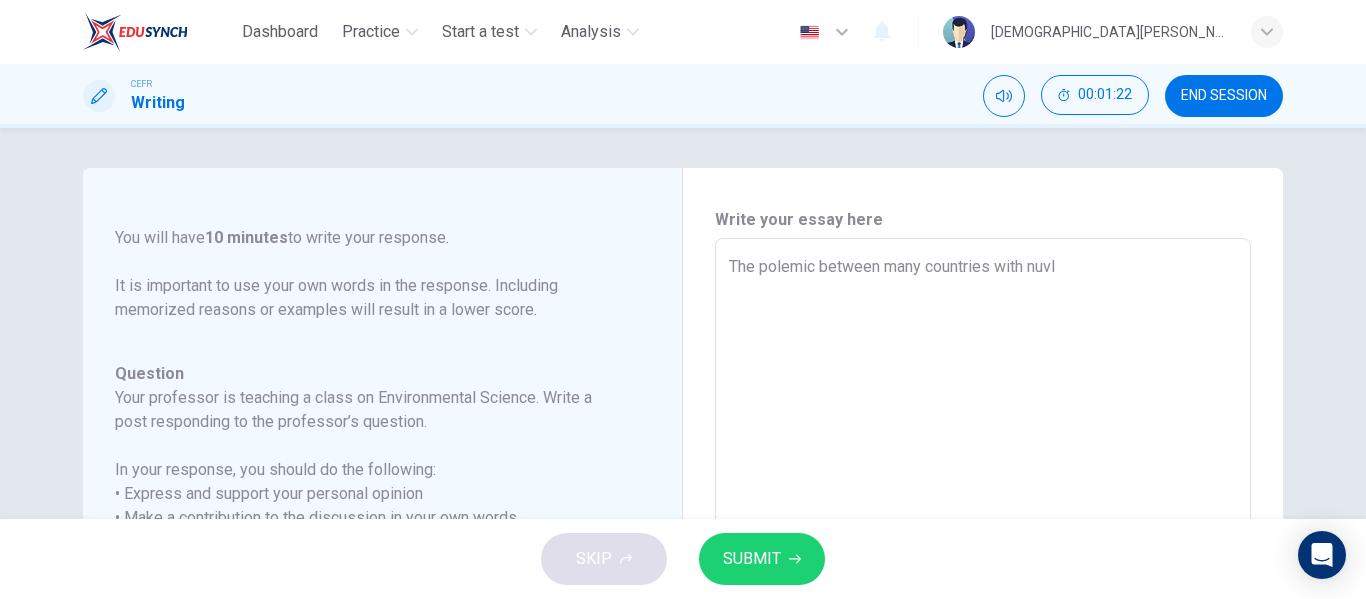 type on "x" 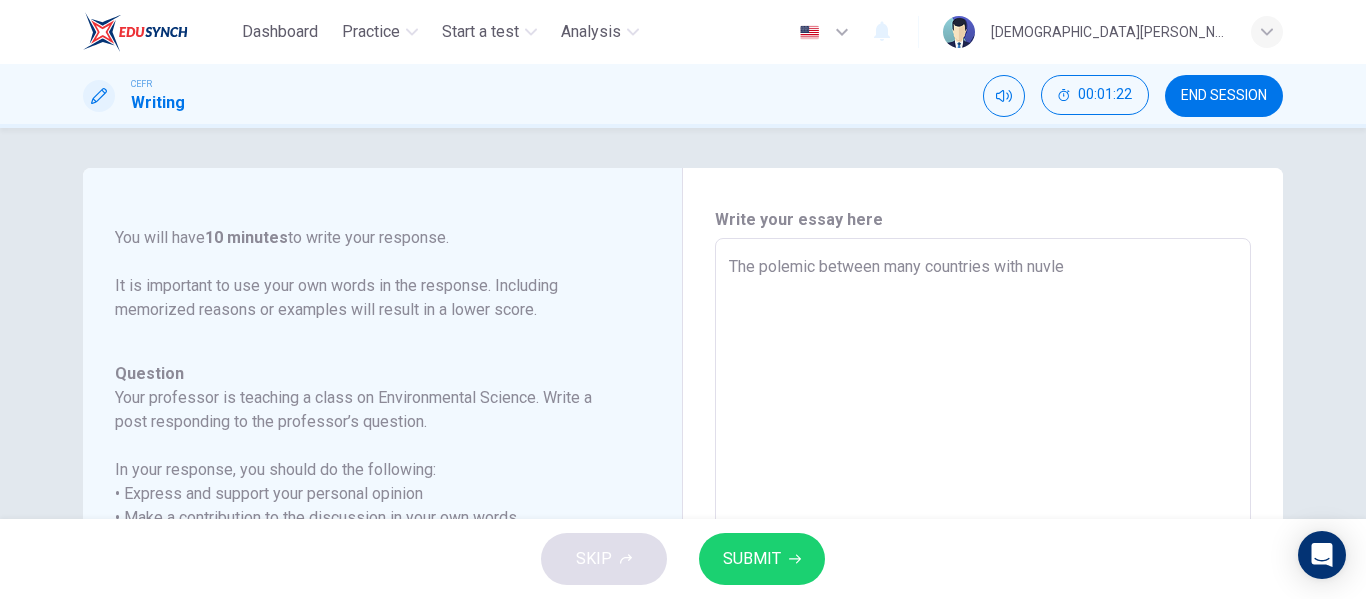 type on "x" 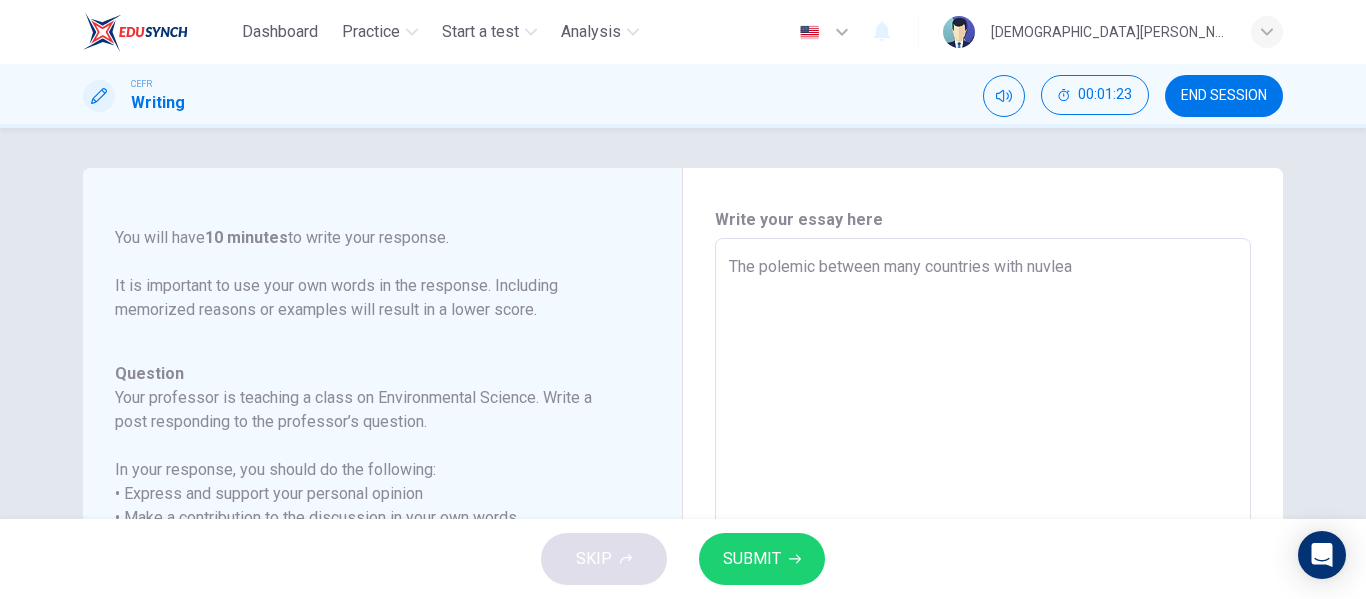 type on "The polemic between many countries with nuvle" 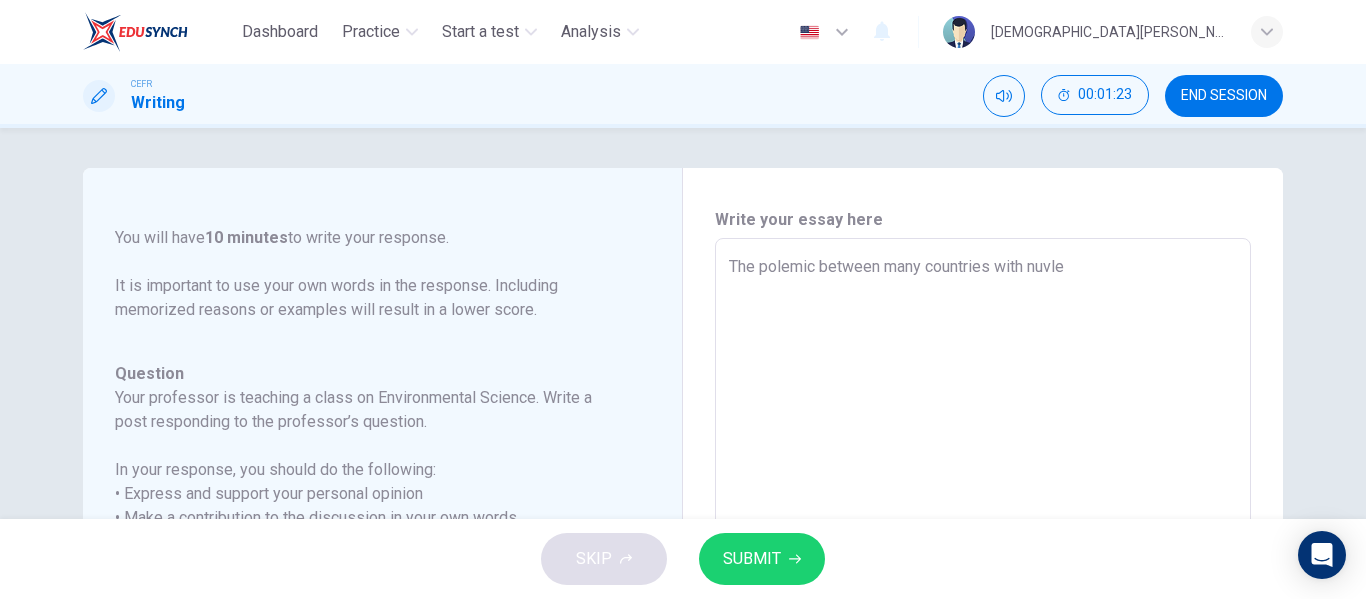 type on "x" 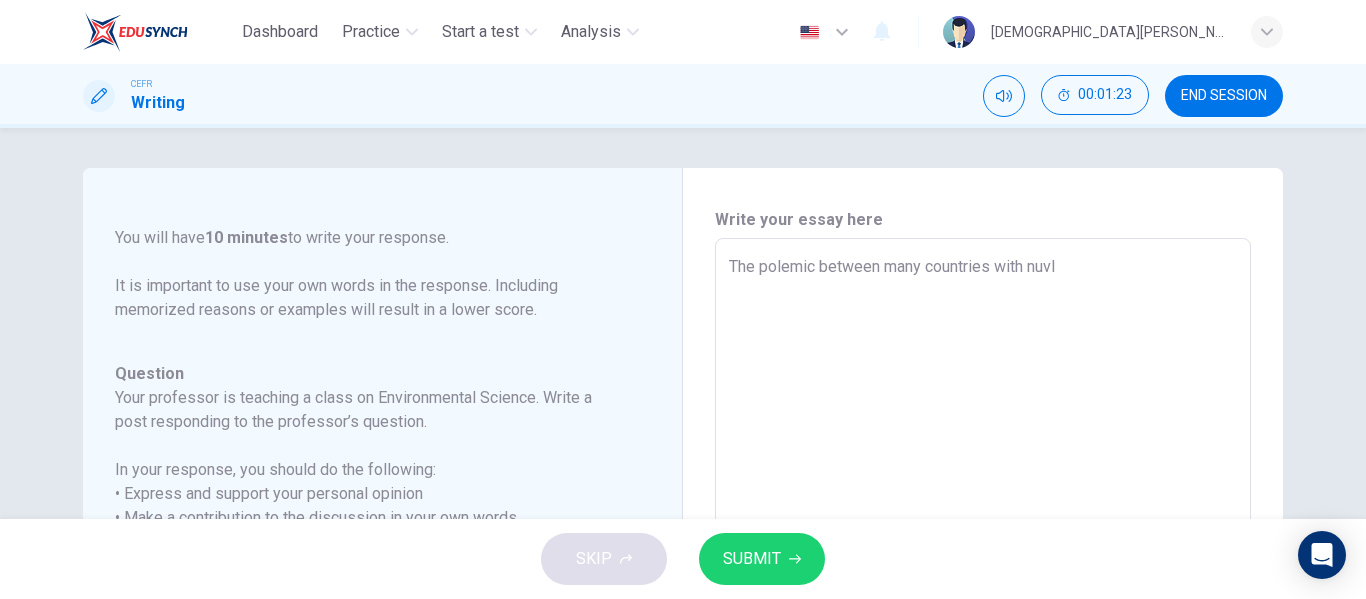 type on "x" 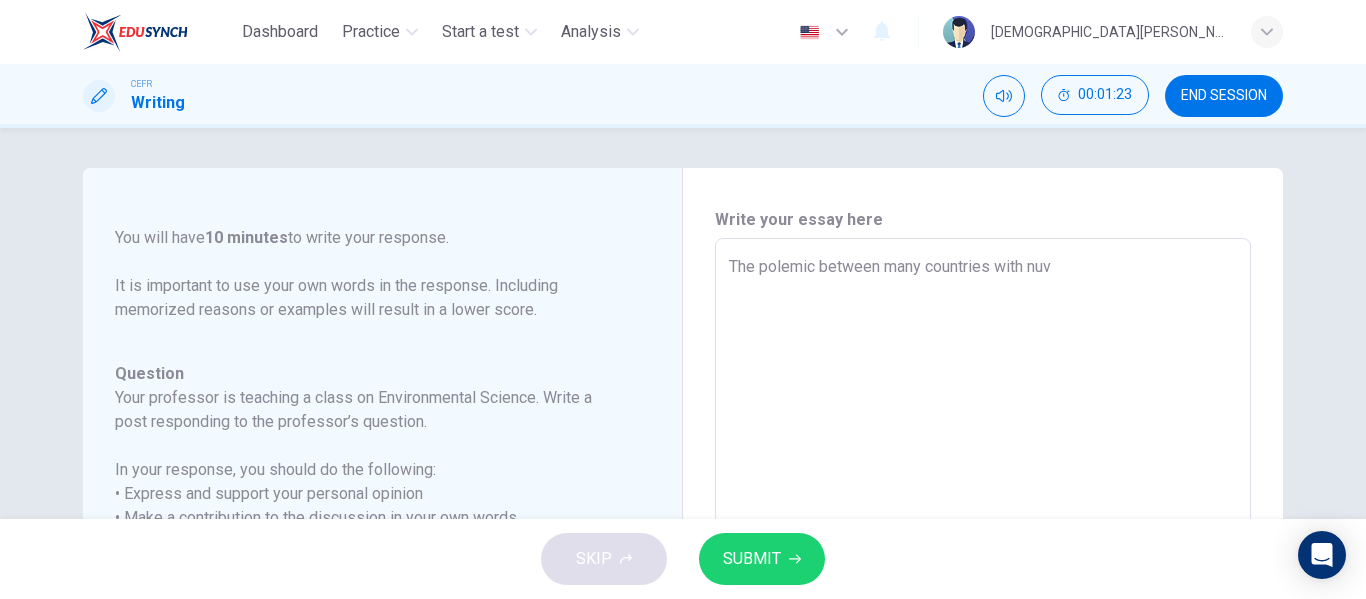 type on "x" 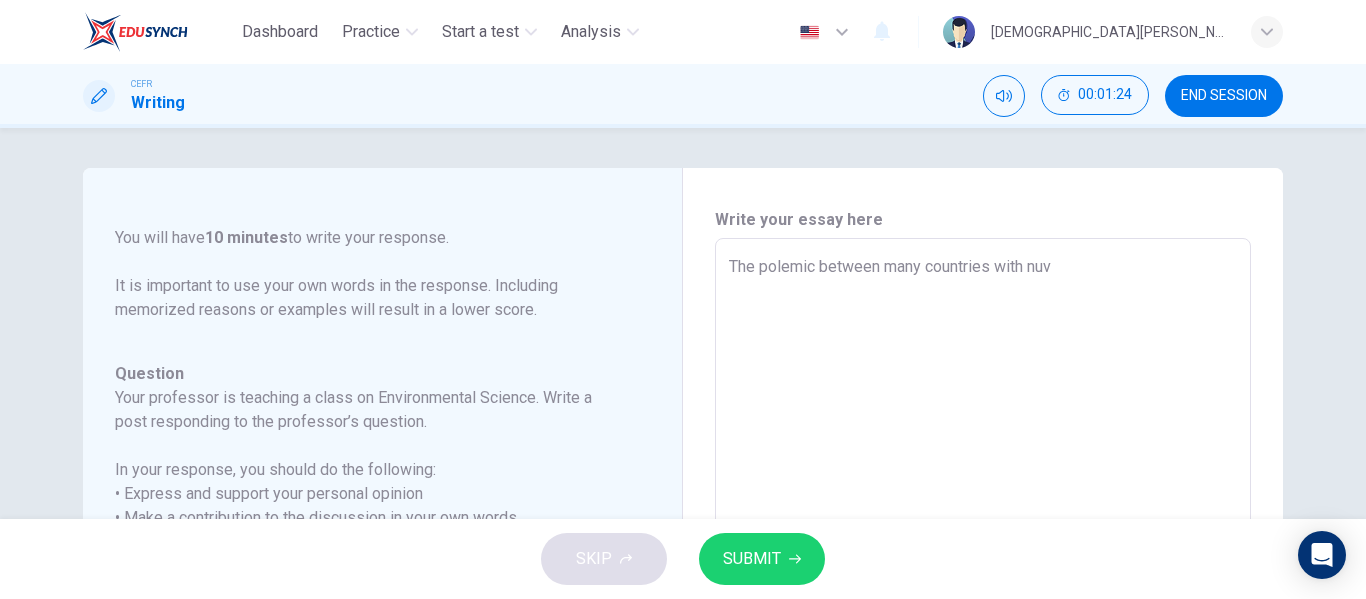 type on "The polemic between many countries with nu" 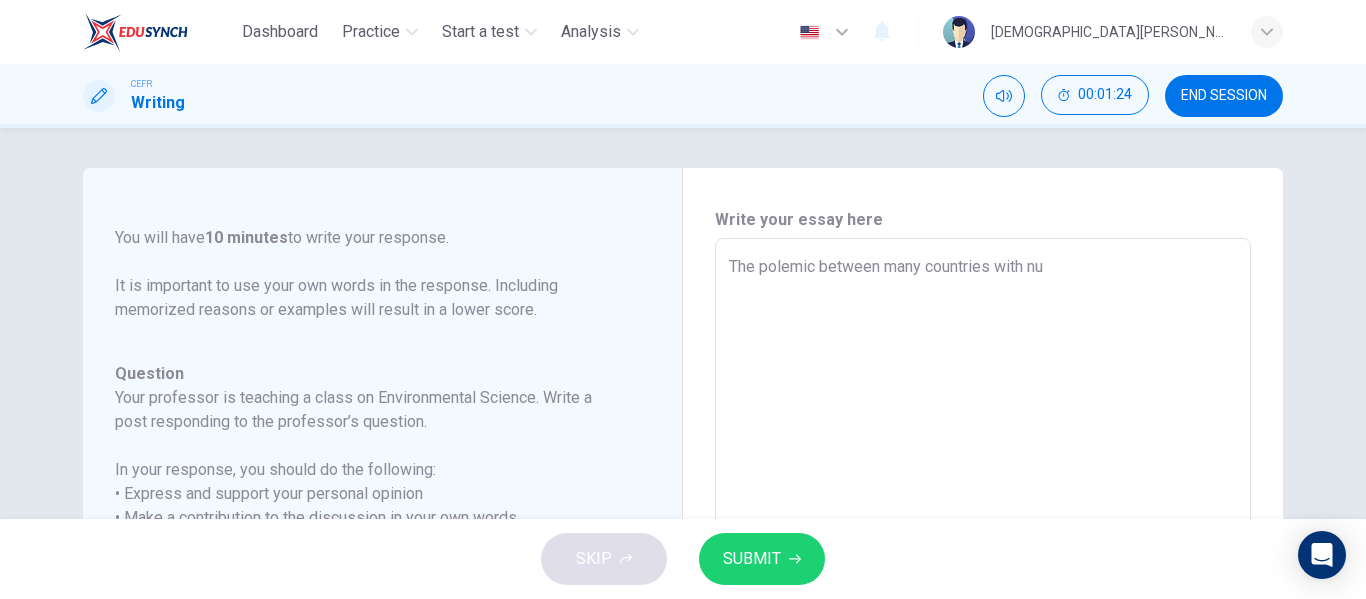 type on "The polemic between many countries with nuc" 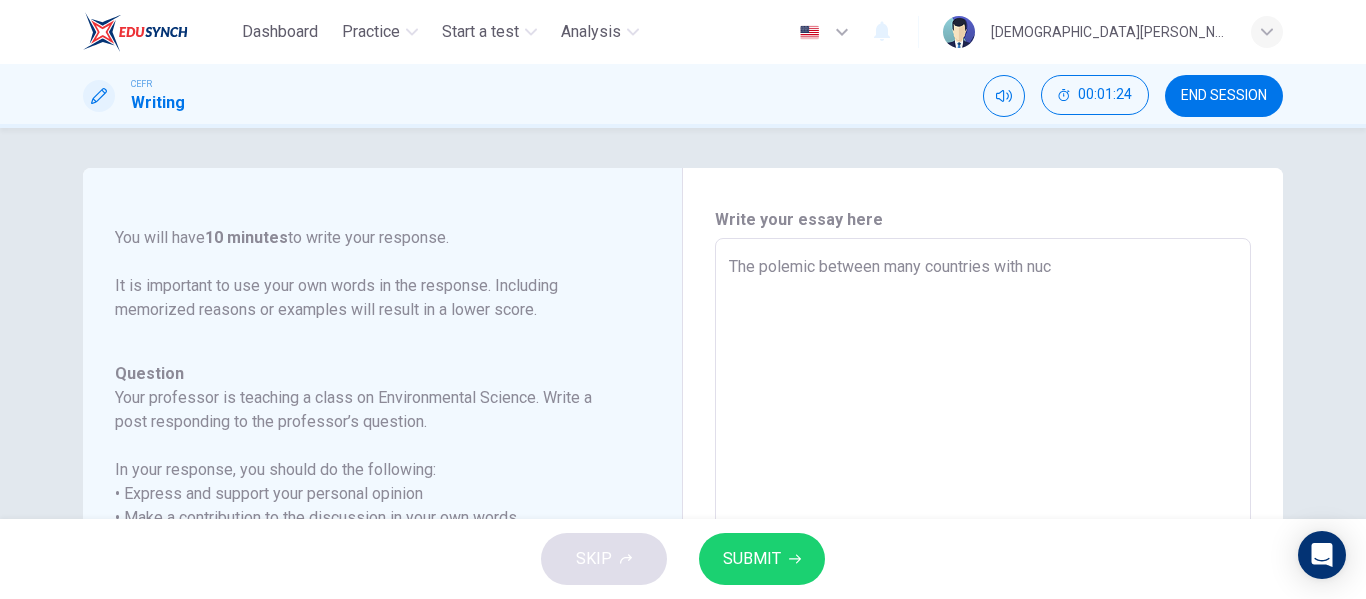 type on "x" 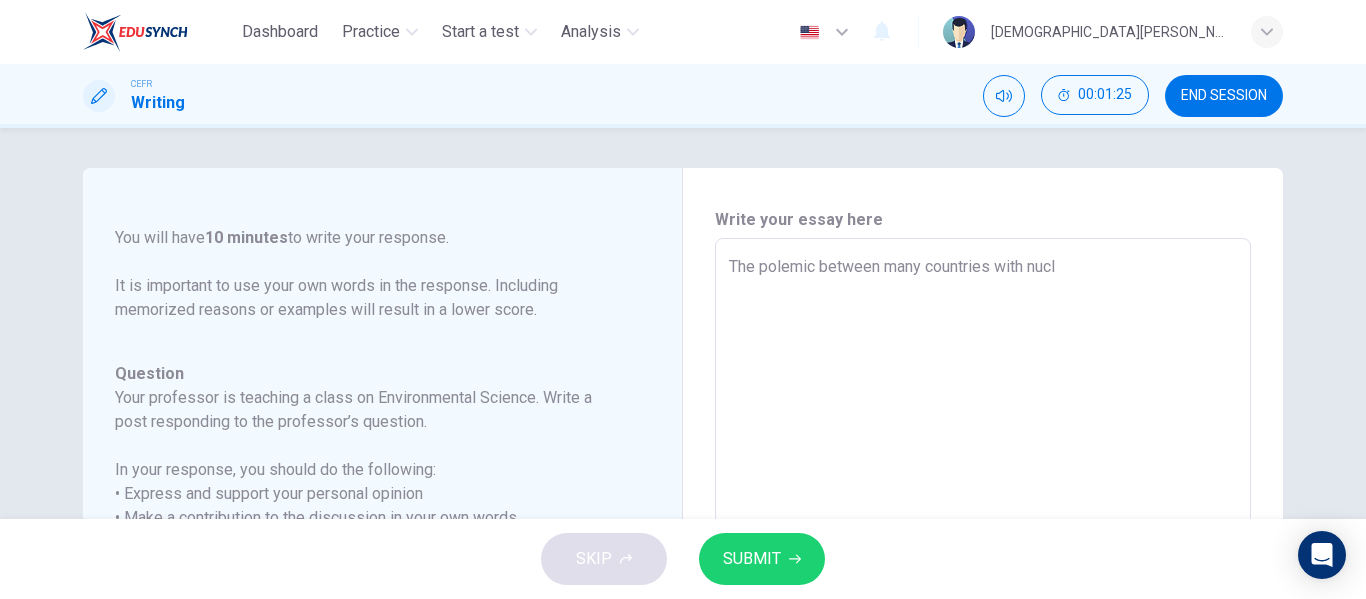type on "The polemic between many countries with nucle" 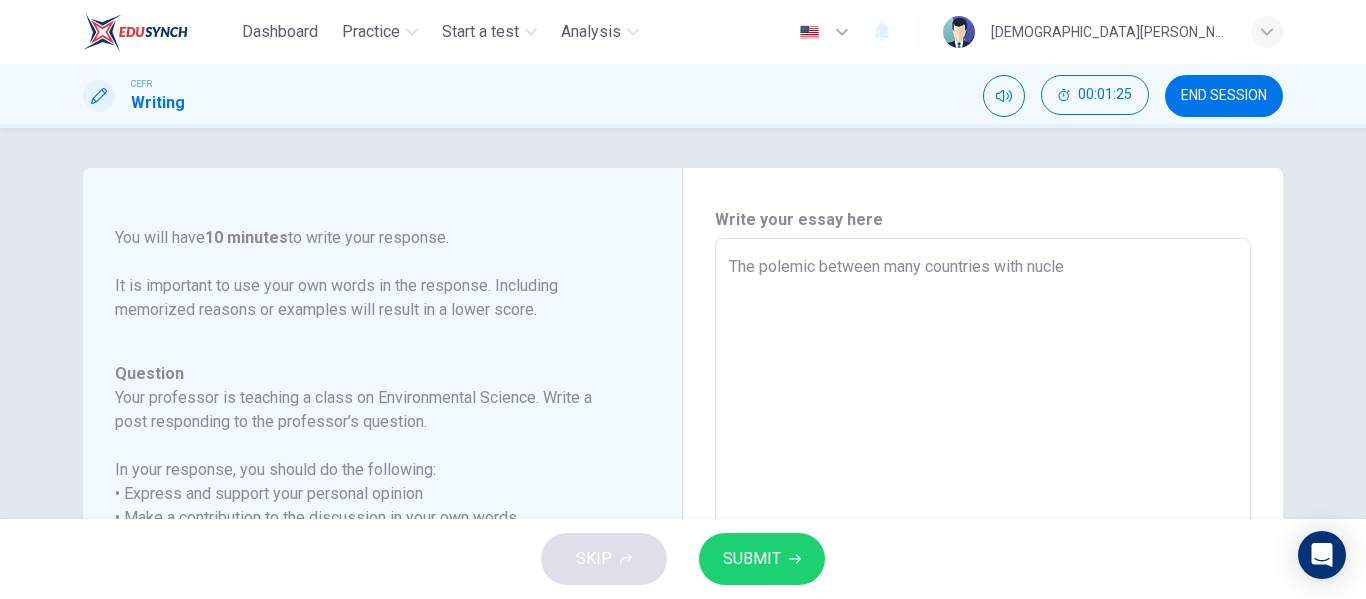 type on "x" 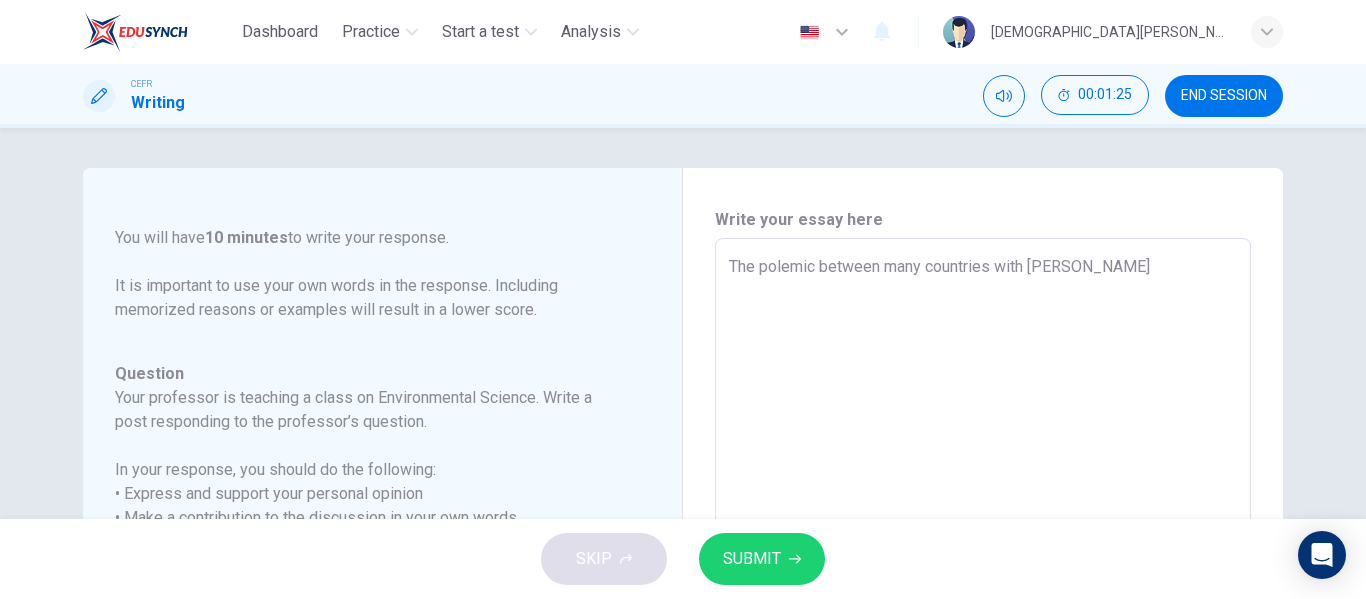 type on "x" 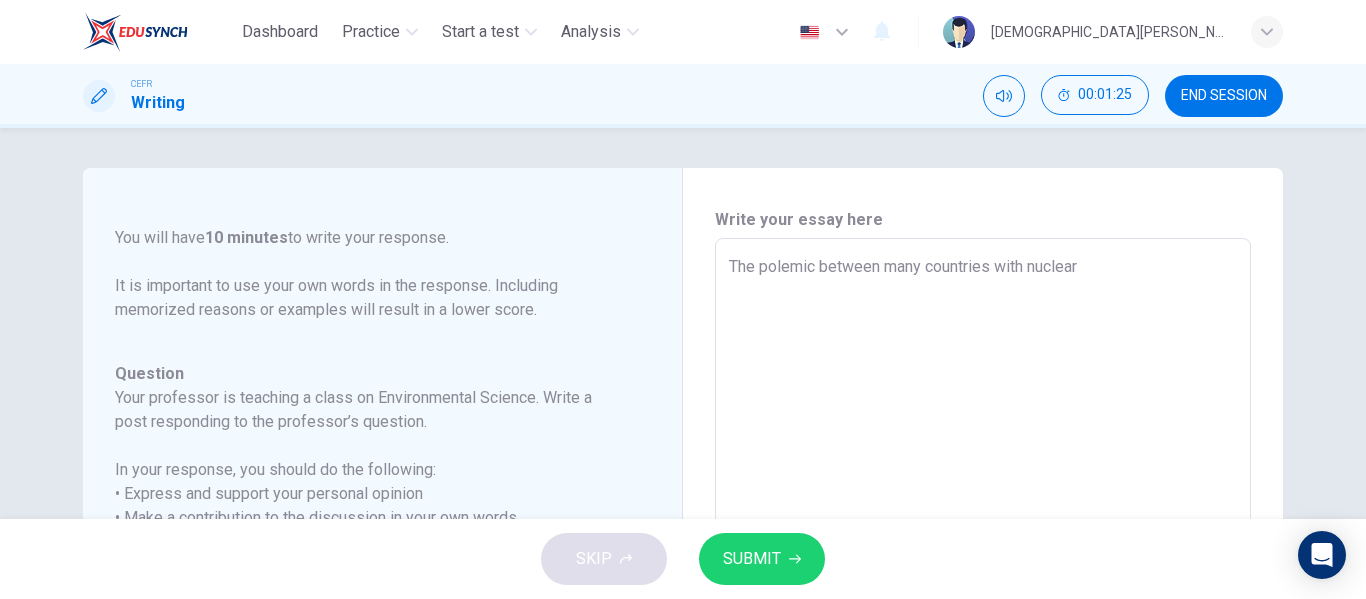 type on "x" 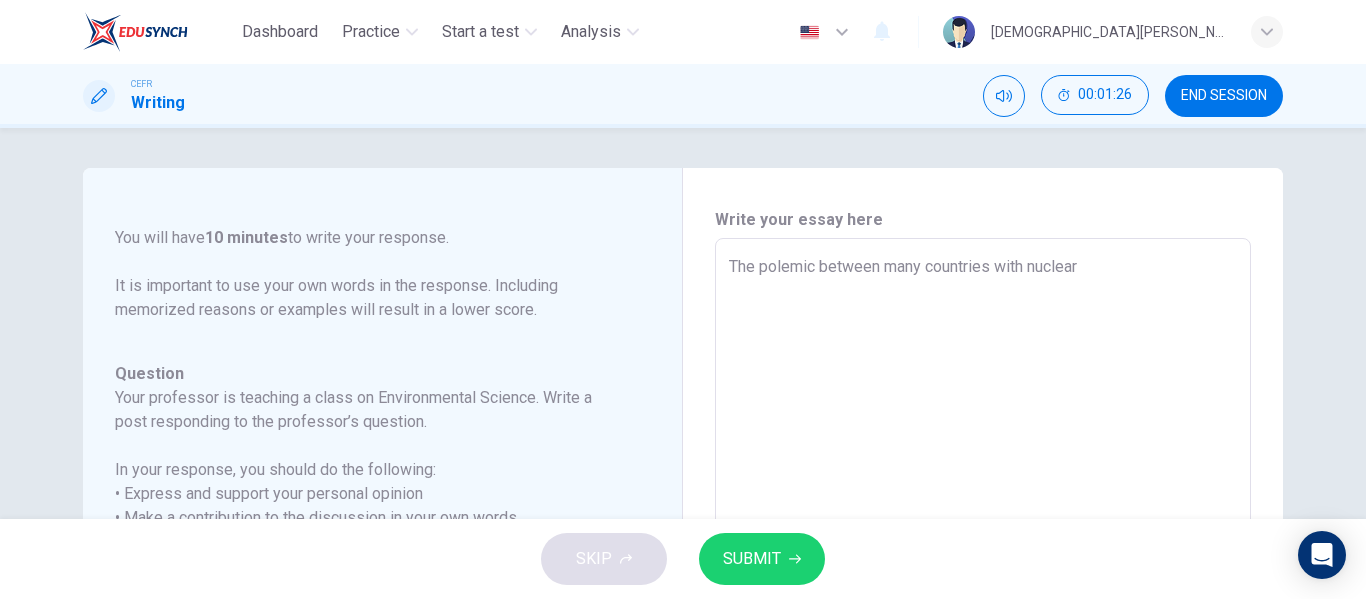 type on "The polemic between many countries with nuclear p" 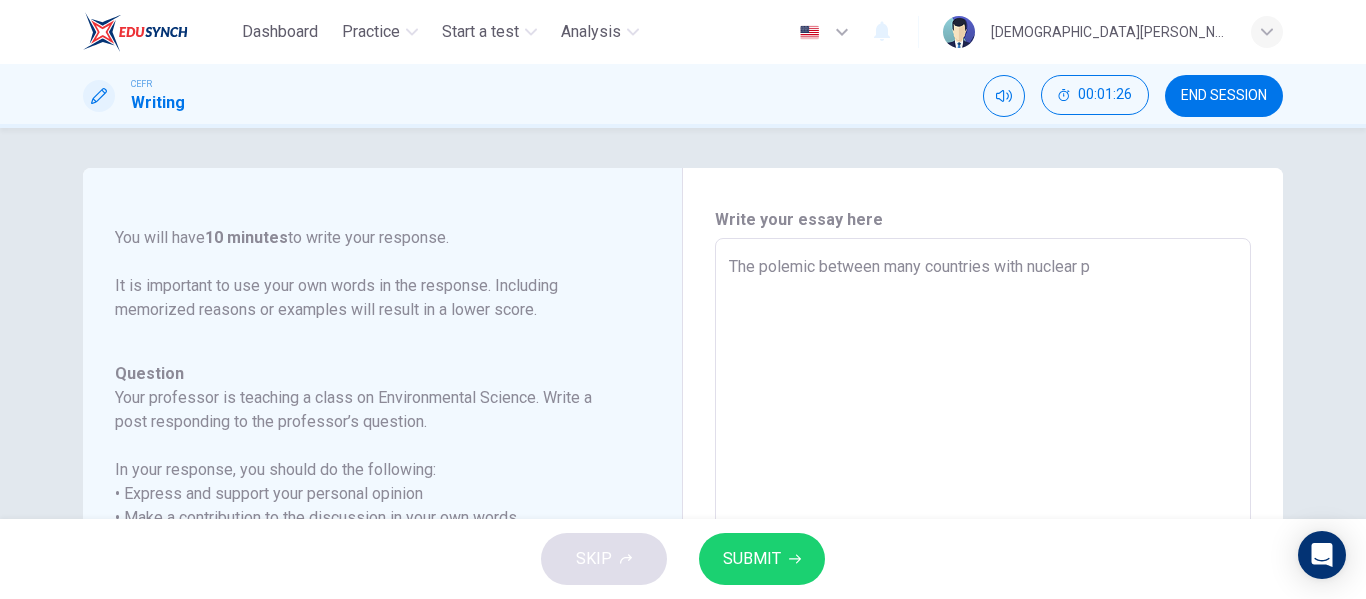 type on "The polemic between many countries with nuclear po" 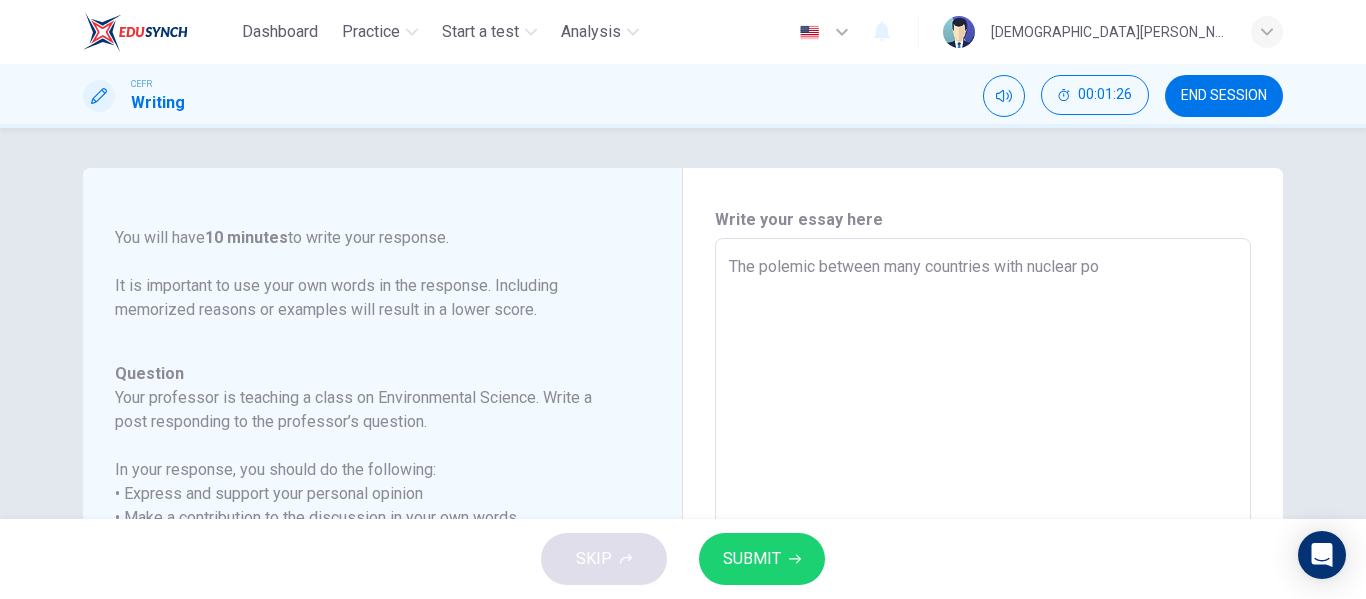 type on "x" 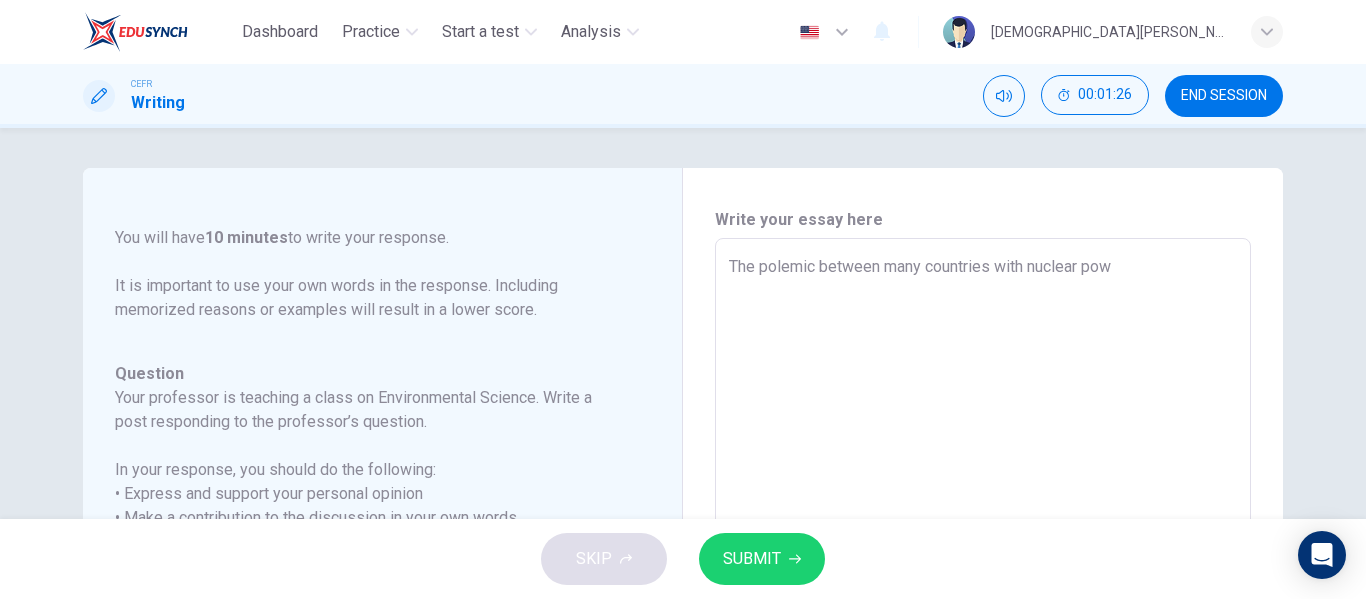 type on "x" 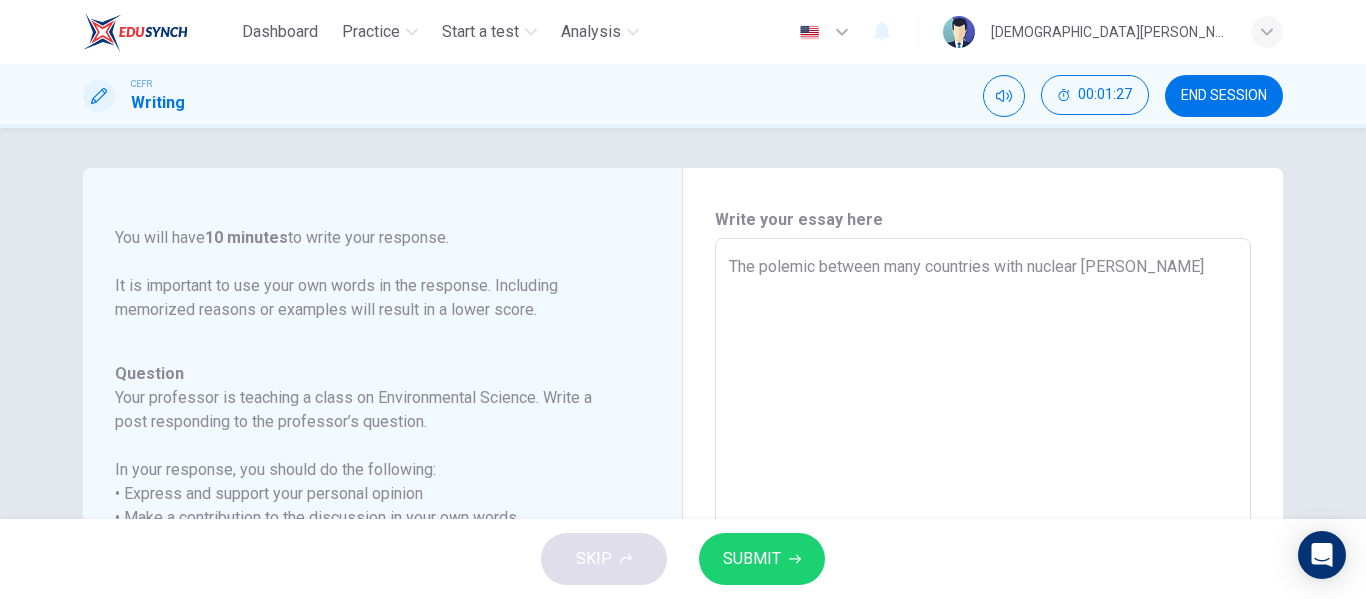 type on "The polemic between many countries with nuclear power" 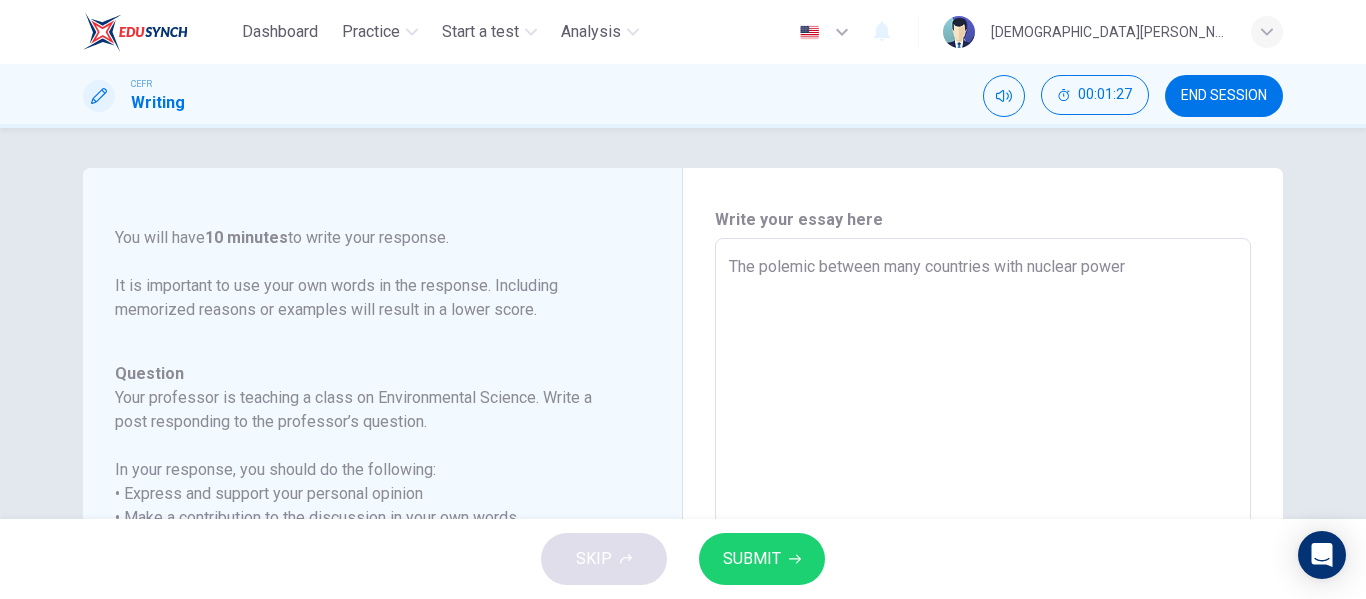 type on "x" 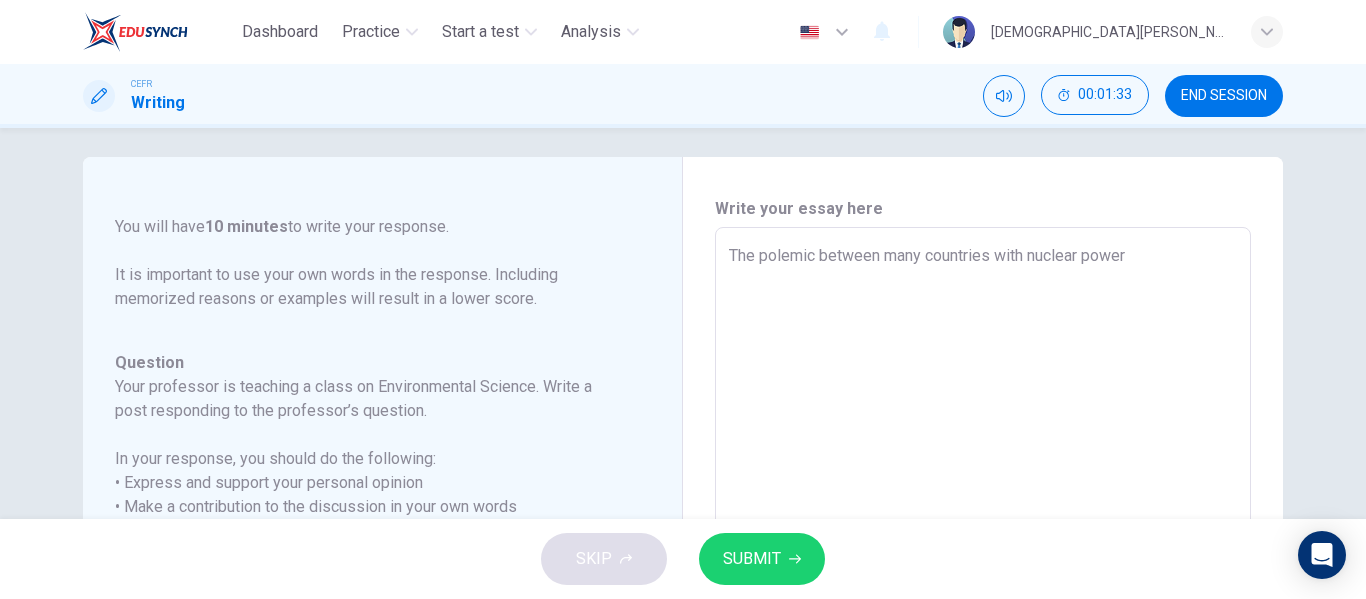 scroll, scrollTop: 0, scrollLeft: 0, axis: both 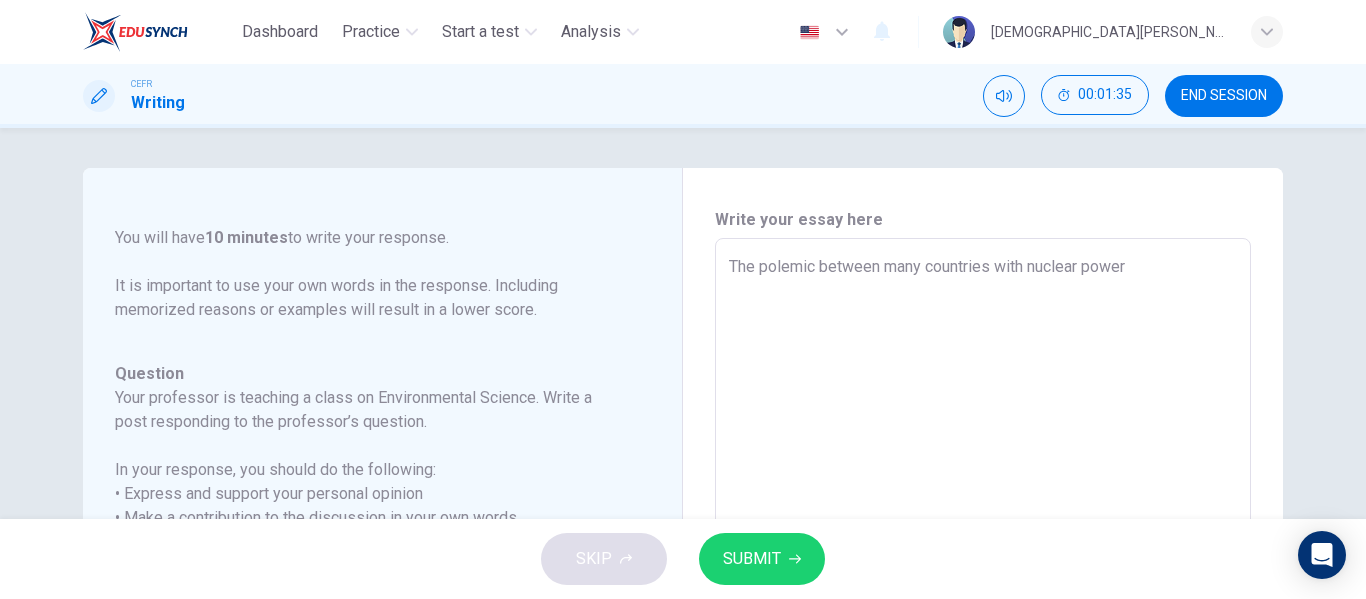 type on "The polemic between many countries with nuclear [PERSON_NAME]" 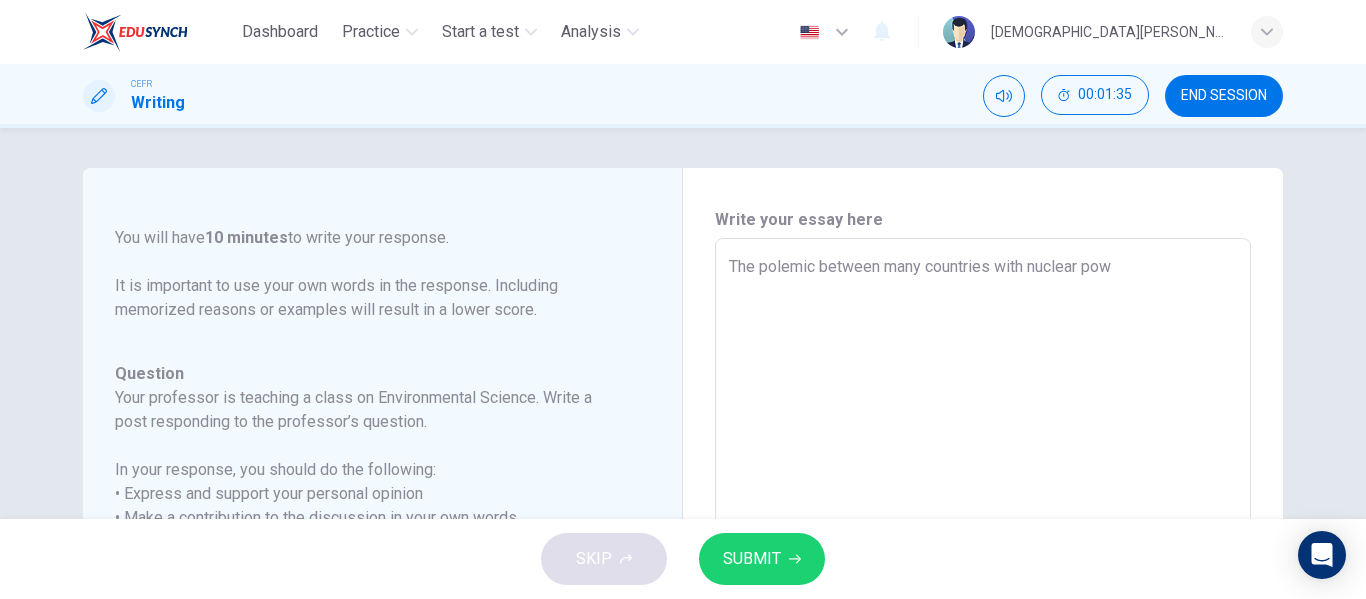type on "The polemic between many countries with nuclear po" 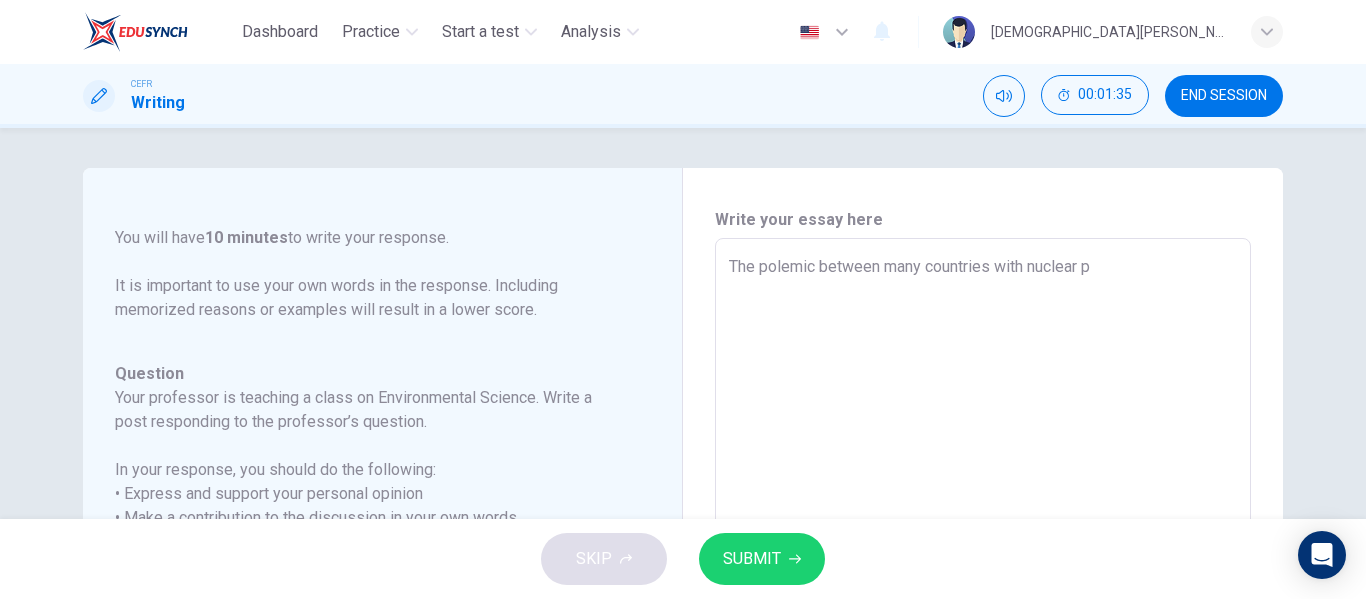 type on "The polemic between many countries with nuclear" 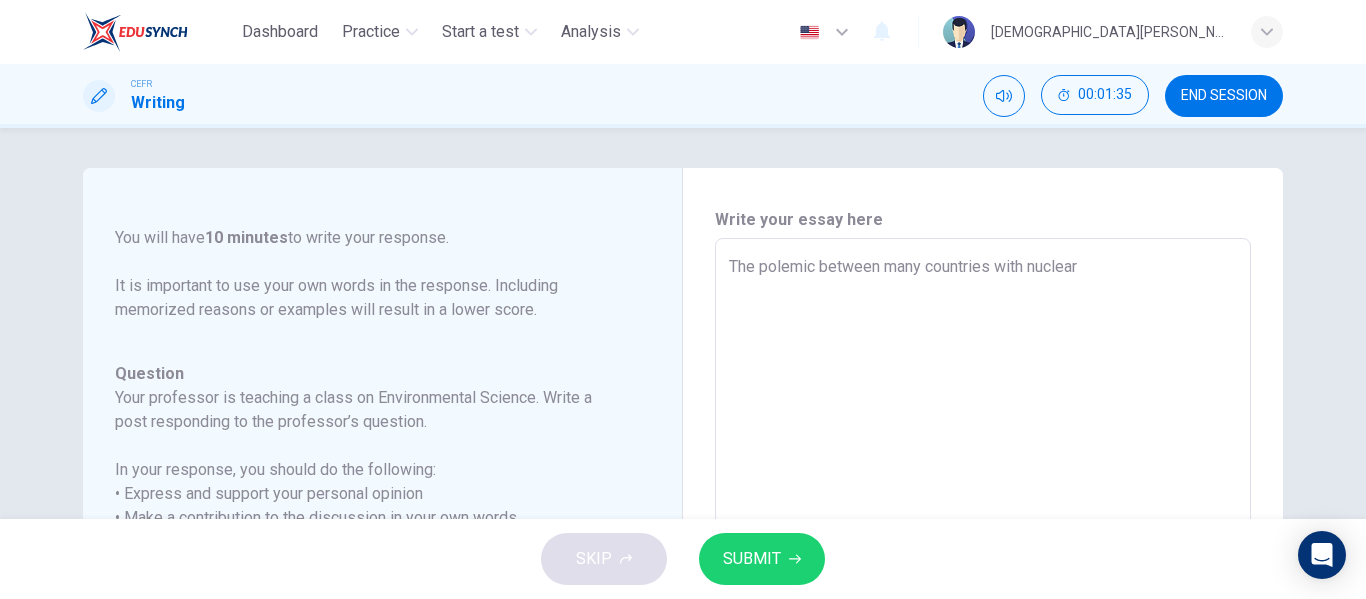 type on "The polemic between many countries with nuclear" 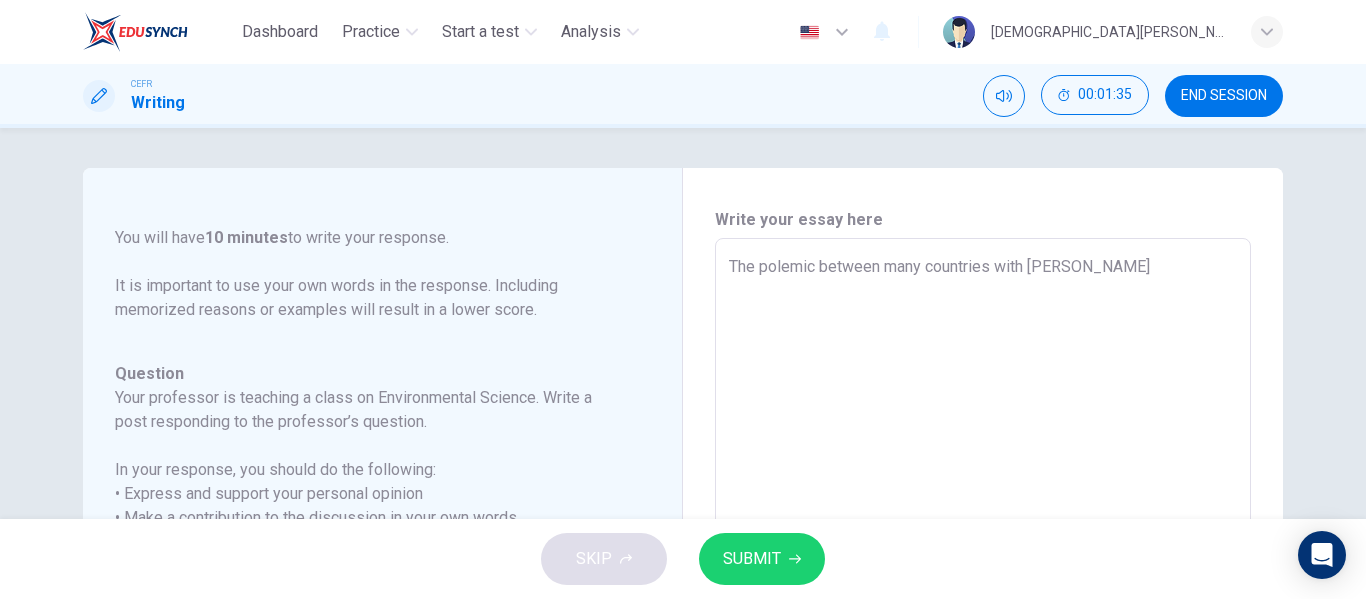 type on "x" 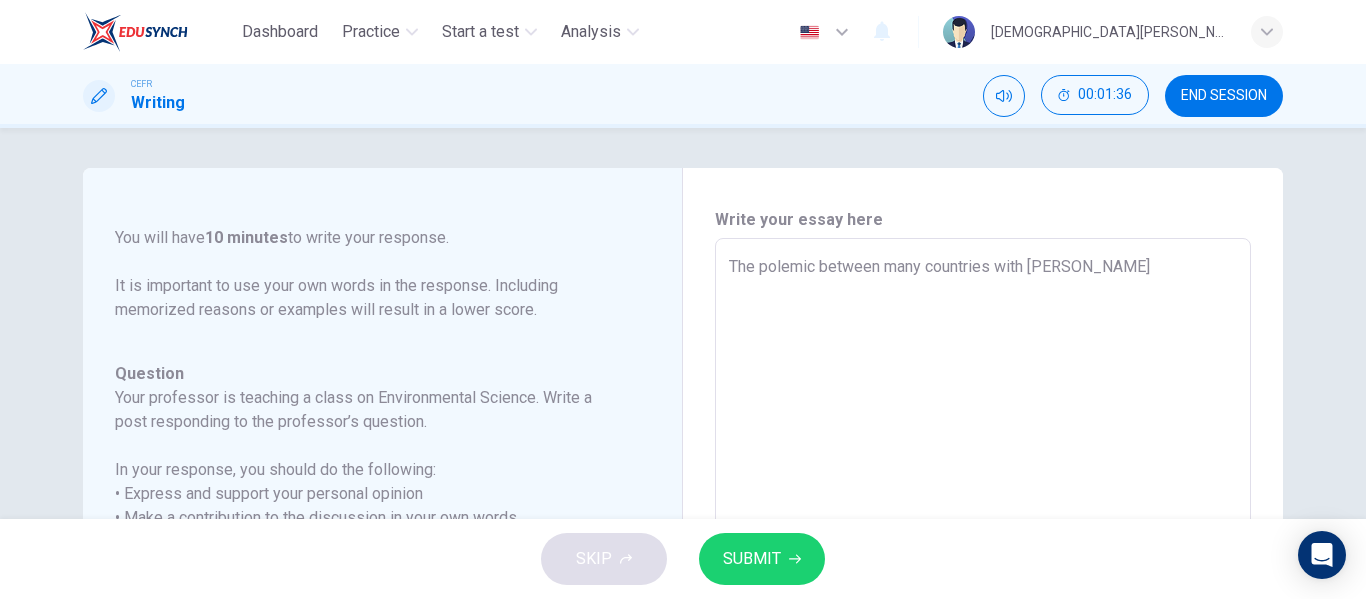 type on "The polemic between many countries with nucle" 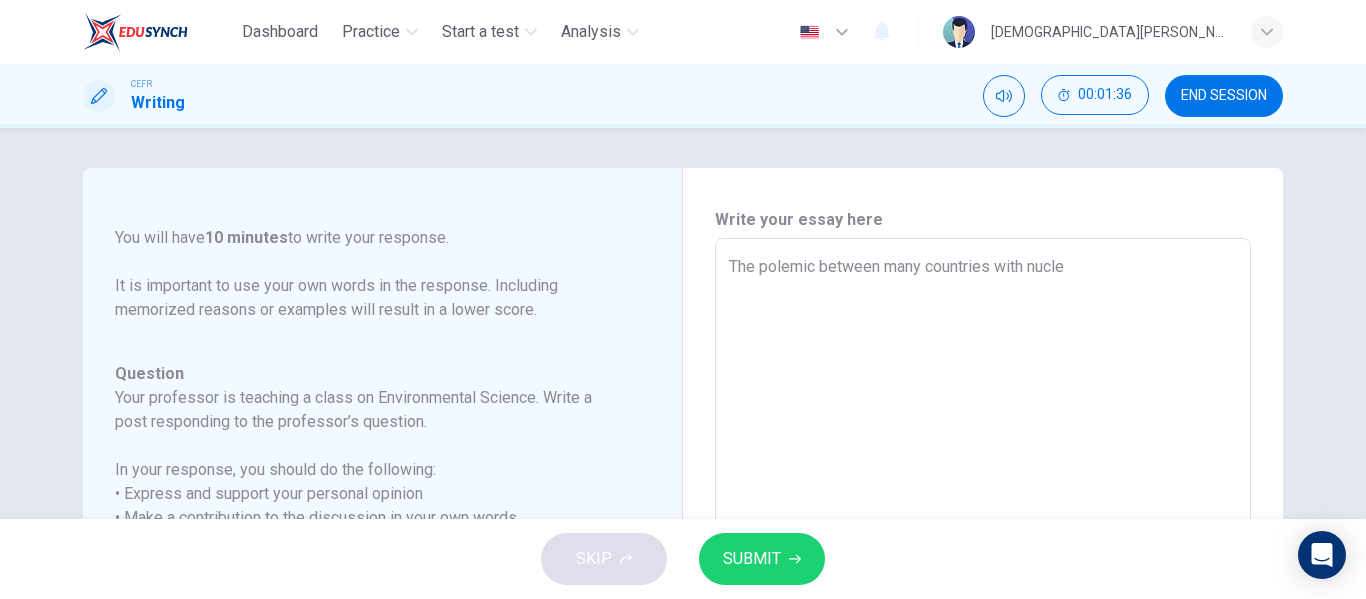 type on "The polemic between many countries with nucl" 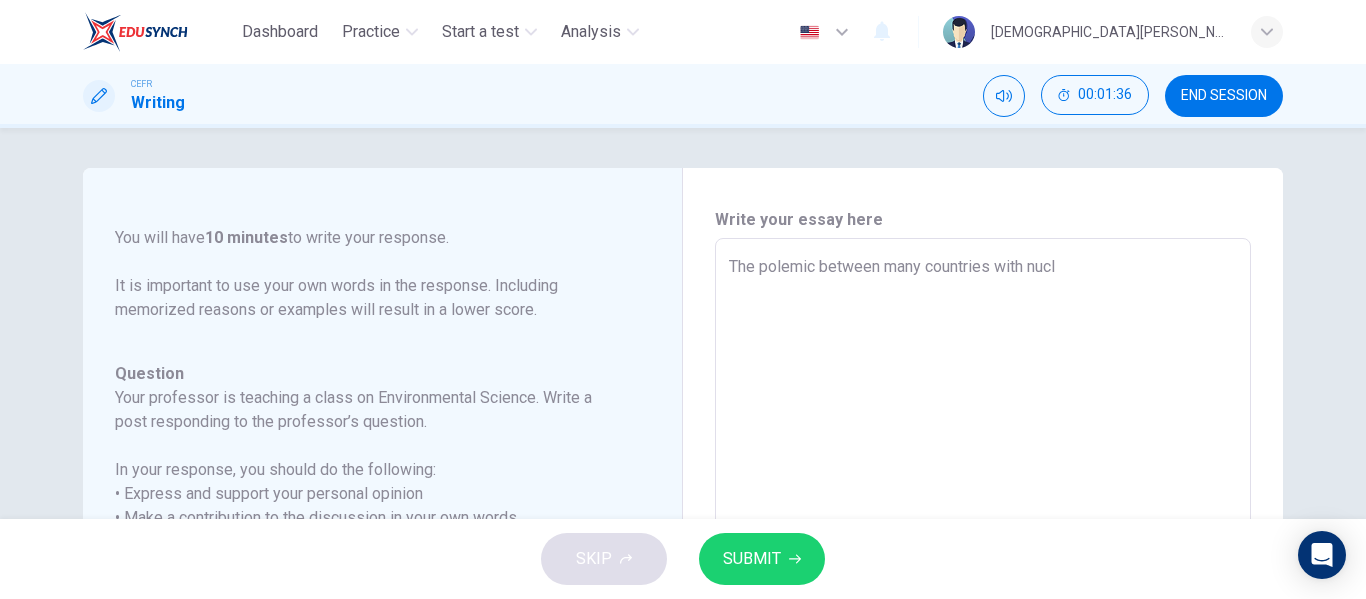 type on "x" 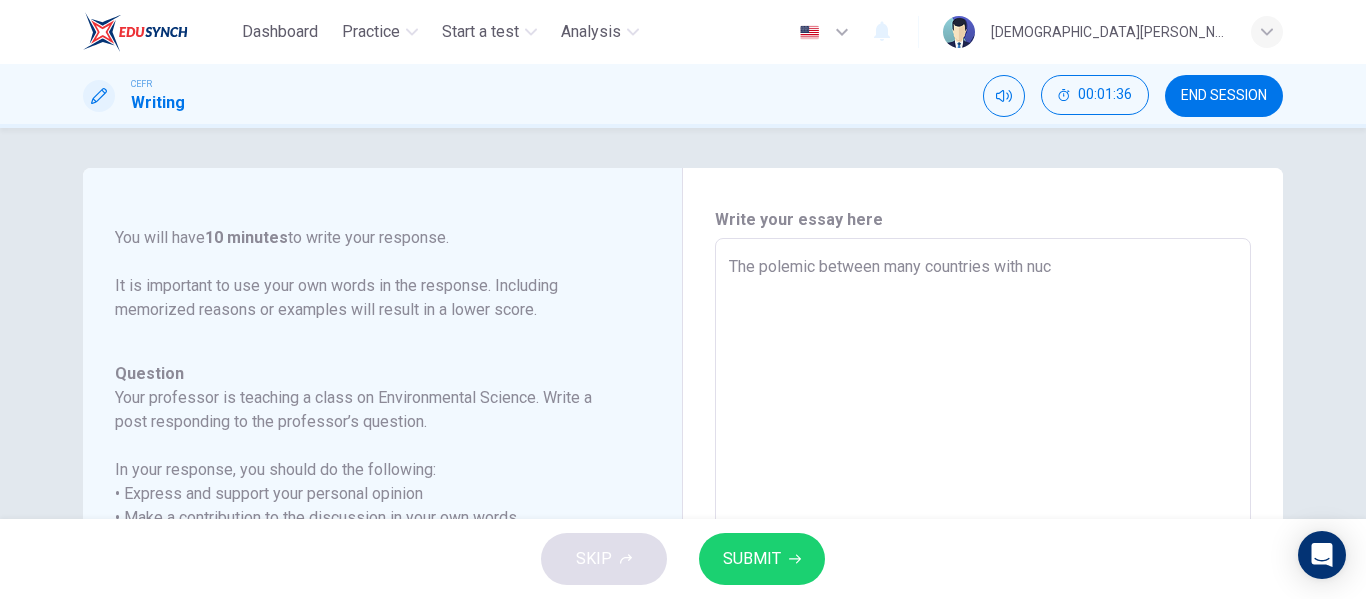type on "x" 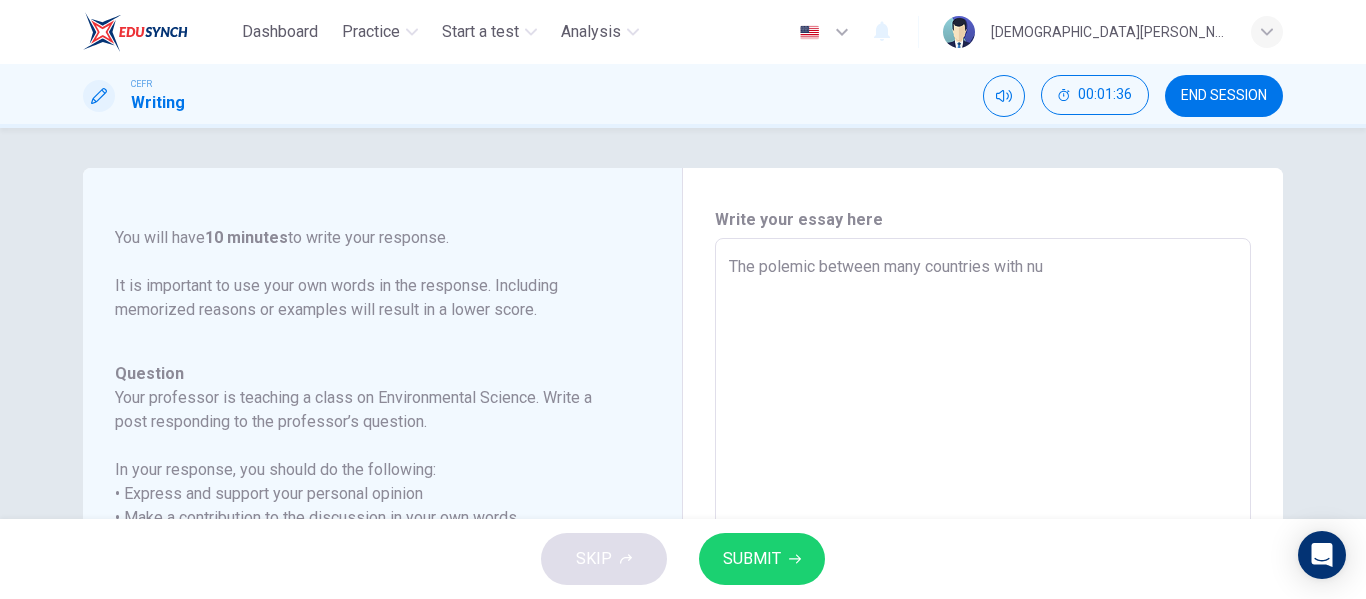 type on "x" 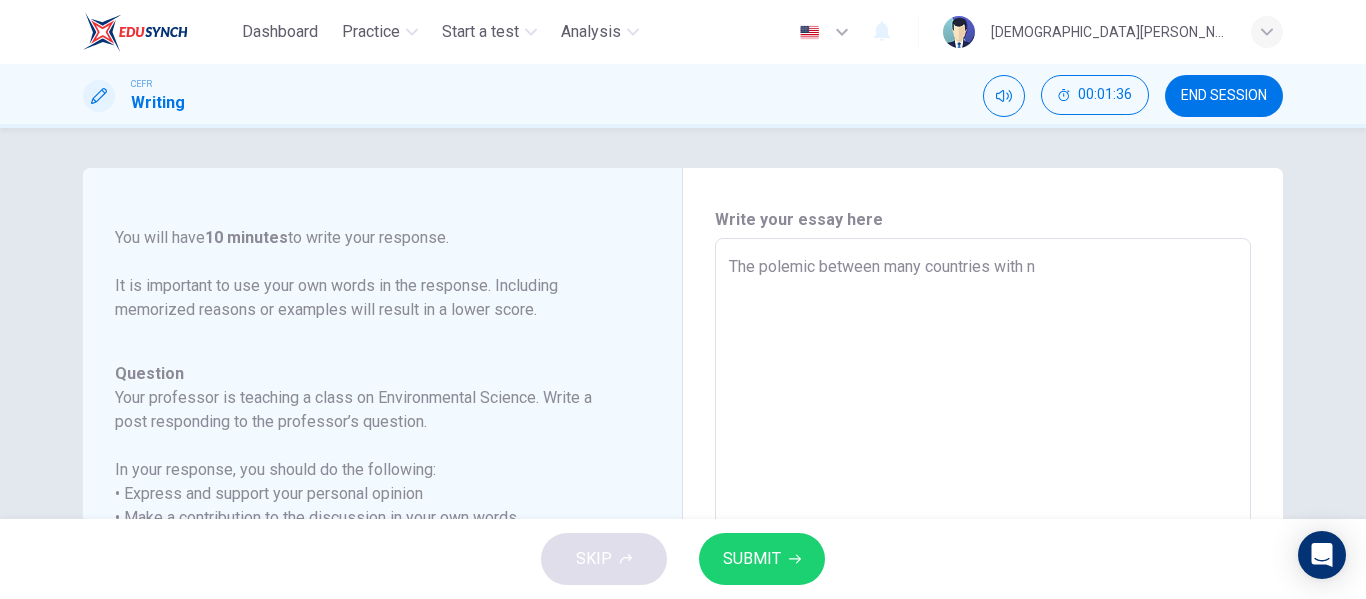 type on "x" 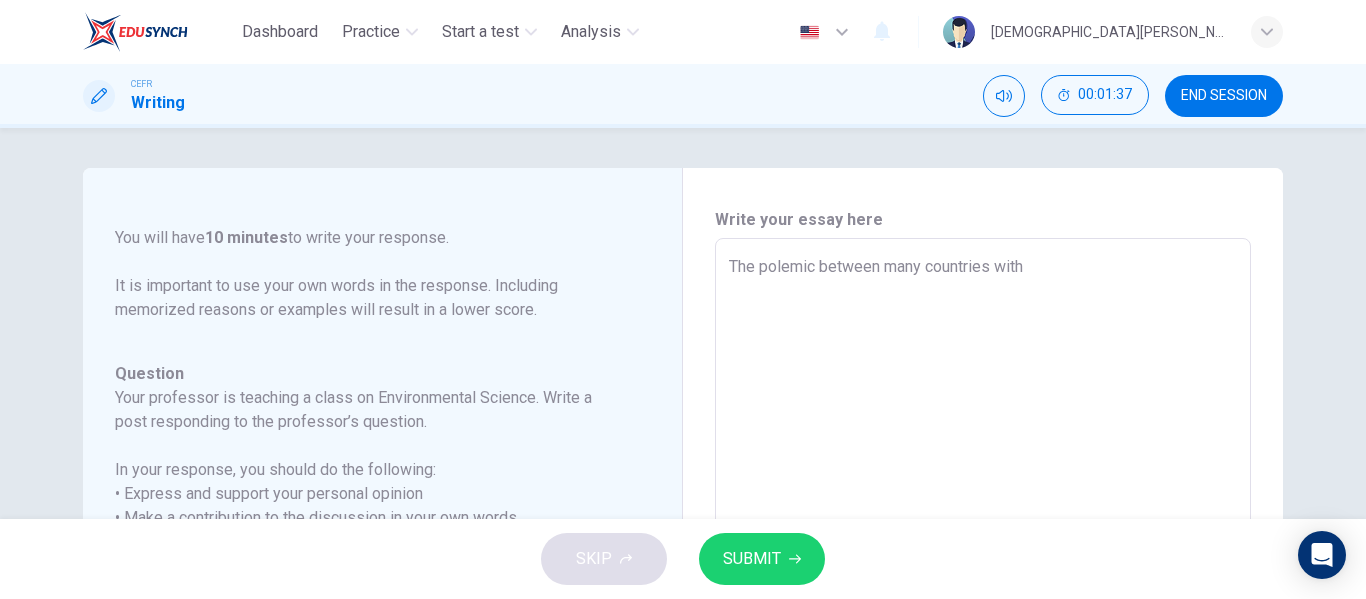type on "The polemic between many countries with" 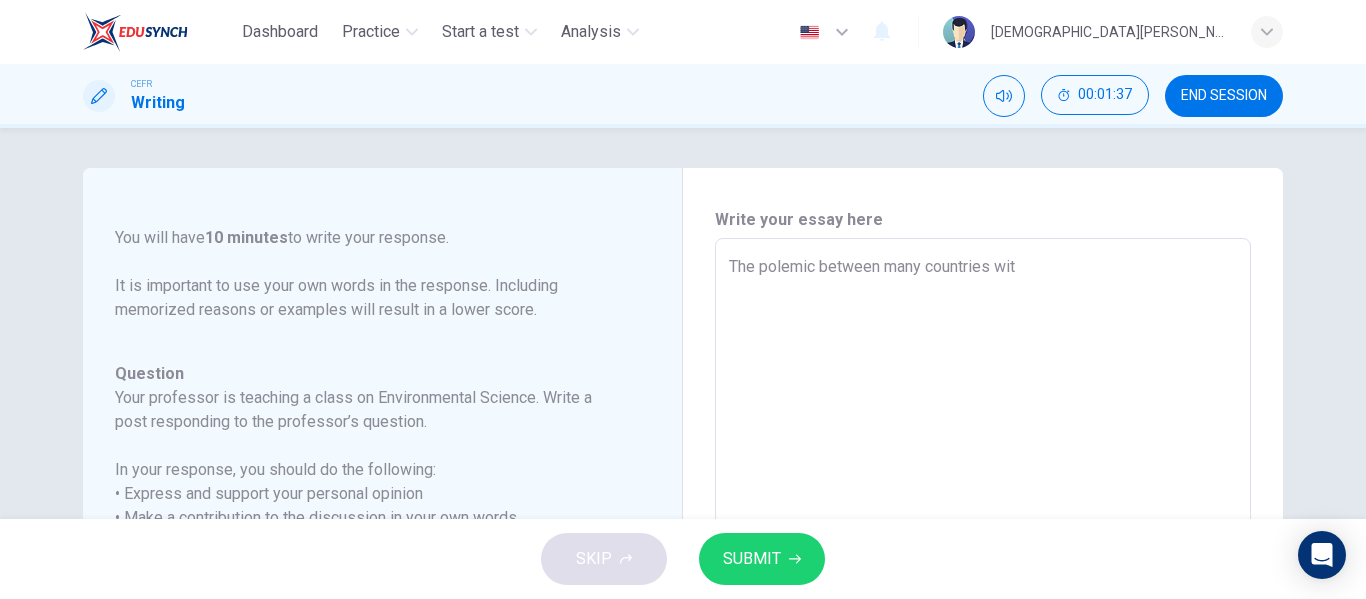 type on "x" 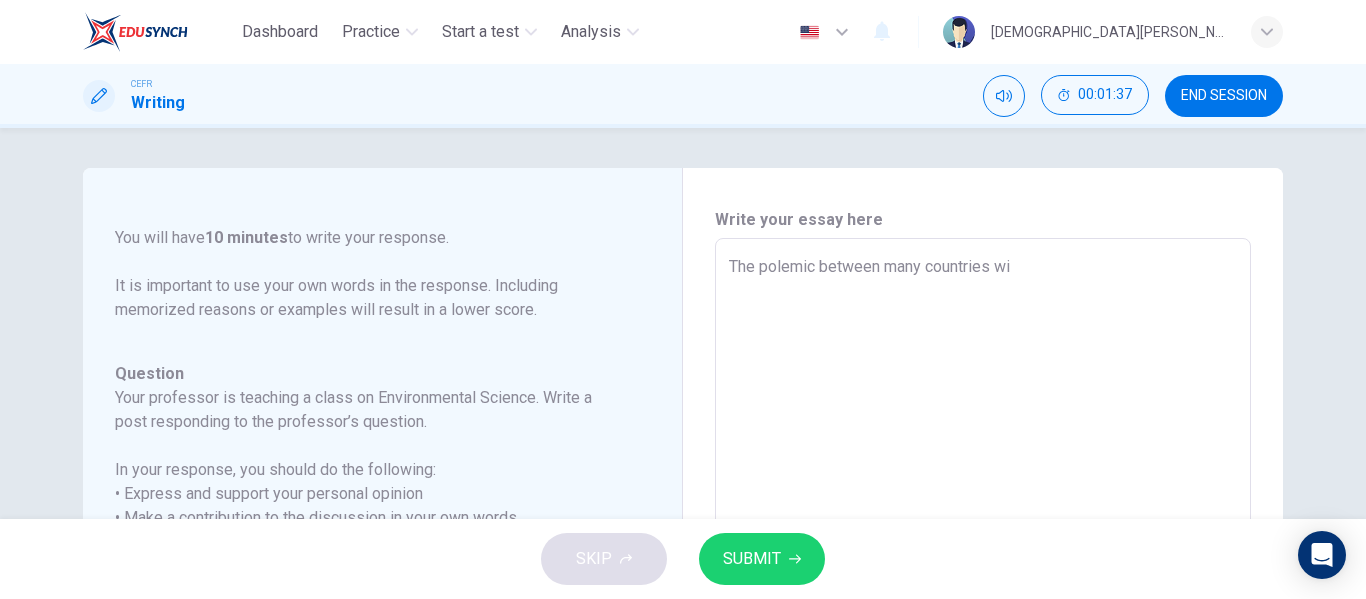 type on "x" 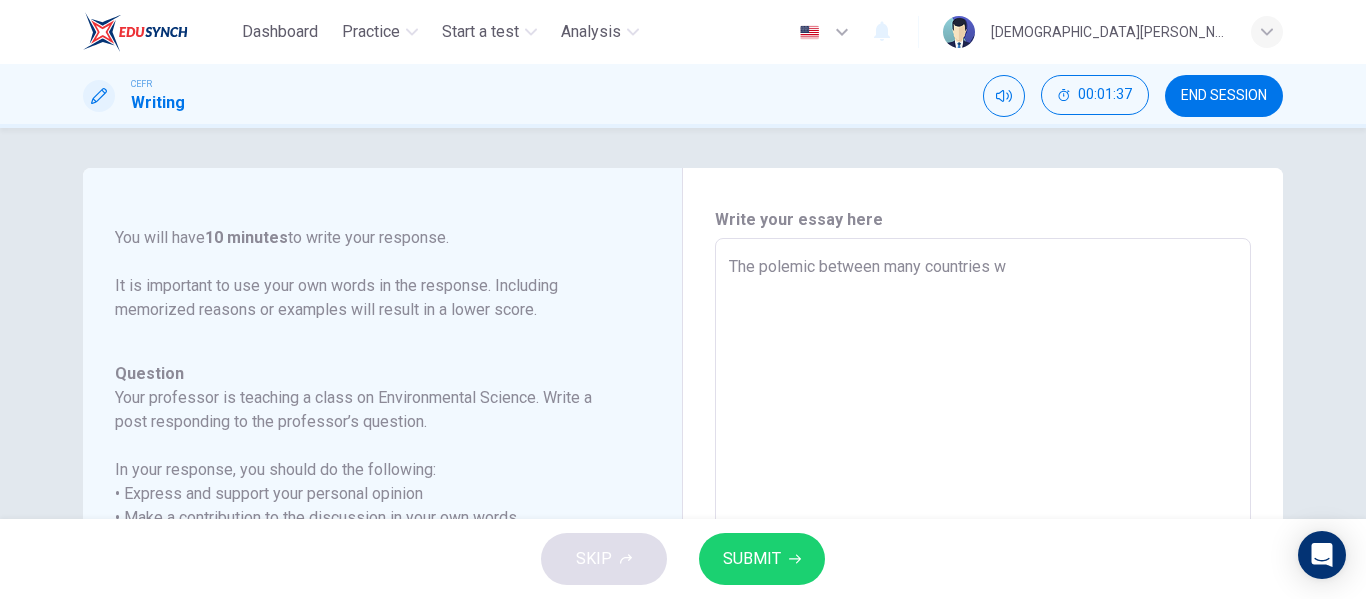 type on "x" 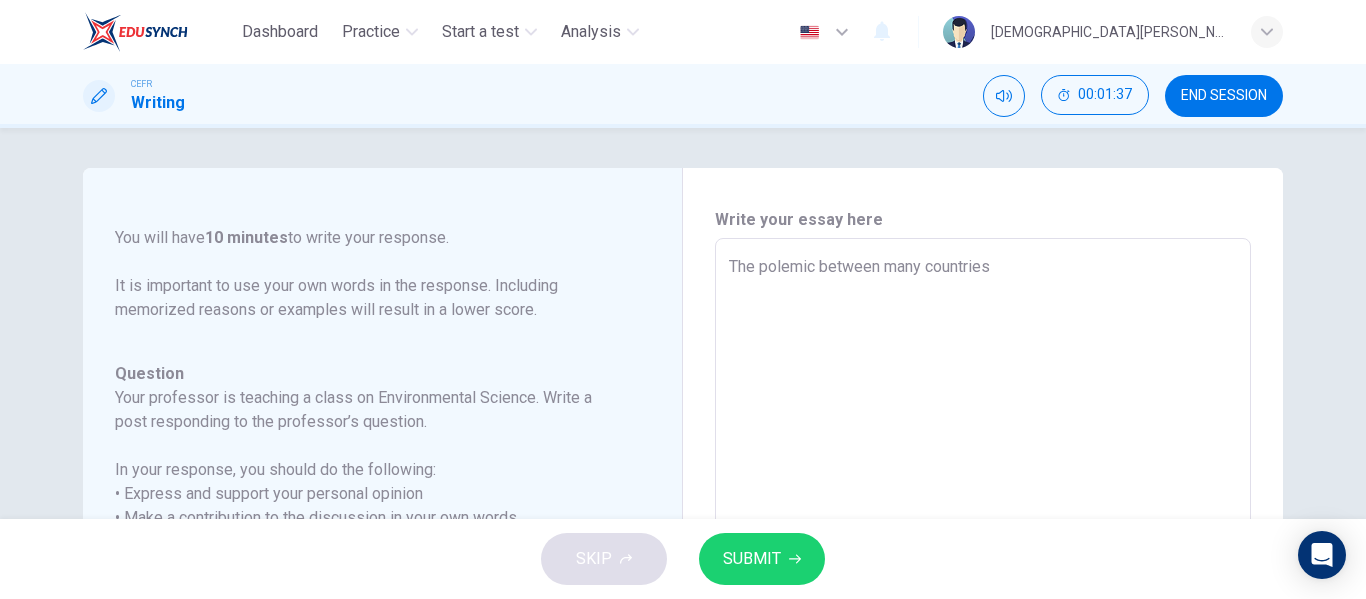 type on "x" 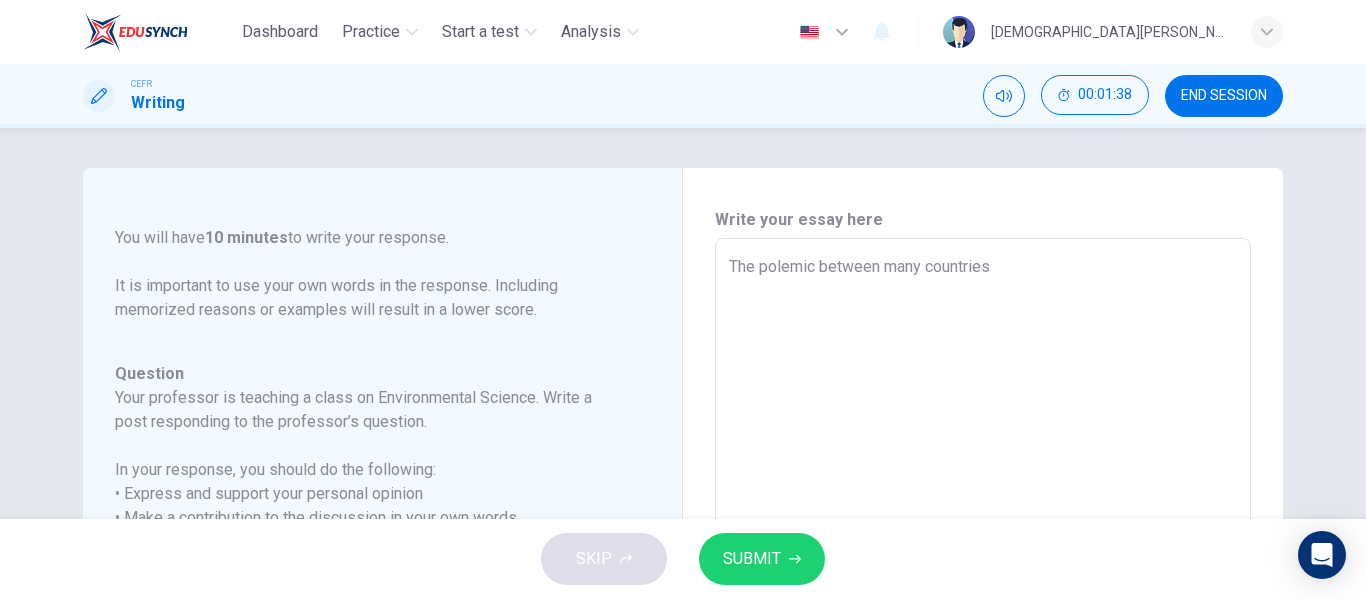 type on "The polemic between many countries t" 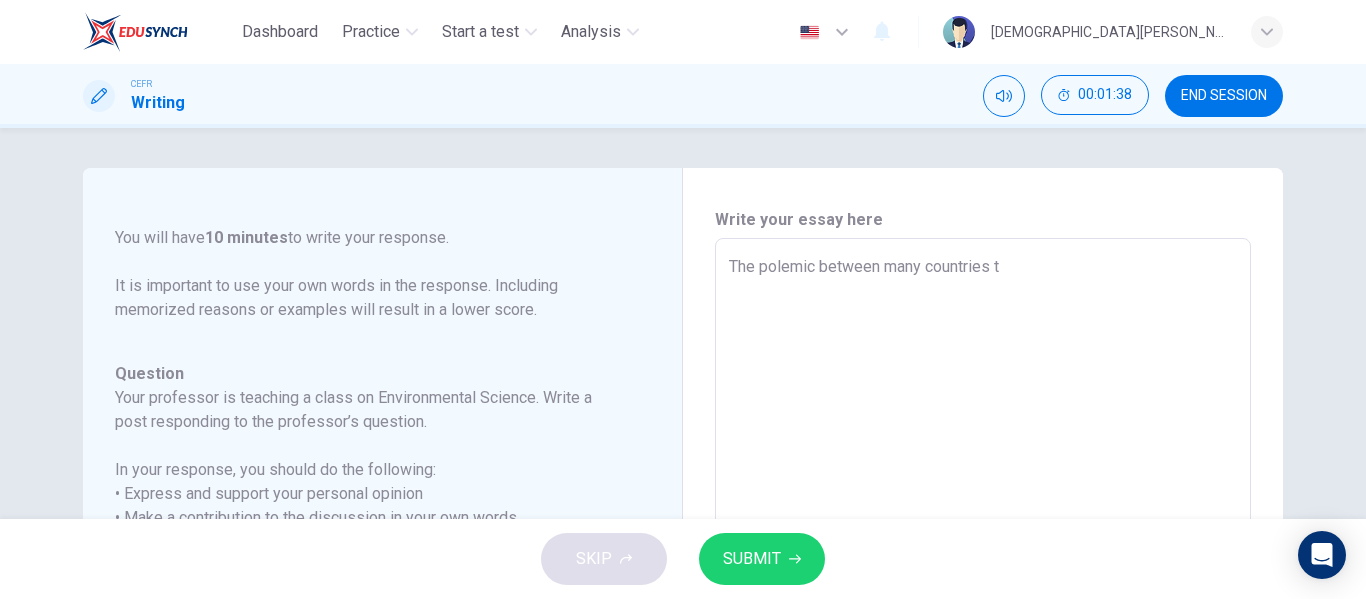 type on "x" 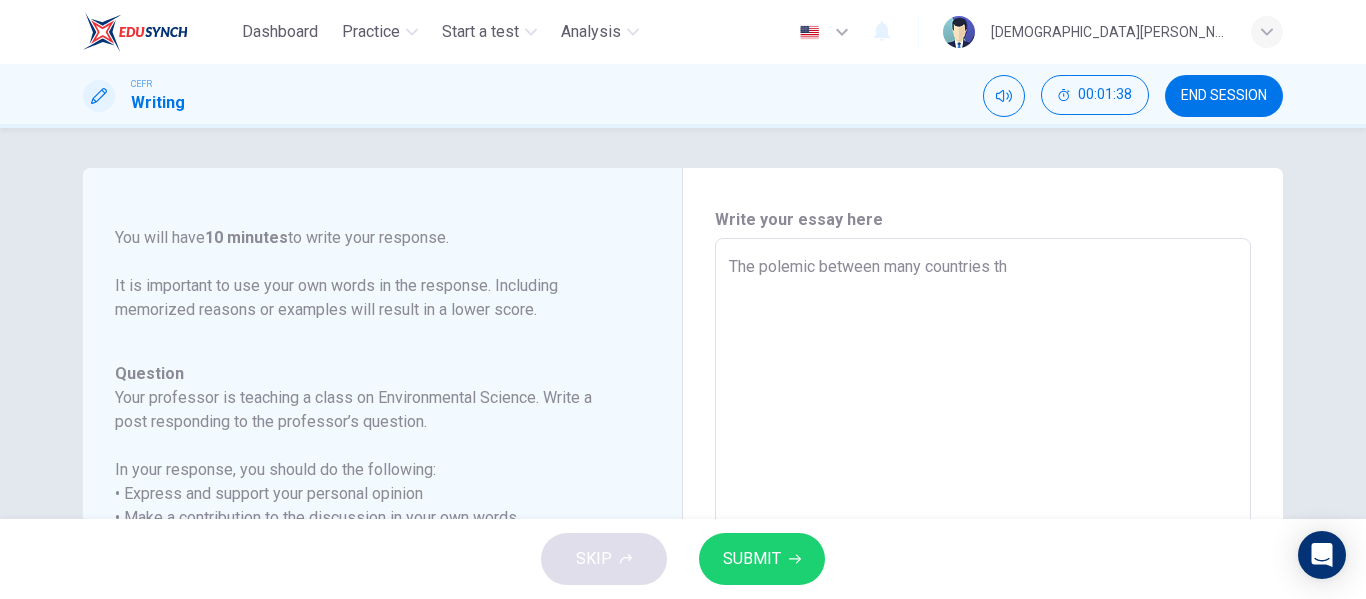 type on "x" 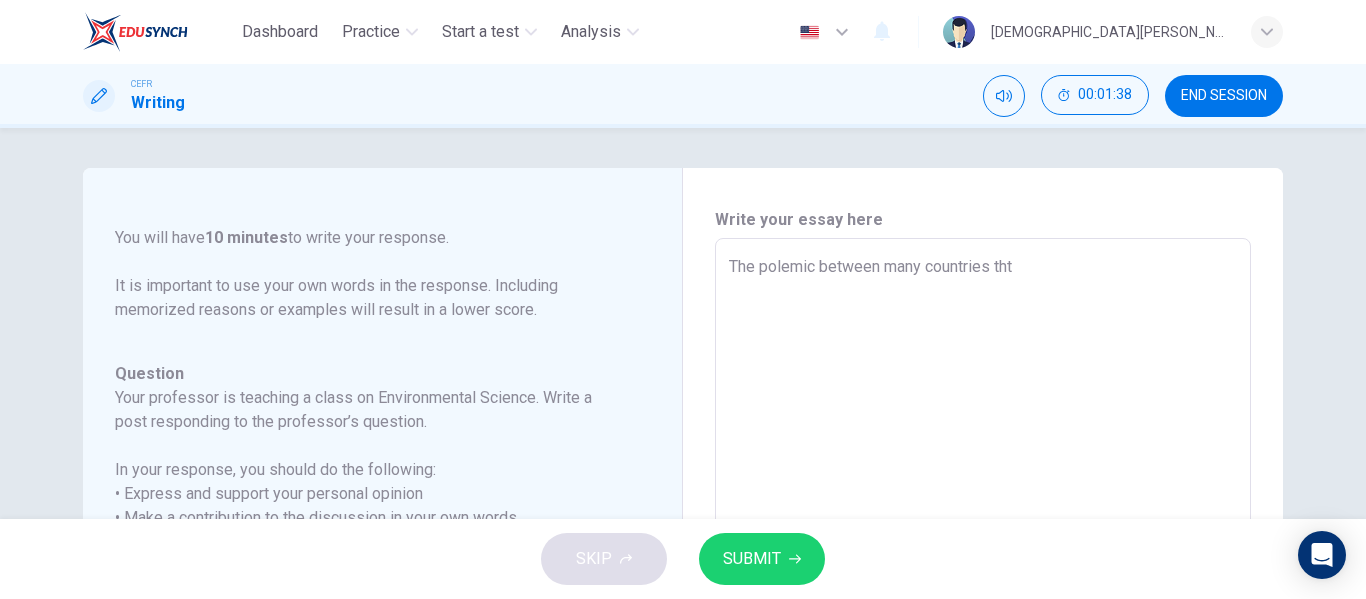 type on "x" 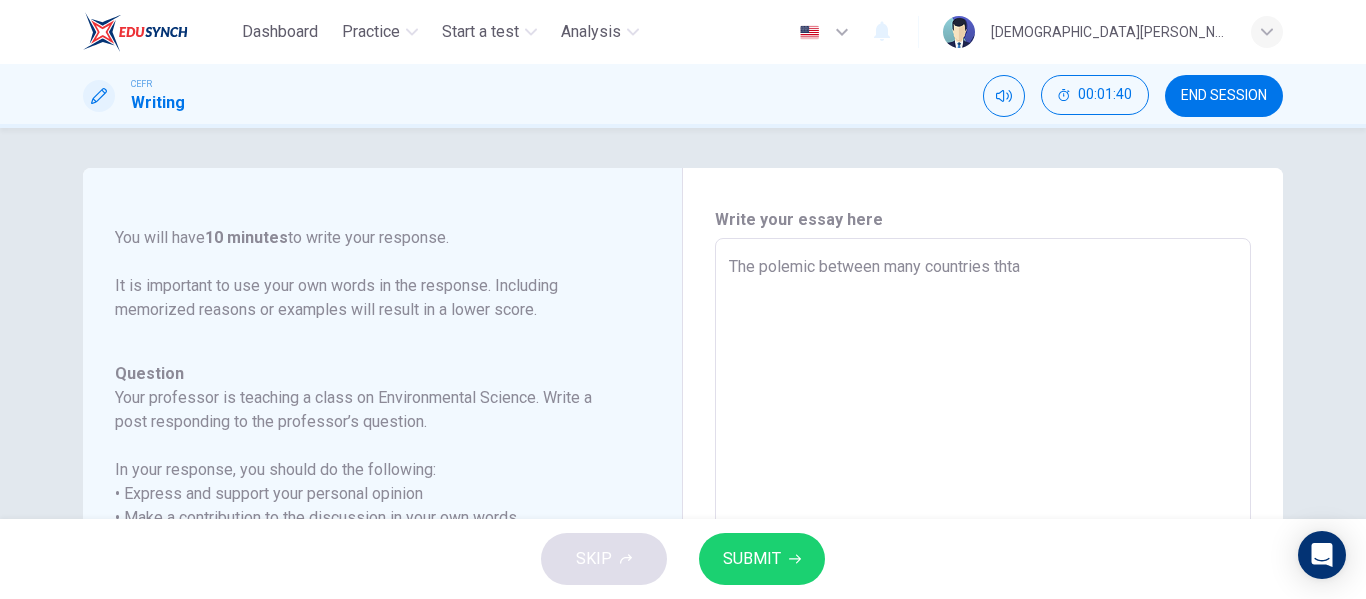 type on "The polemic between many countries tht" 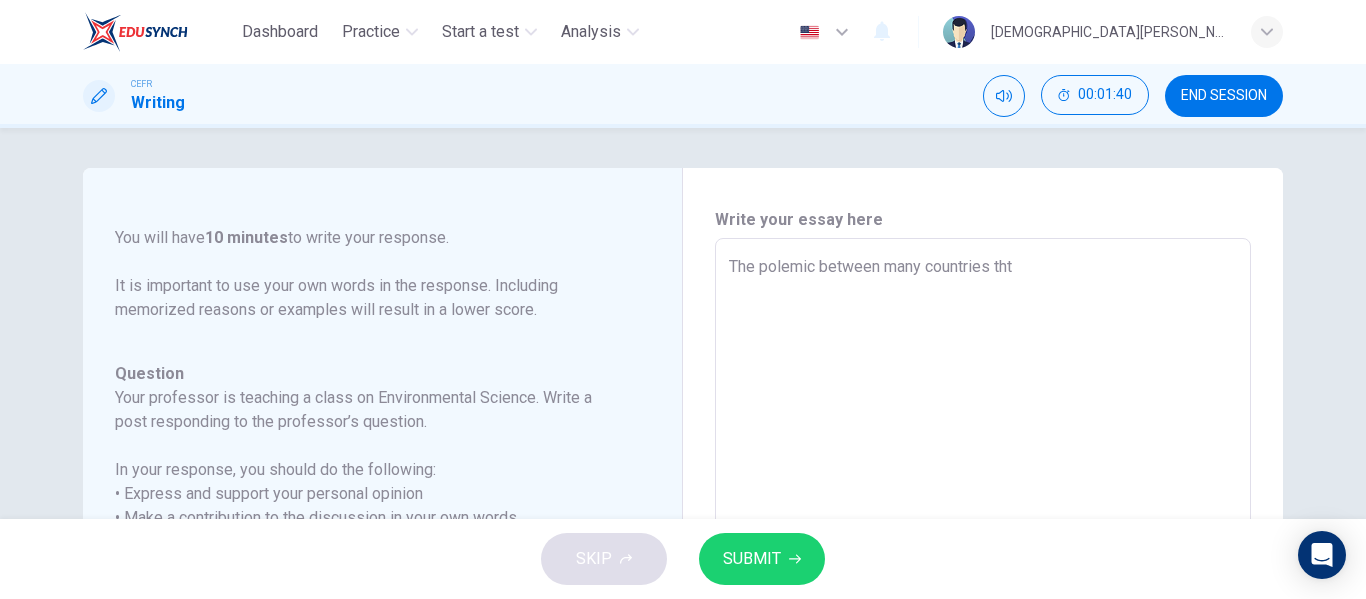 type on "The polemic between many countries th" 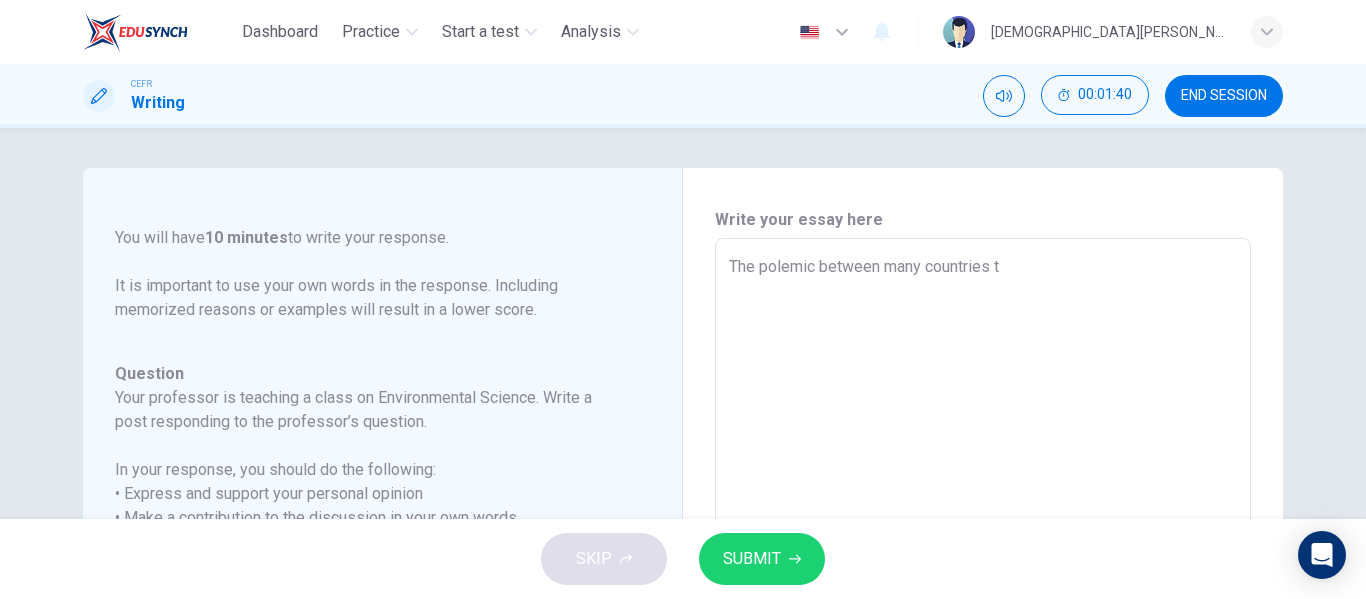 type on "The polemic between many countries" 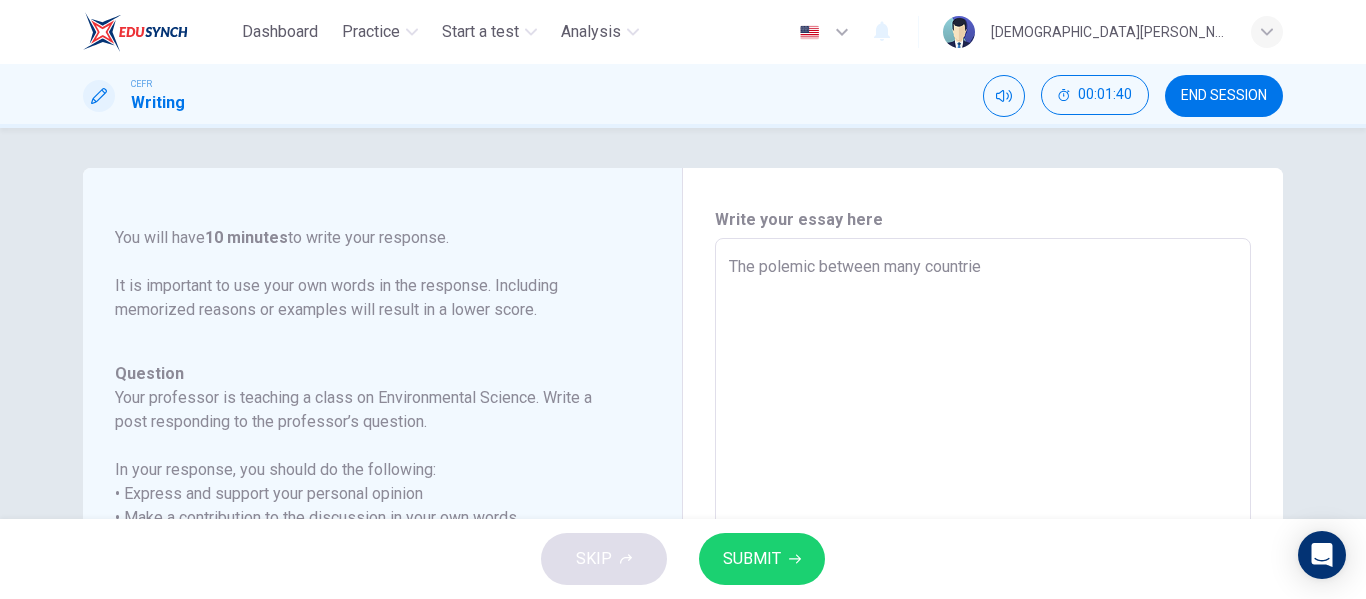 type on "The polemic between many countri" 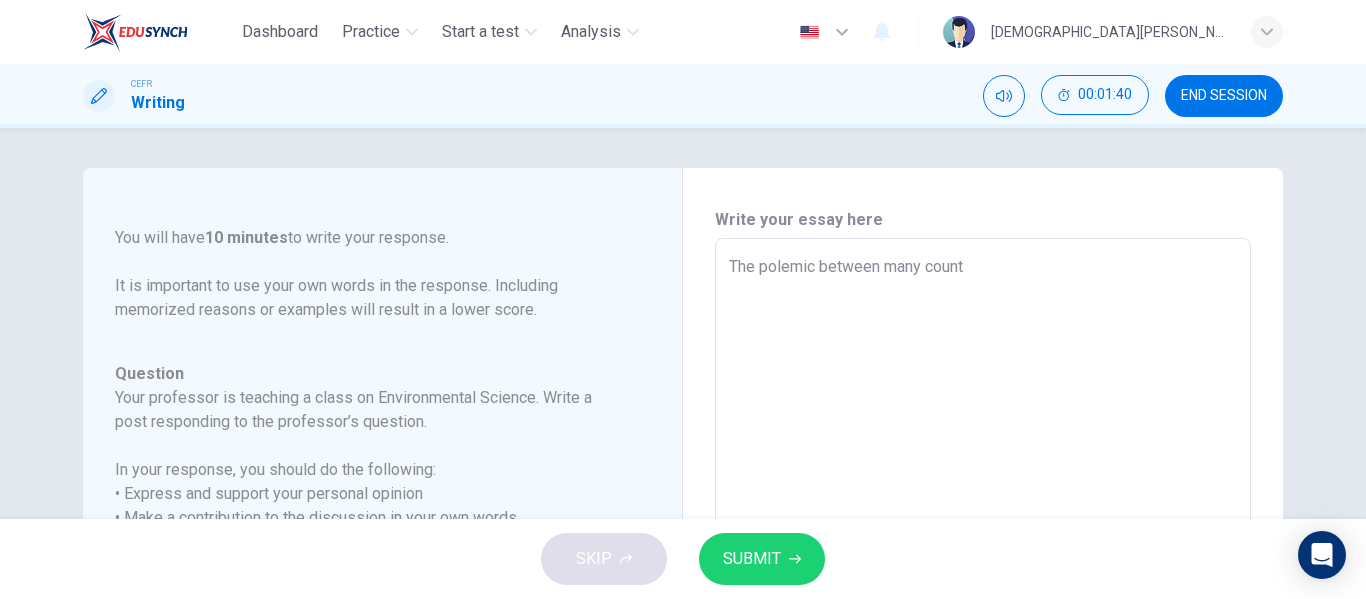 type on "The polemic between many coun" 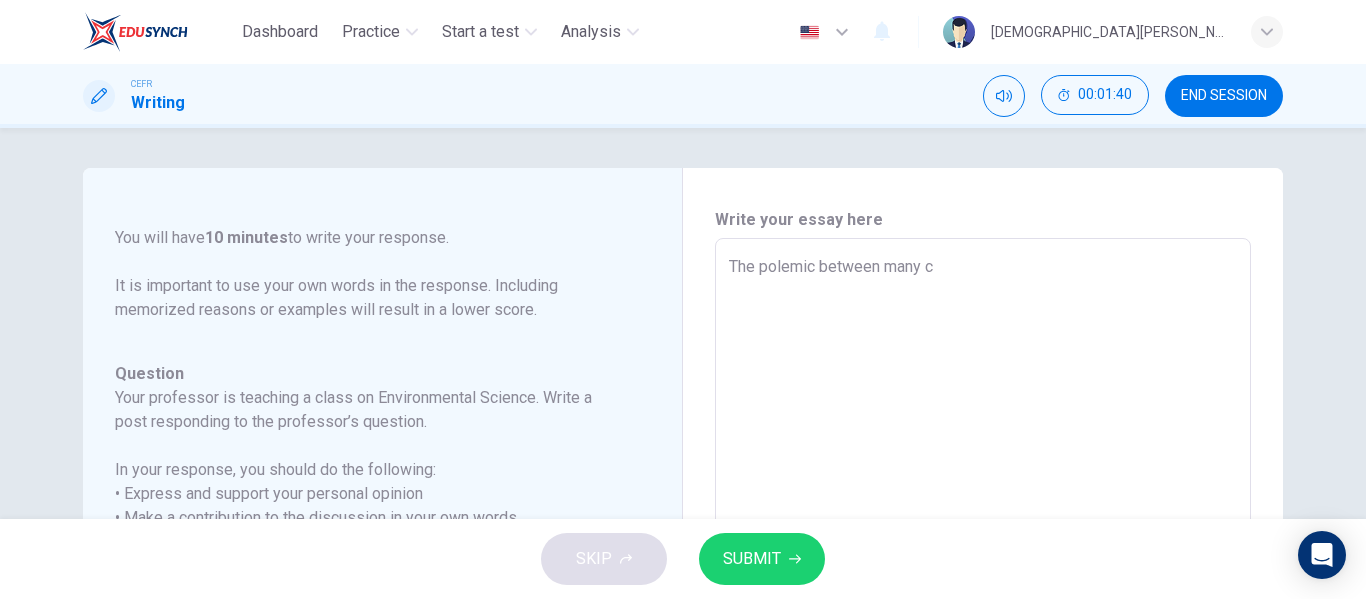 type on "The polemic between many" 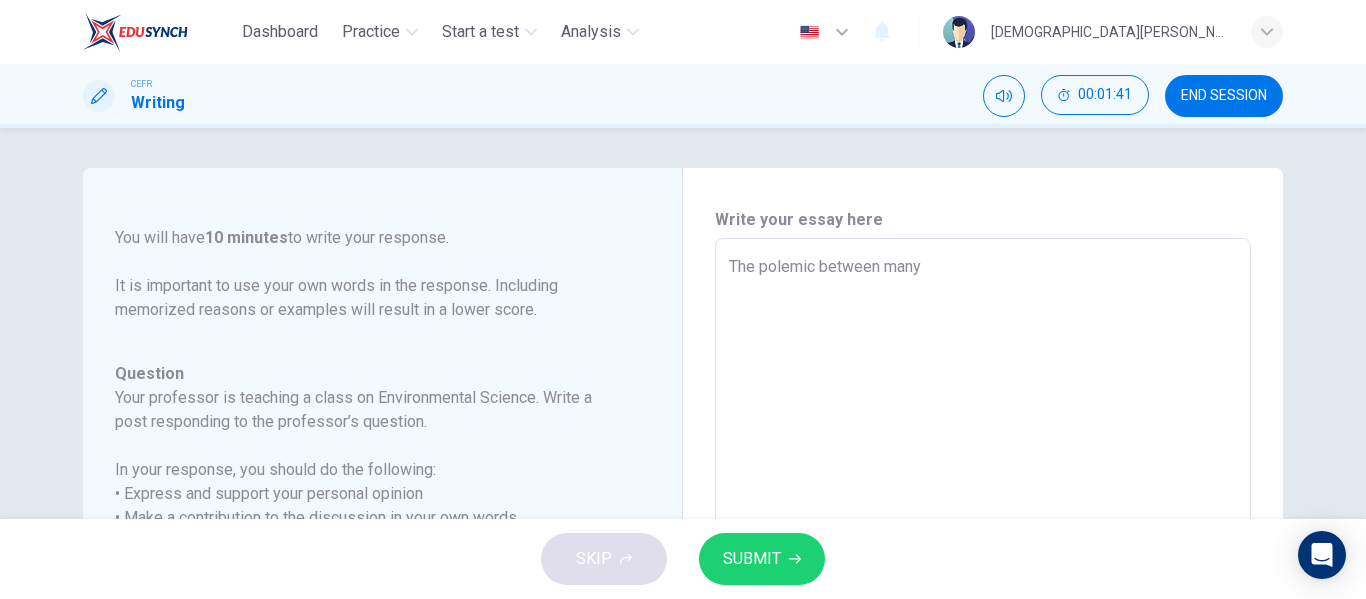 type on "x" 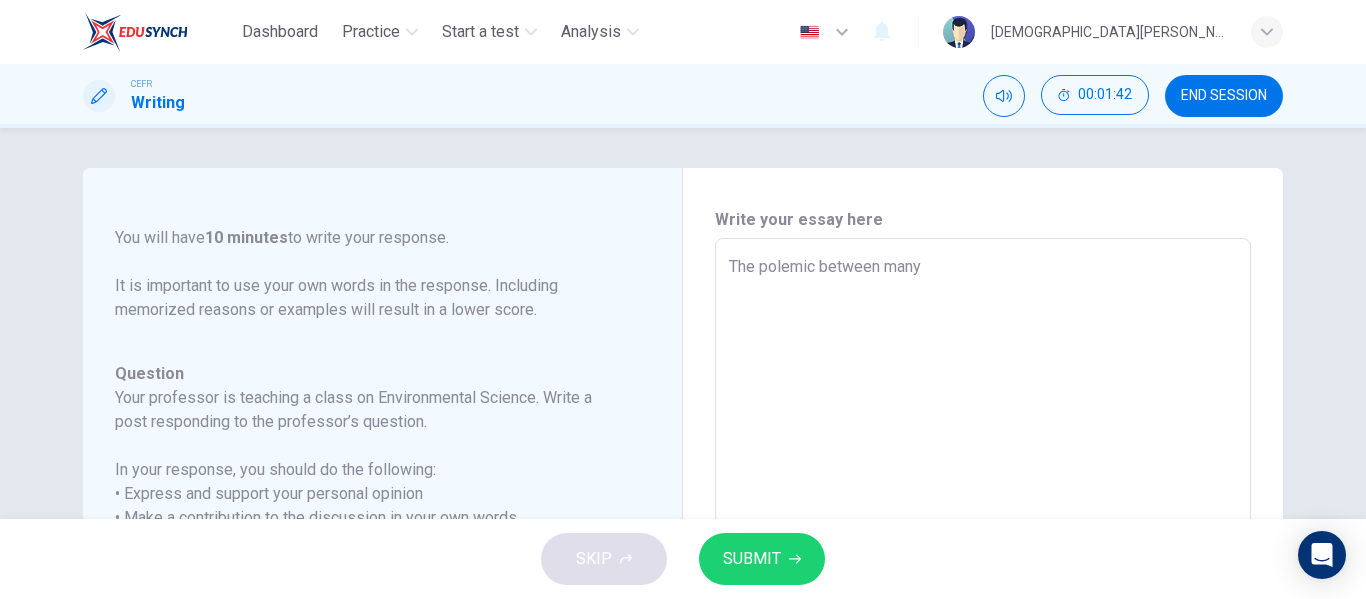 type on "The polemic between manyc" 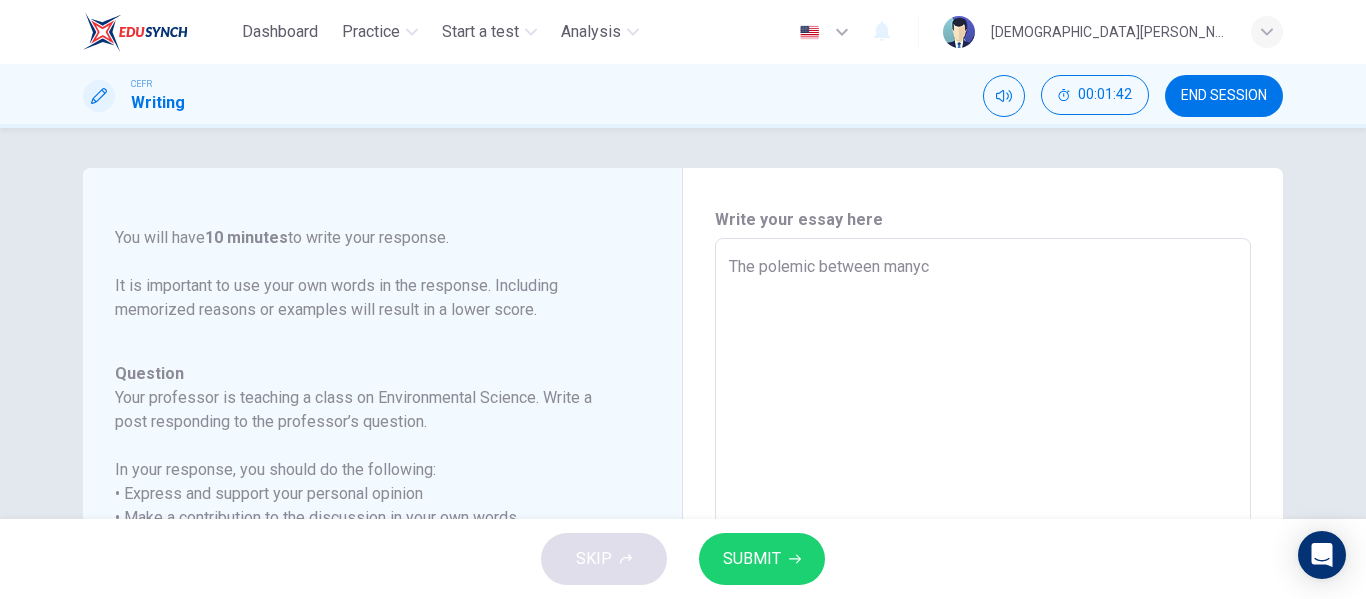 type on "The polemic between many" 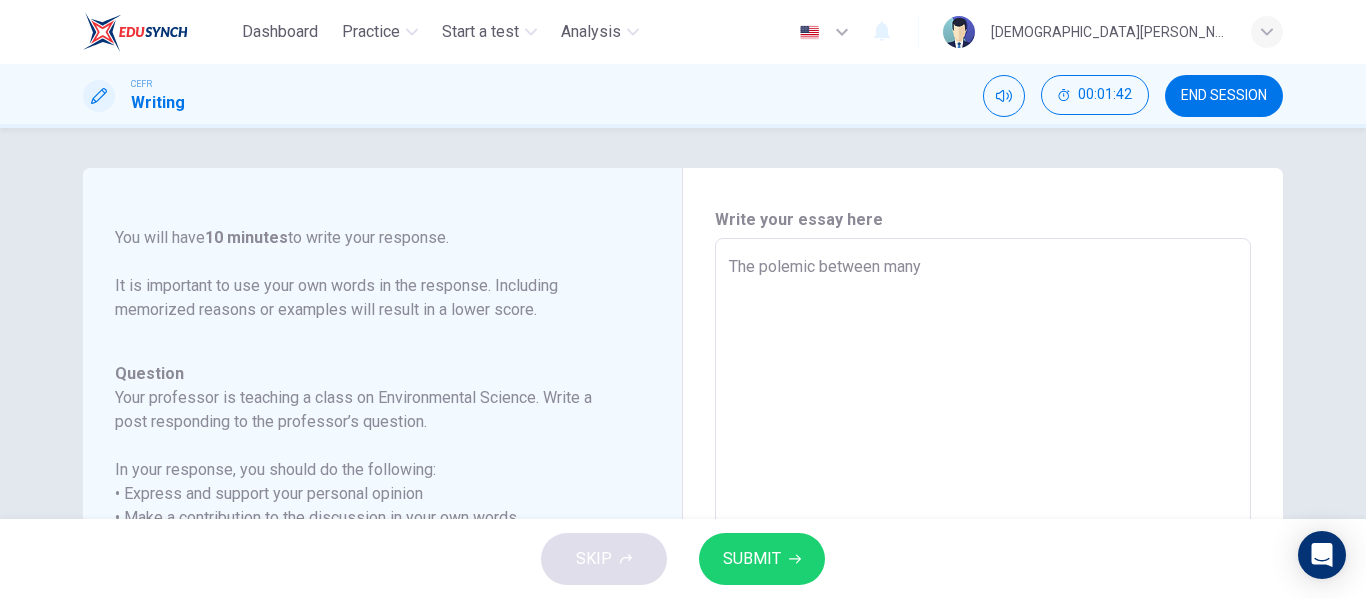 type on "x" 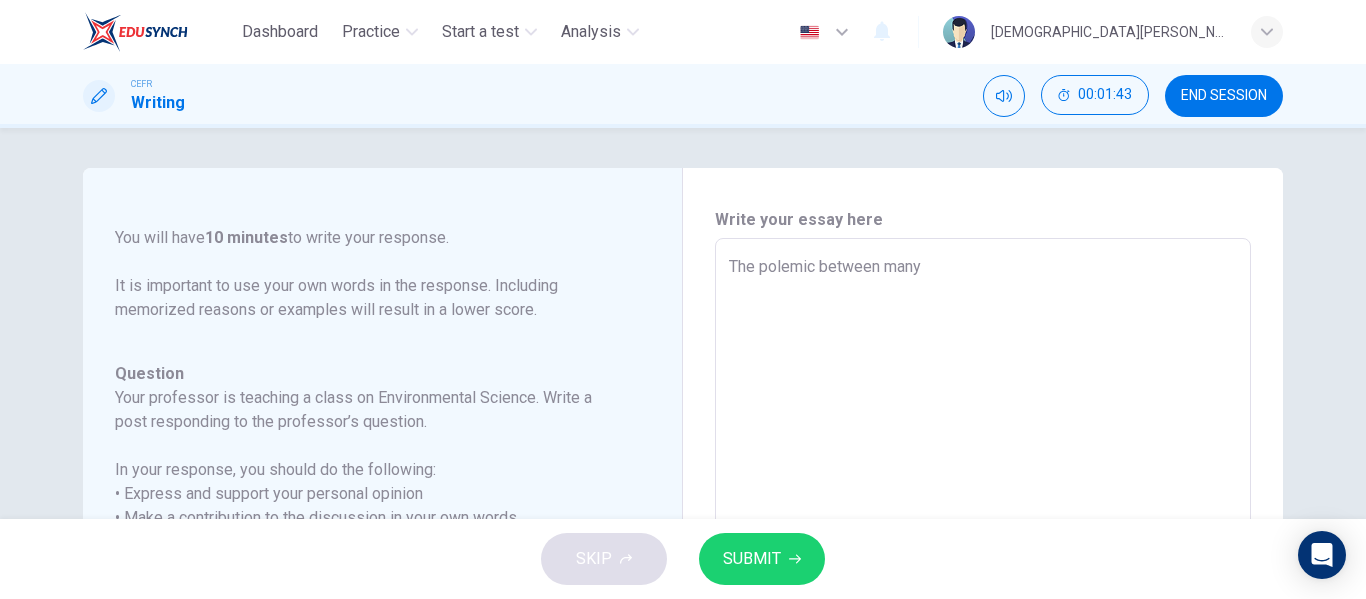 type on "The polemic between man" 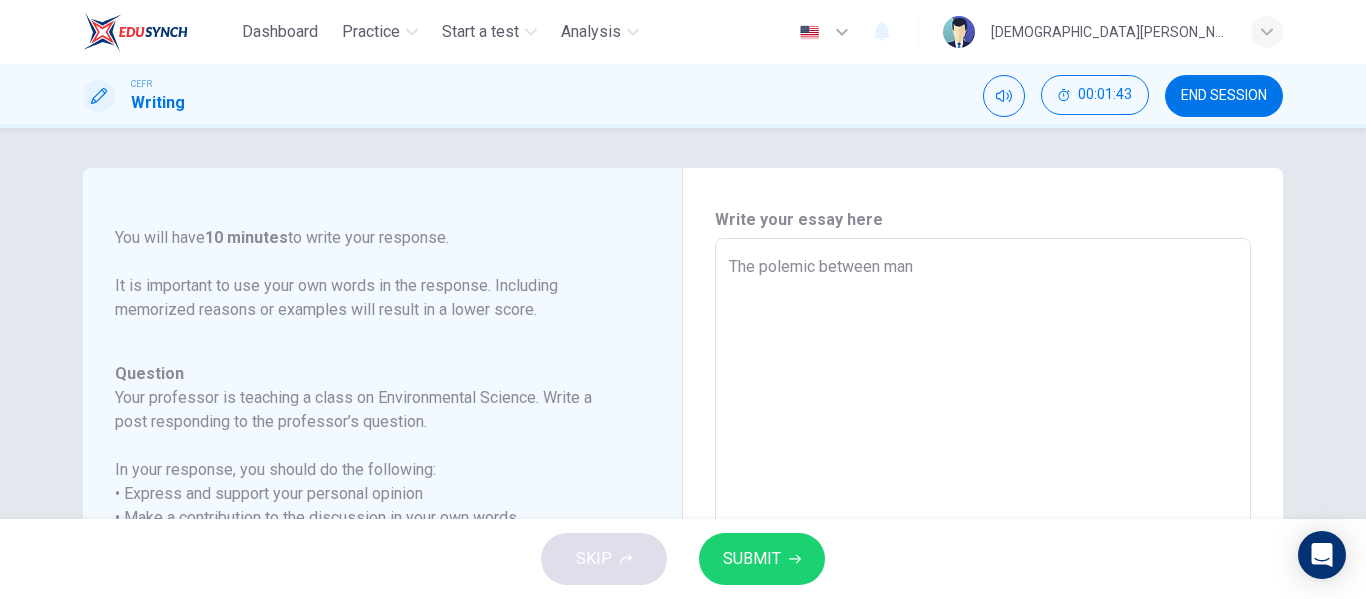 type on "The polemic between ma" 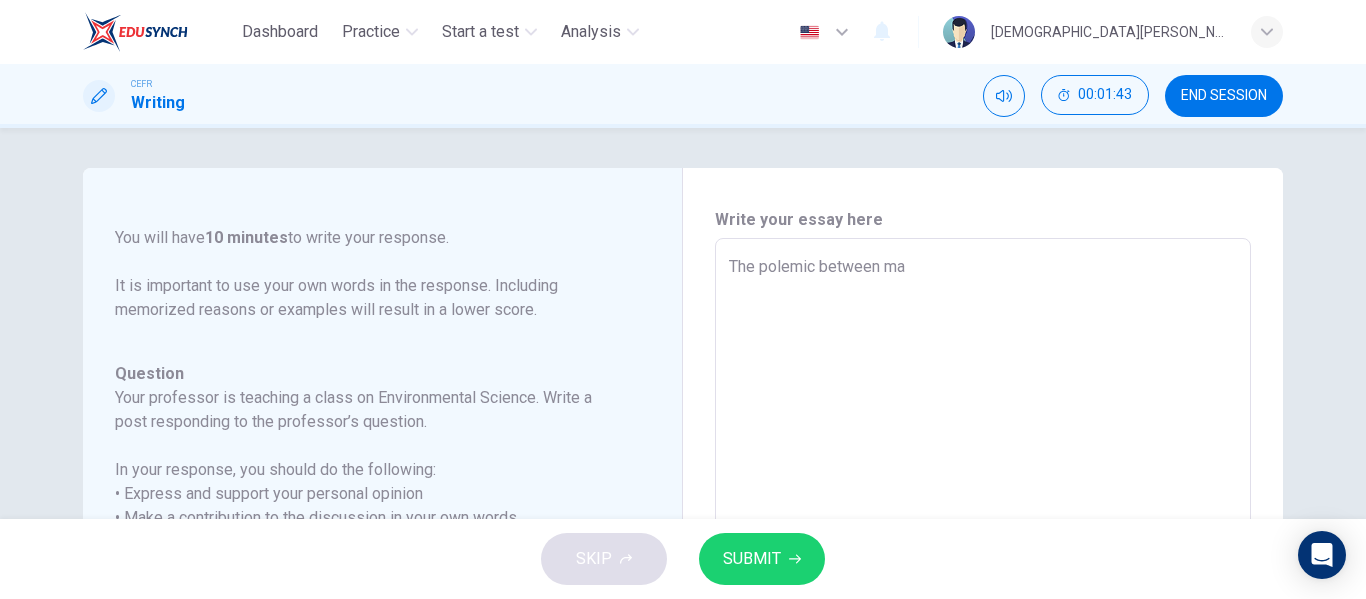 type on "x" 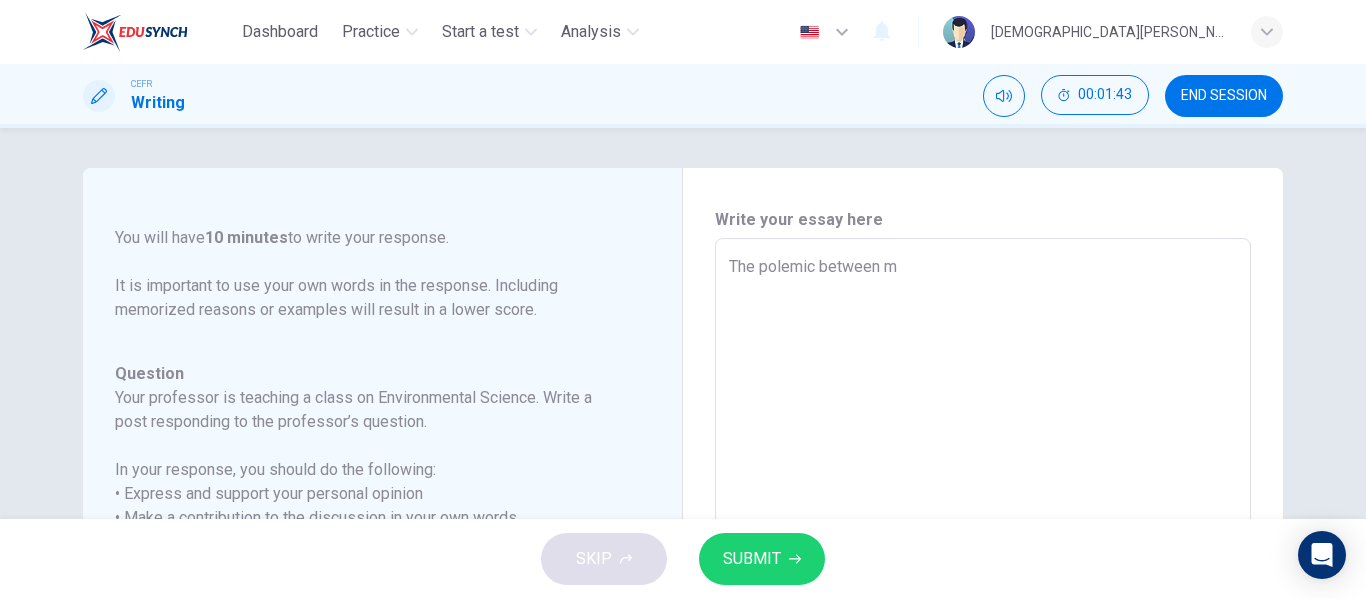 type on "x" 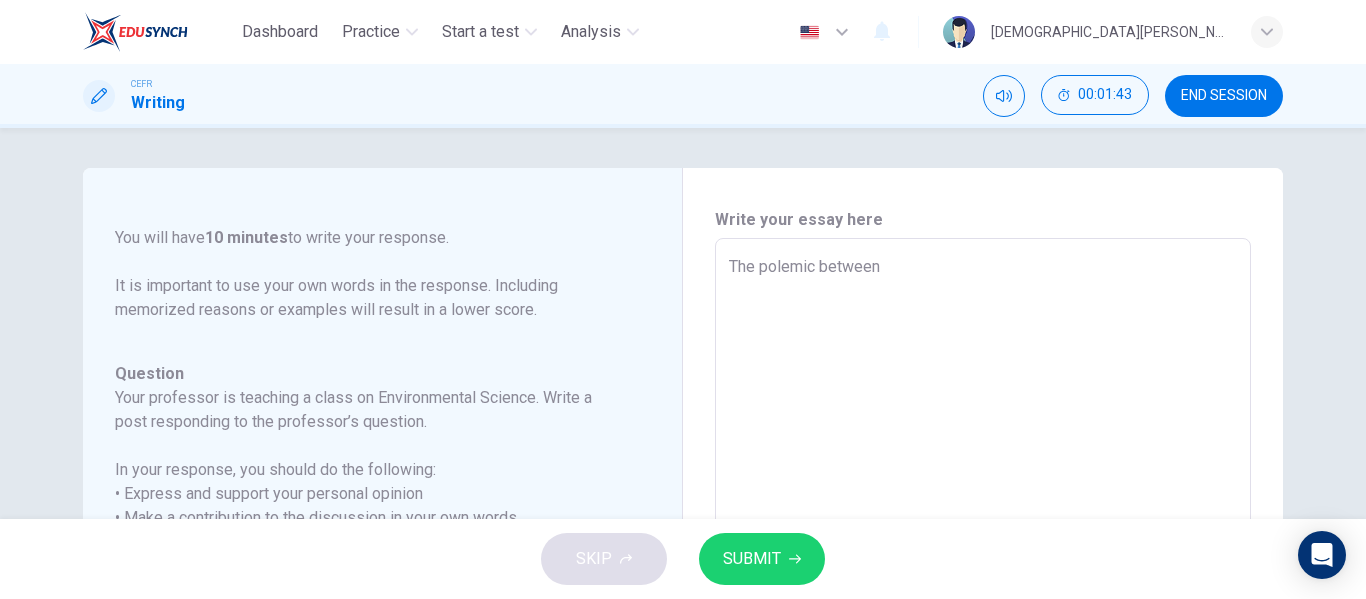 type on "x" 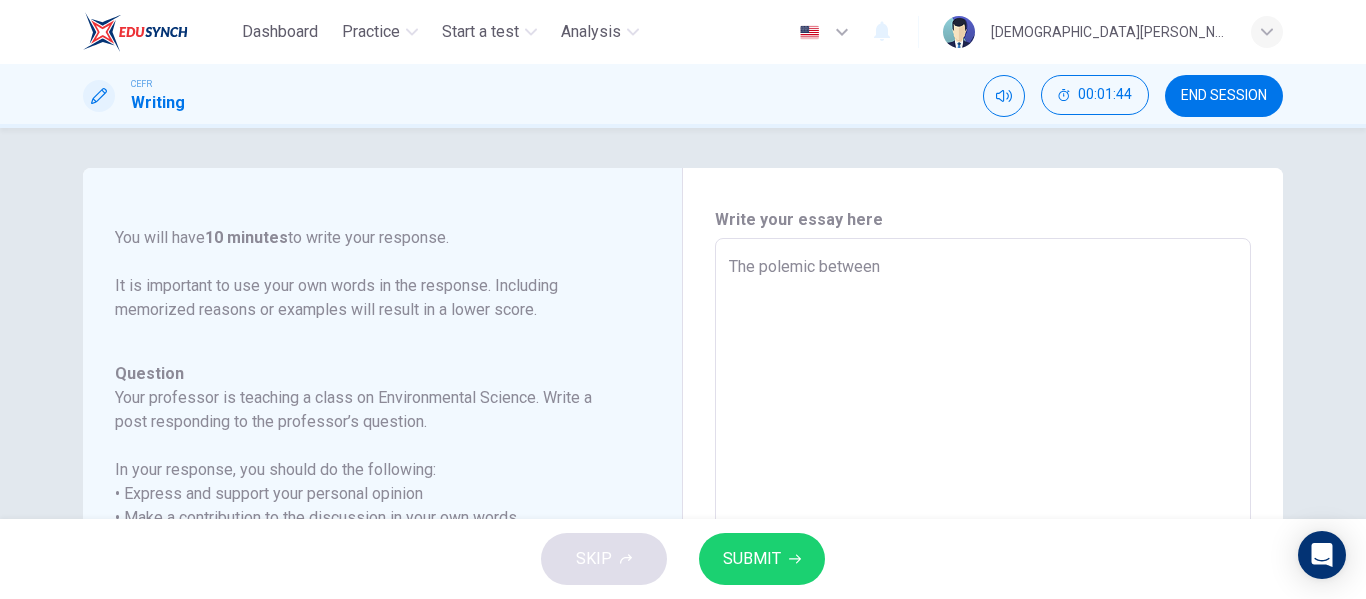 type on "The polemic between" 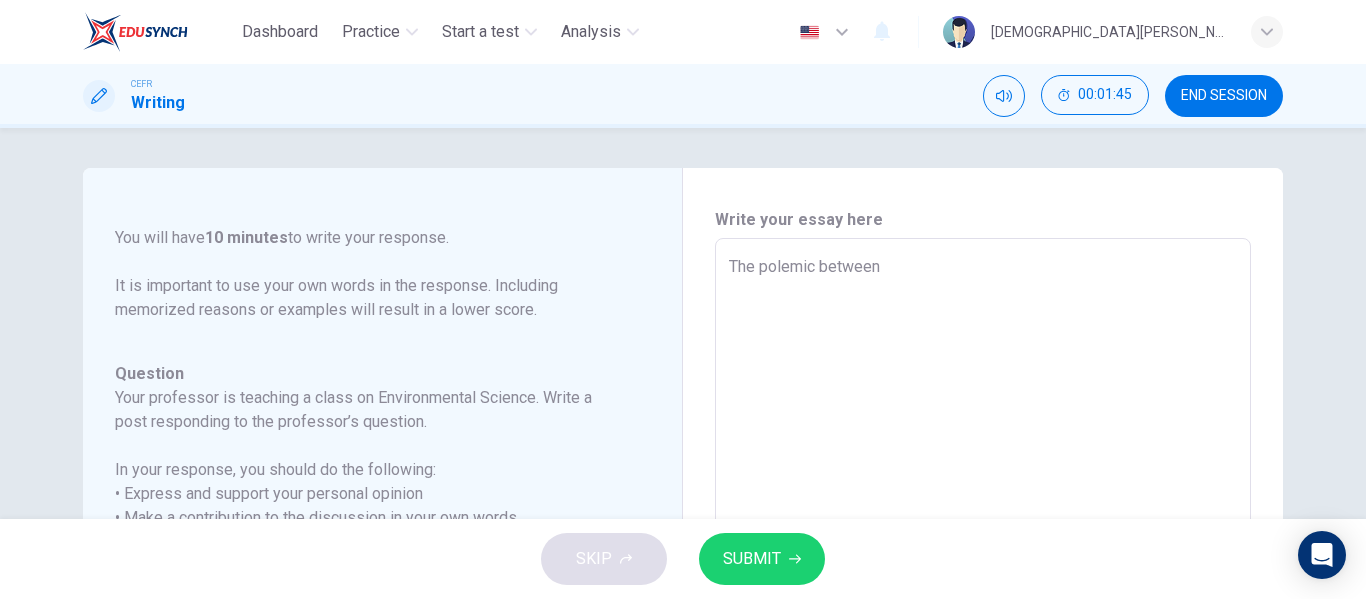 type on "The polemic betwee" 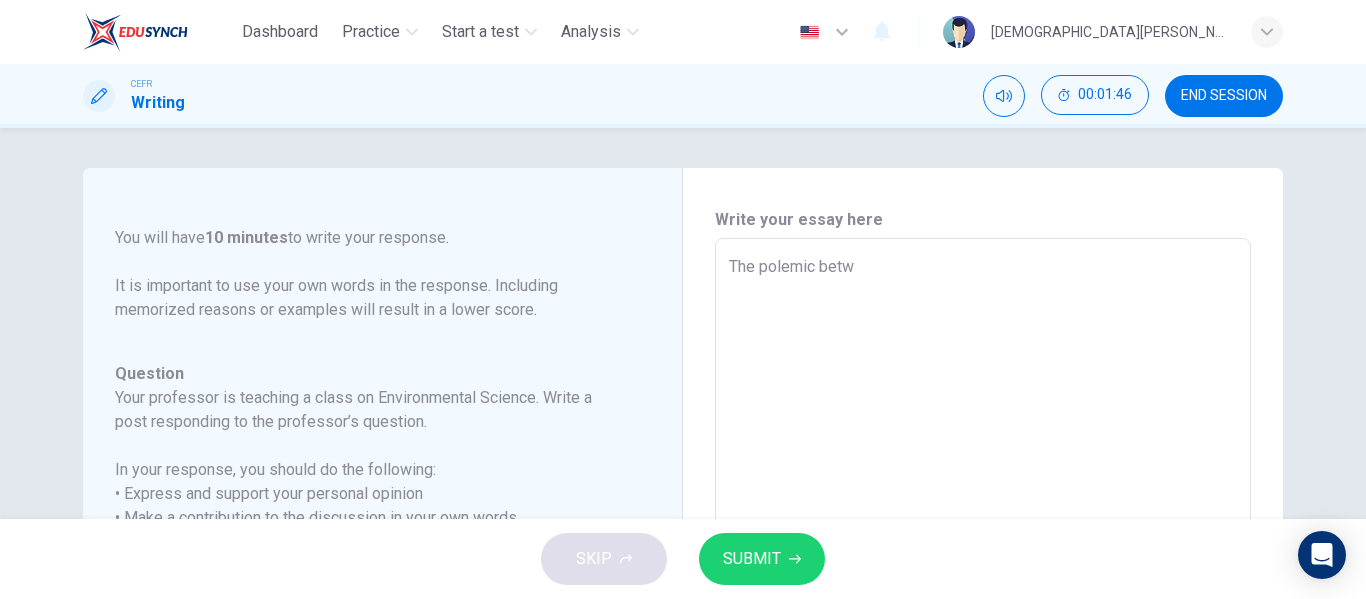 type on "The polemic bet" 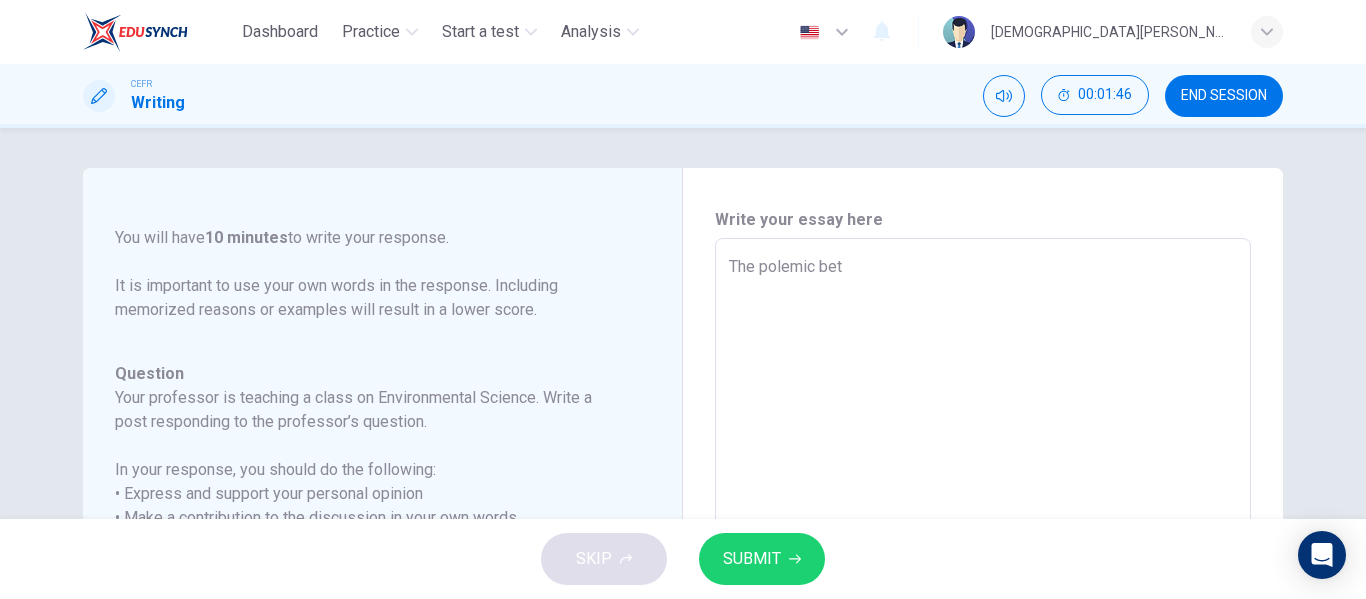 type on "x" 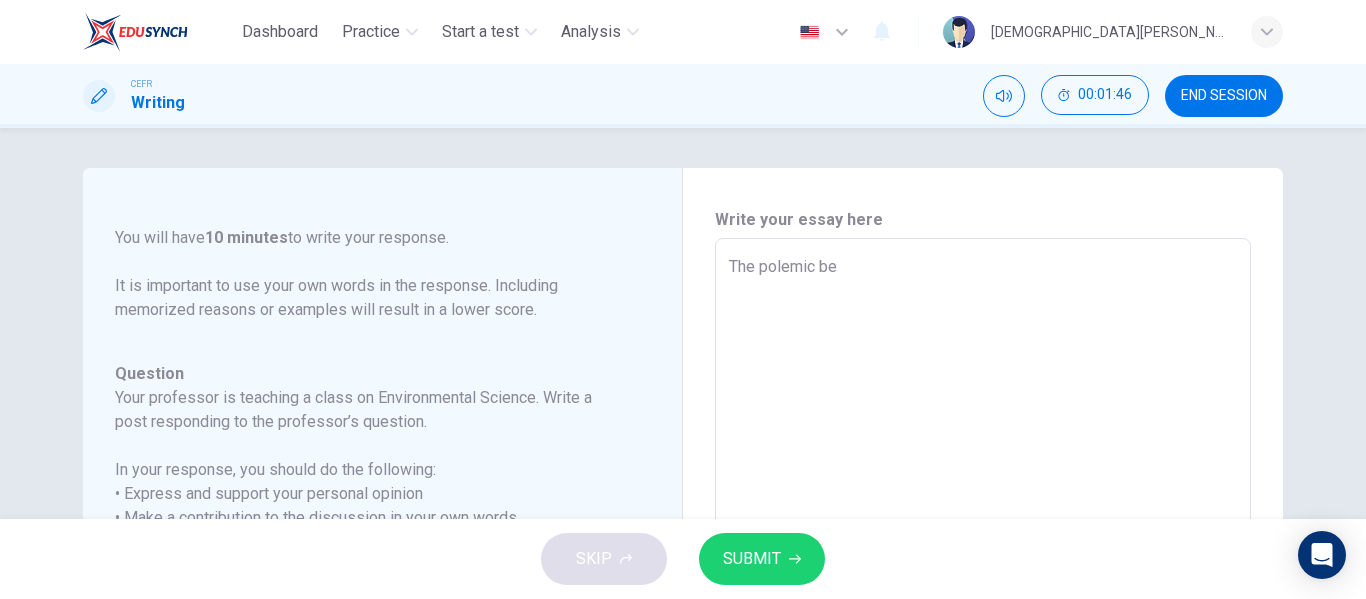 type on "x" 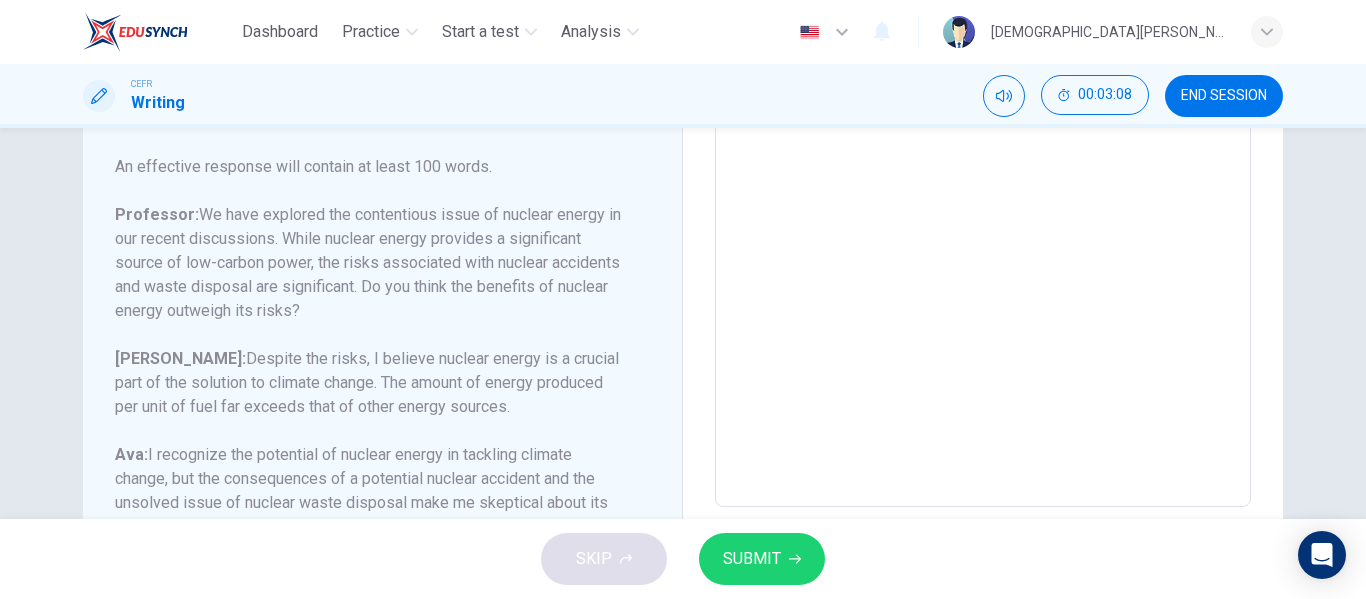 scroll, scrollTop: 499, scrollLeft: 0, axis: vertical 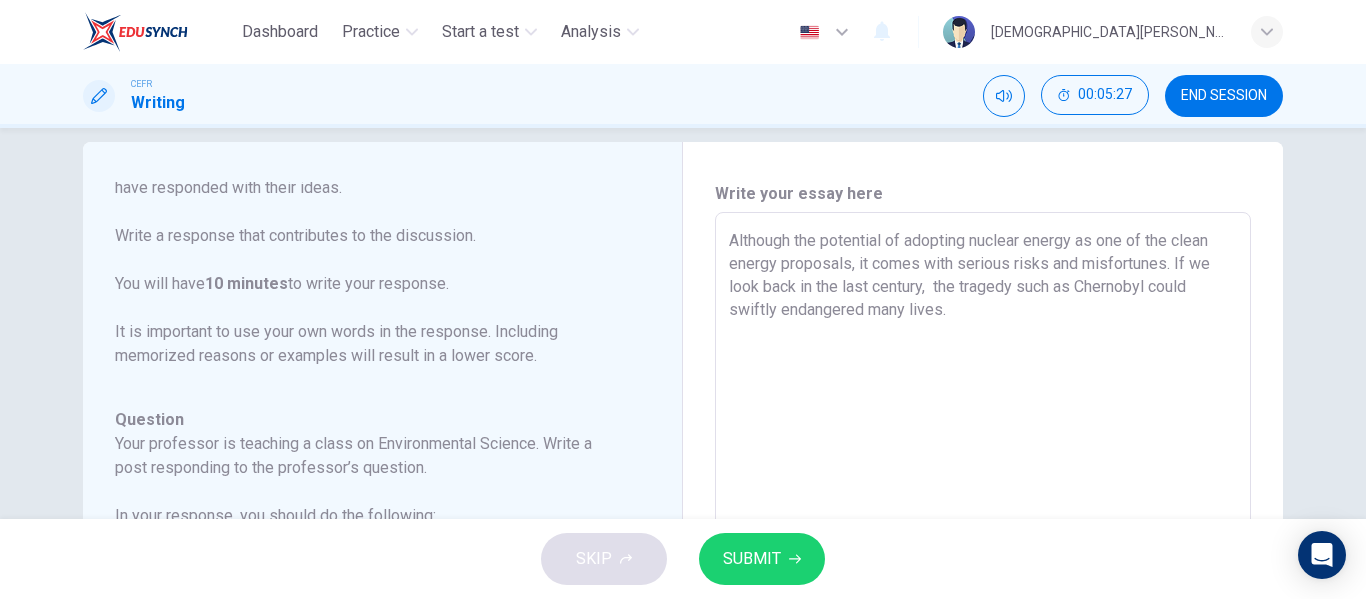 click on "Although the potential of adopting nuclear energy as one of the clean energy proposals, it comes with serious risks and misfortunes. If we look back in the last century,  the tragedy such as Chernobyl could swiftly endangered many lives." at bounding box center (983, 546) 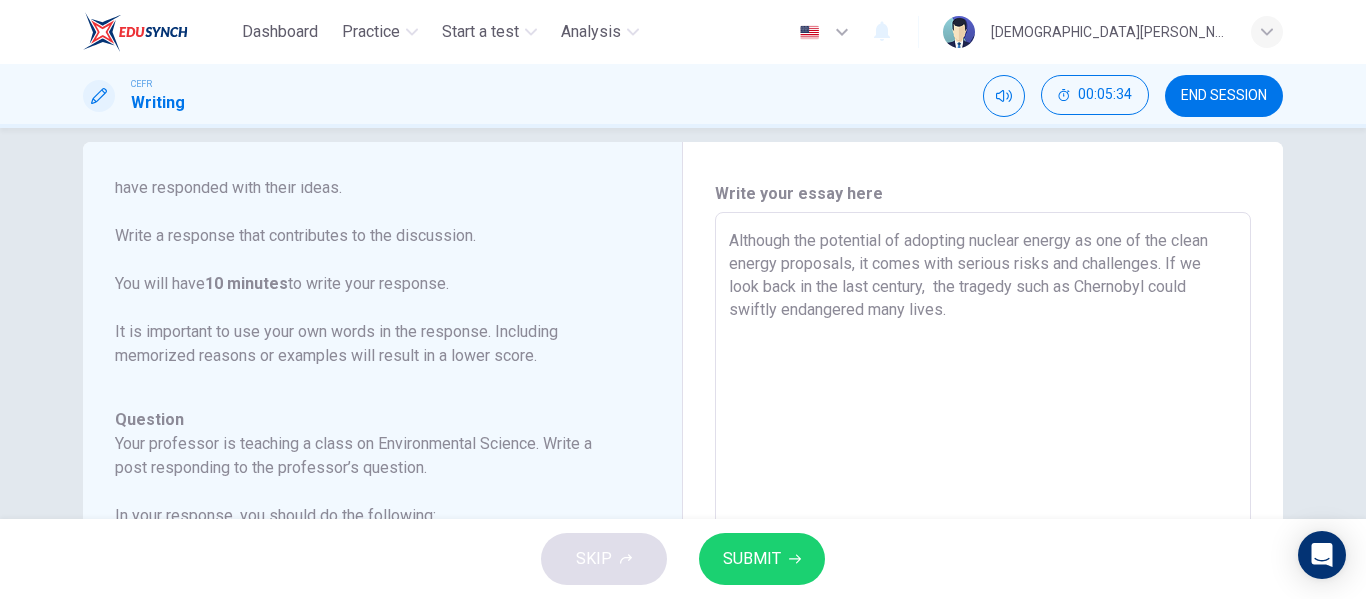 click on "Although the potential of adopting nuclear energy as one of the clean energy proposals, it comes with serious risks and challenges. If we look back in the last century,  the tragedy such as Chernobyl could swiftly endangered many lives." at bounding box center [983, 546] 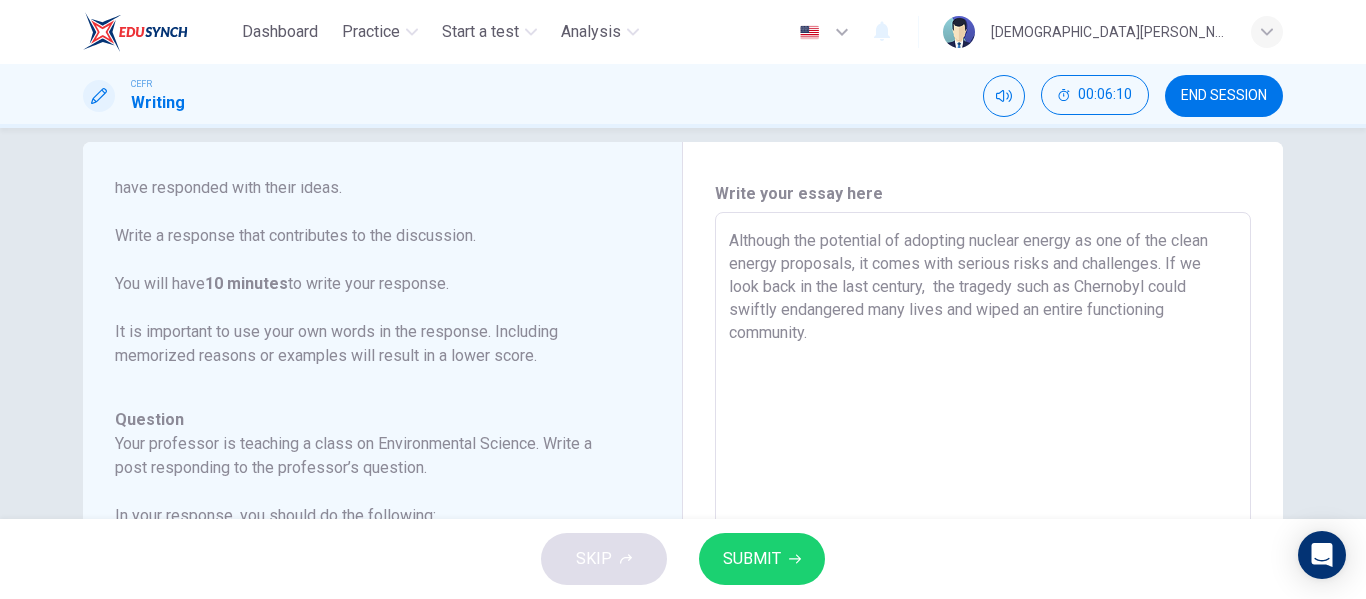 scroll, scrollTop: 270, scrollLeft: 0, axis: vertical 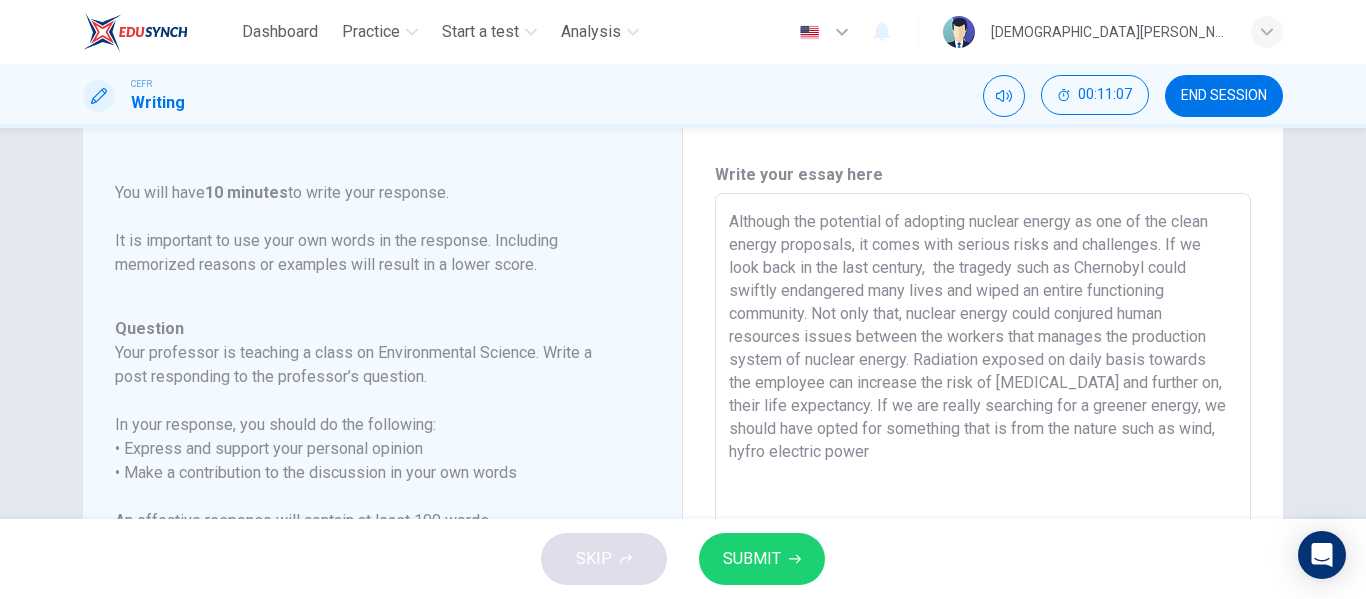 click on "Although the potential of adopting nuclear energy as one of the clean energy proposals, it comes with serious risks and challenges. If we look back in the last century,  the tragedy such as Chernobyl could swiftly endangered many lives and wiped an entire functioning community. Not only that, nuclear energy could conjured human resources issues between the workers that manages the production system of nuclear energy. Radiation exposed on daily basis towards the employee can increase the risk of [MEDICAL_DATA] and further on, their life expectancy. If we are really searching for a greener energy, we should have opted for something that is from the nature such as wind, hyfro electric power" at bounding box center [983, 527] 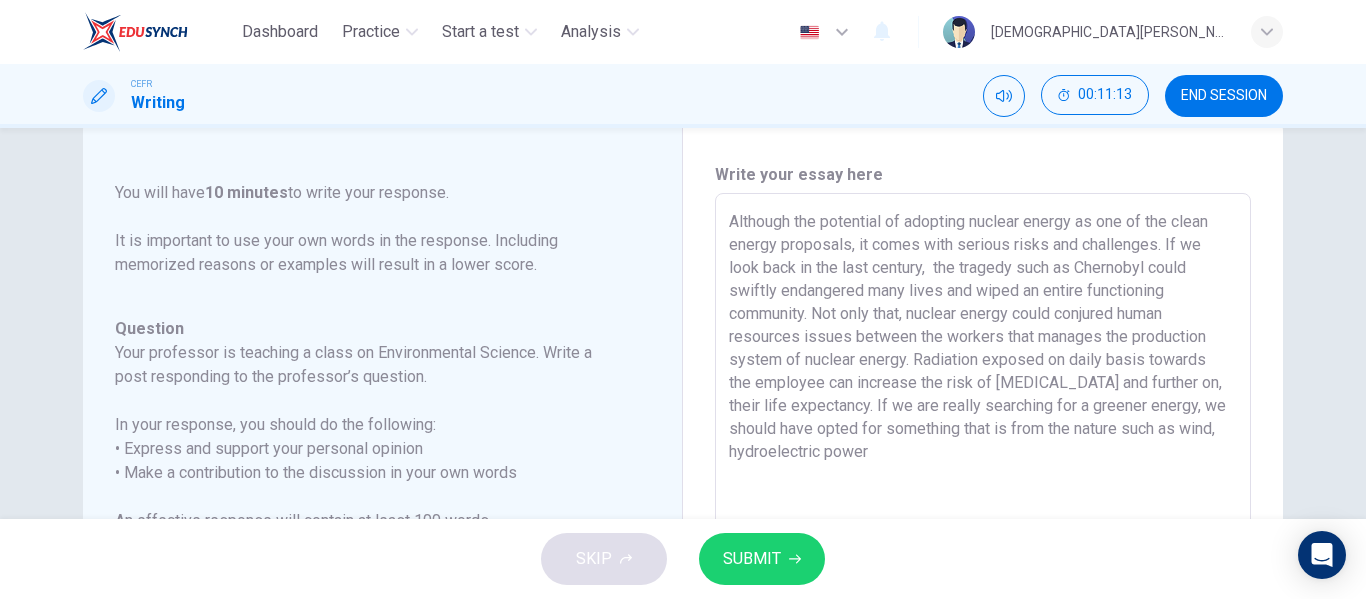 click on "Although the potential of adopting nuclear energy as one of the clean energy proposals, it comes with serious risks and challenges. If we look back in the last century,  the tragedy such as Chernobyl could swiftly endangered many lives and wiped an entire functioning community. Not only that, nuclear energy could conjured human resources issues between the workers that manages the production system of nuclear energy. Radiation exposed on daily basis towards the employee can increase the risk of [MEDICAL_DATA] and further on, their life expectancy. If we are really searching for a greener energy, we should have opted for something that is from the nature such as wind, hydroelectric power" at bounding box center (983, 527) 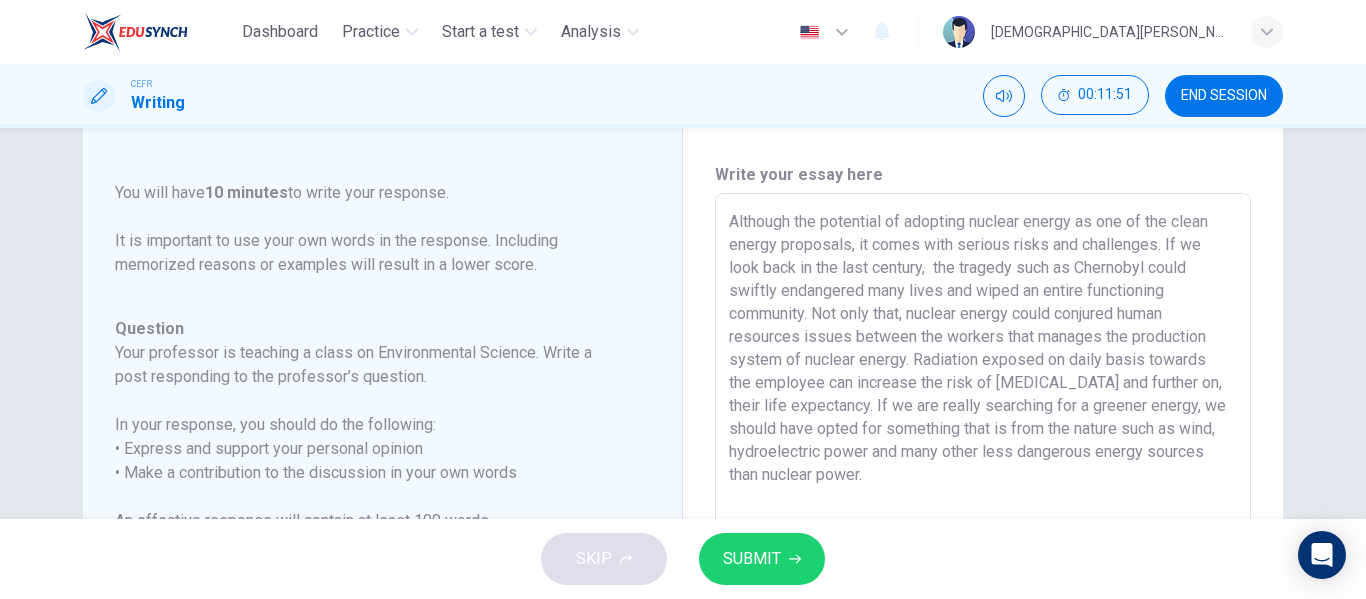 click on "SKIP SUBMIT" at bounding box center (683, 559) 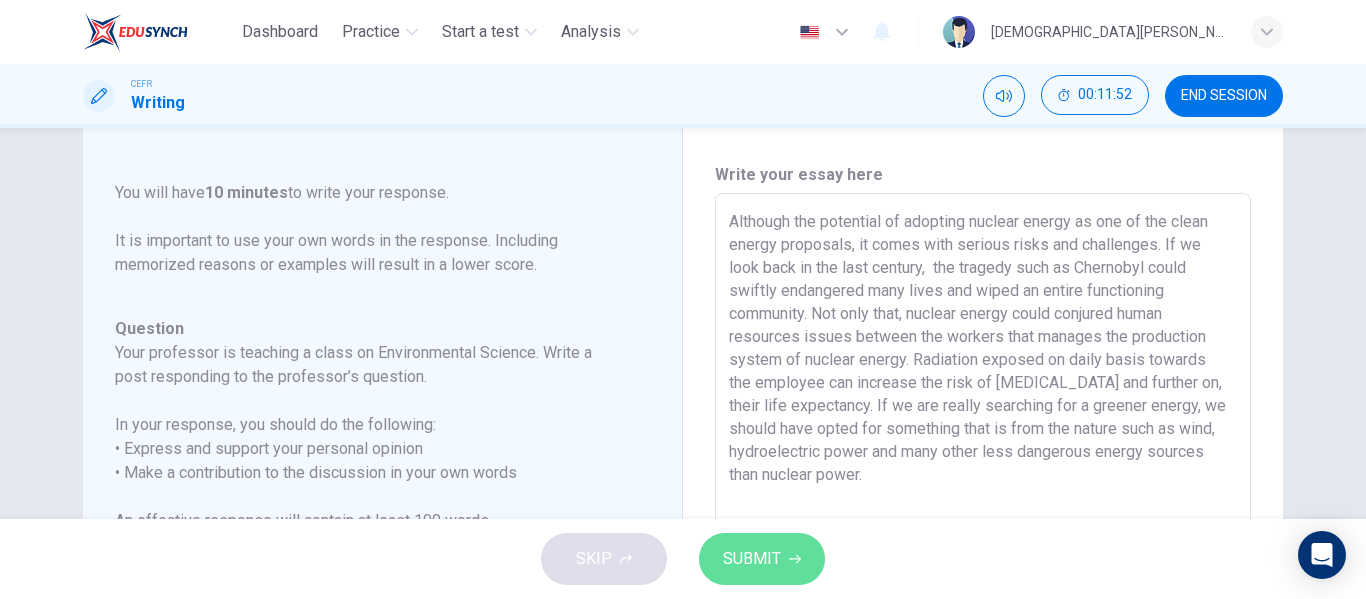 click on "SUBMIT" at bounding box center (752, 559) 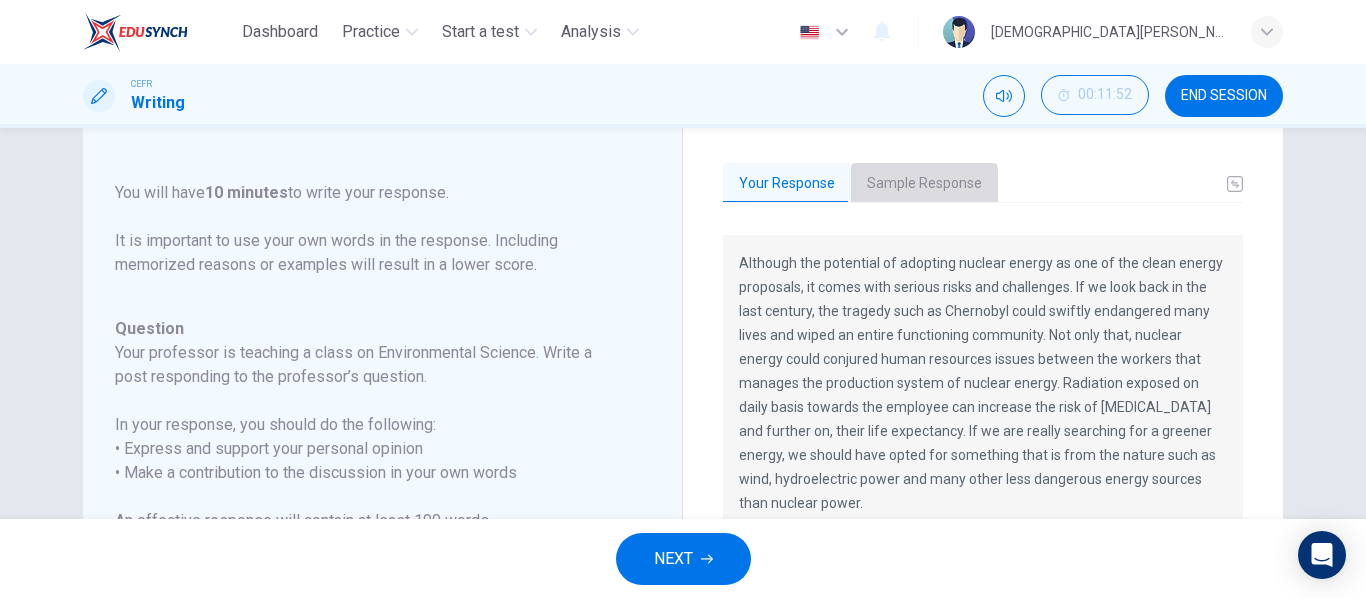 click on "Sample Response" at bounding box center [924, 184] 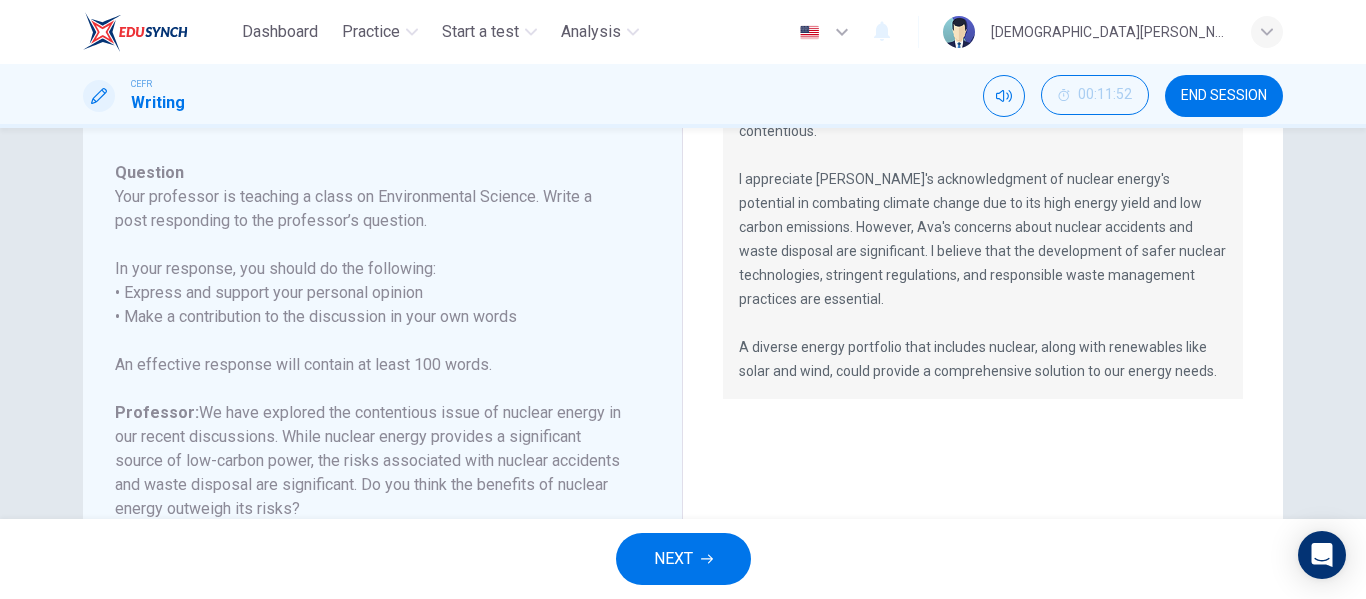 scroll, scrollTop: 0, scrollLeft: 0, axis: both 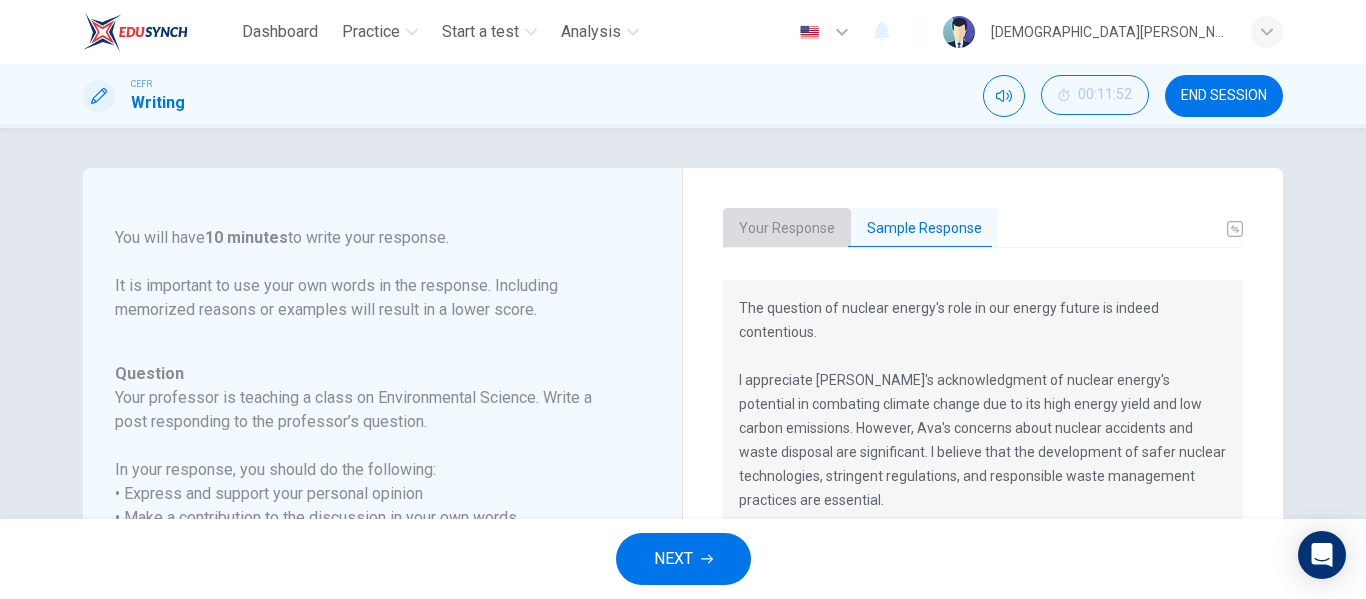 click on "Your Response" at bounding box center (787, 229) 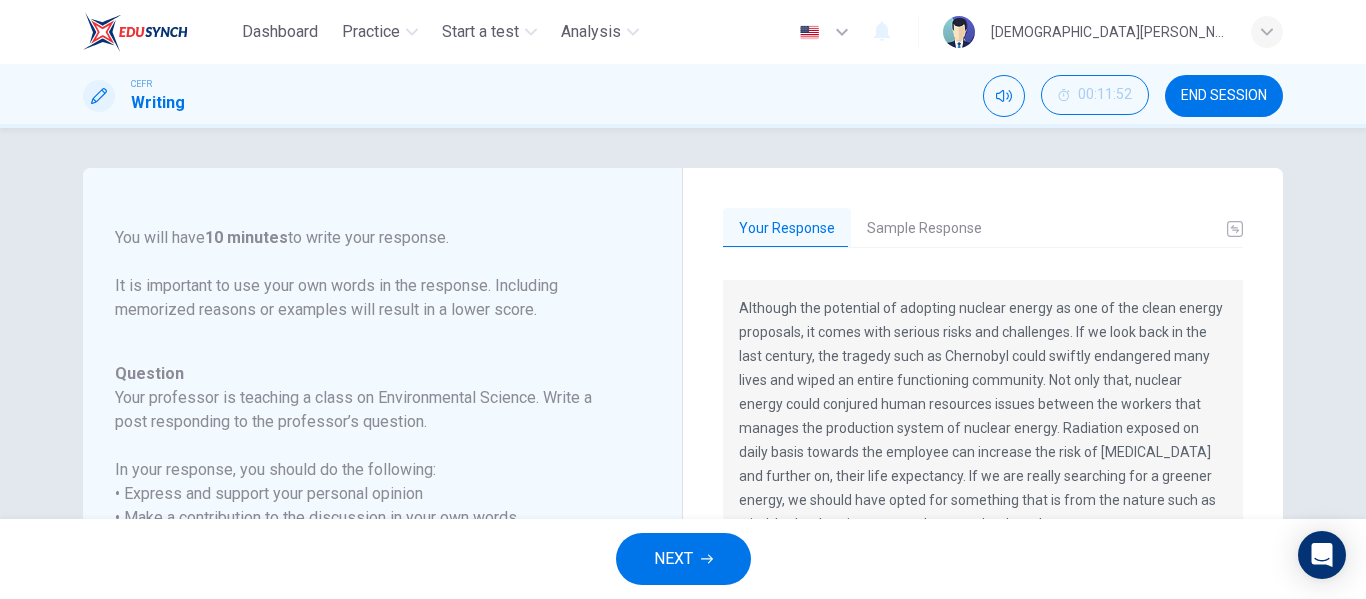 click on "Although the potential of adopting nuclear energy as one of the clean energy proposals, it comes with serious risks and challenges. If we look back in the last century,  the tragedy such as Chernobyl could swiftly endangered many lives and wiped an entire functioning community. Not only that, nuclear energy could conjured human resources issues between the workers that manages the production system of nuclear energy. Radiation exposed on daily basis towards the employee can increase the risk of [MEDICAL_DATA] and further on, their life expectancy. If we are really searching for a greener energy, we should have opted for something that is from the nature such as wind, hydroelectric power and many other less dangerous energy sources than nuclear power." at bounding box center (983, 428) 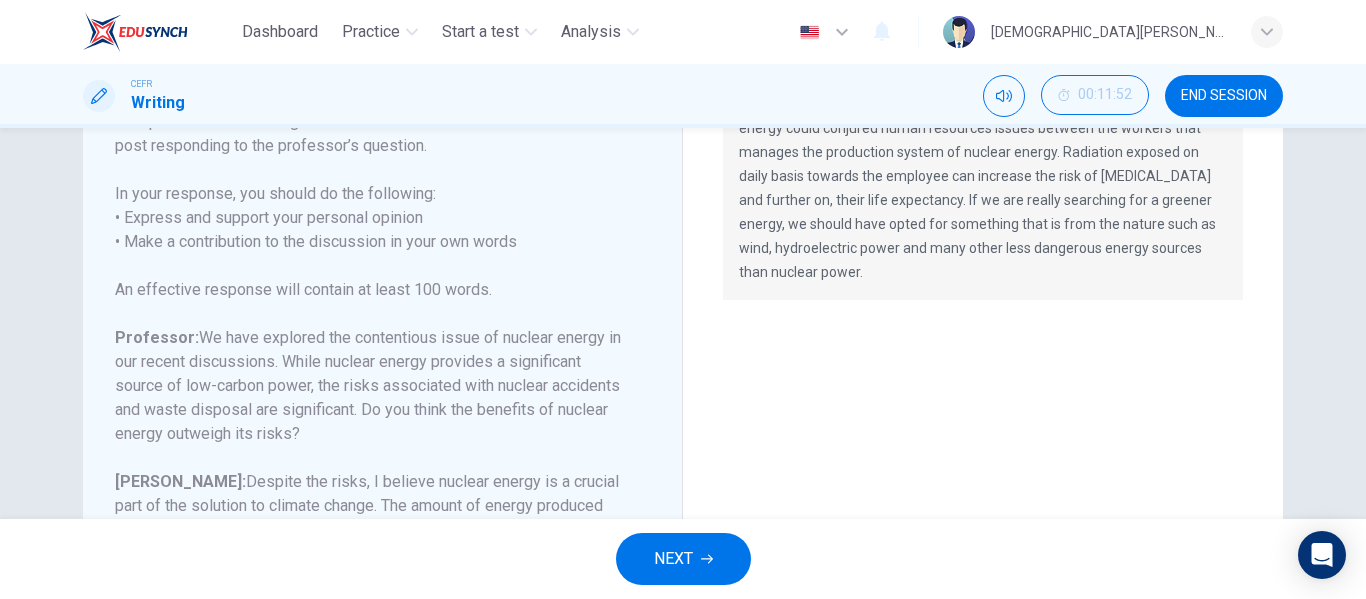 scroll, scrollTop: 295, scrollLeft: 0, axis: vertical 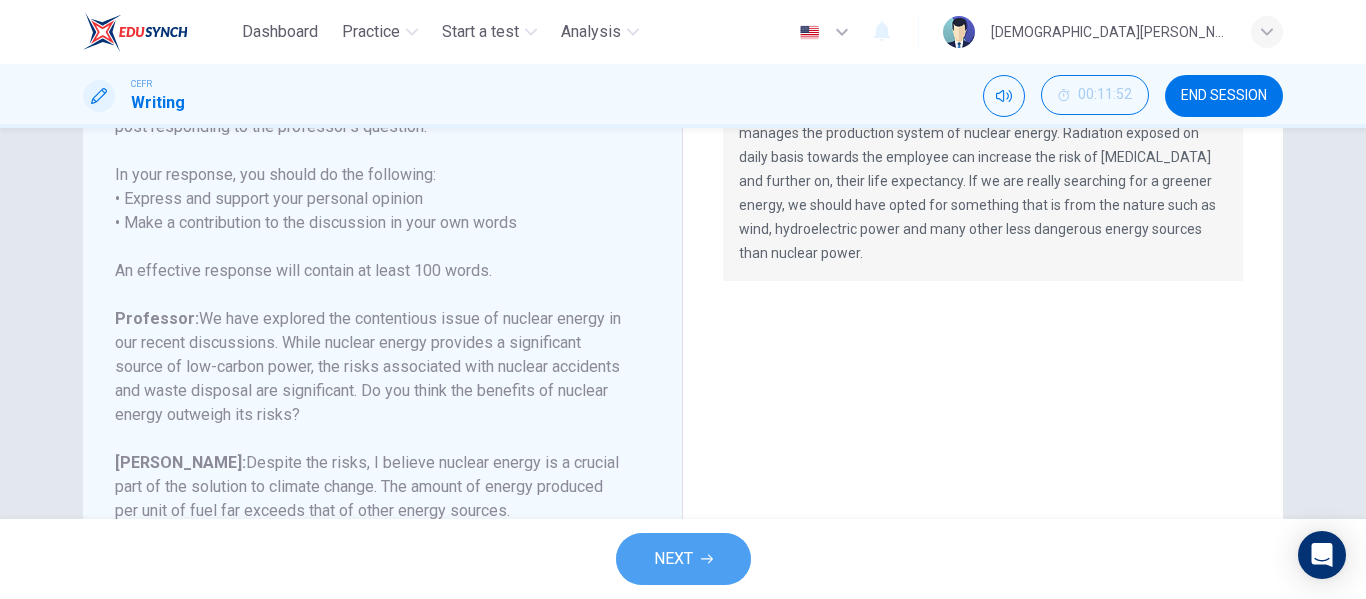 click on "NEXT" at bounding box center [673, 559] 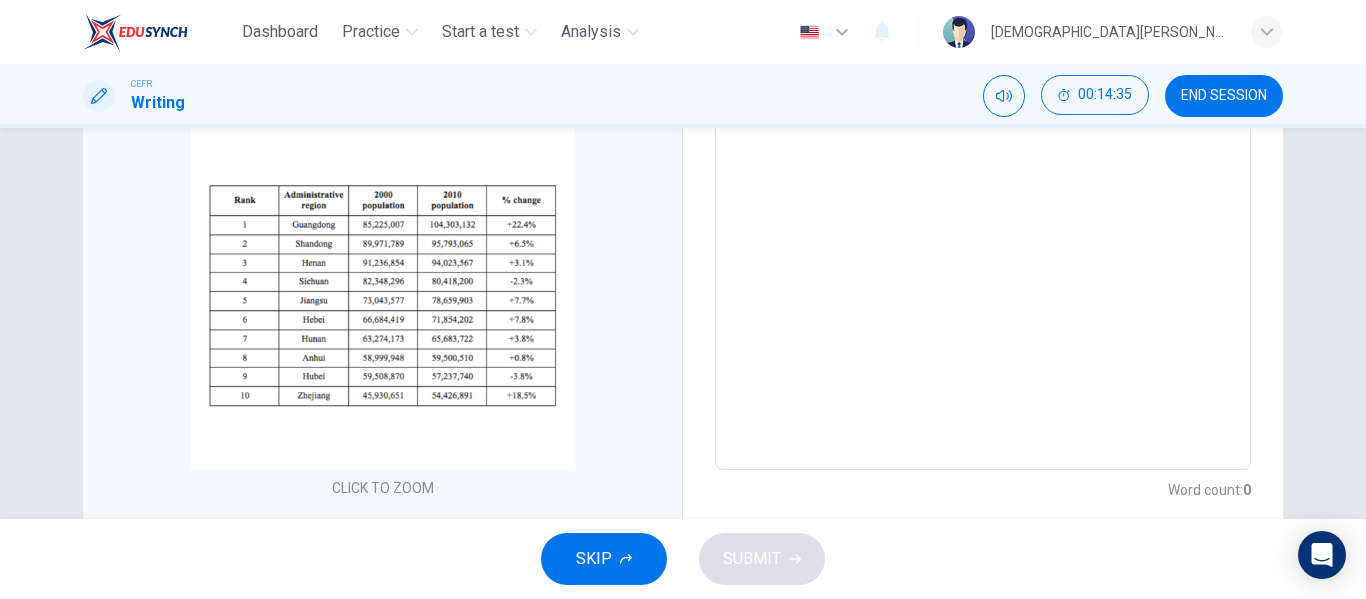 scroll, scrollTop: 360, scrollLeft: 0, axis: vertical 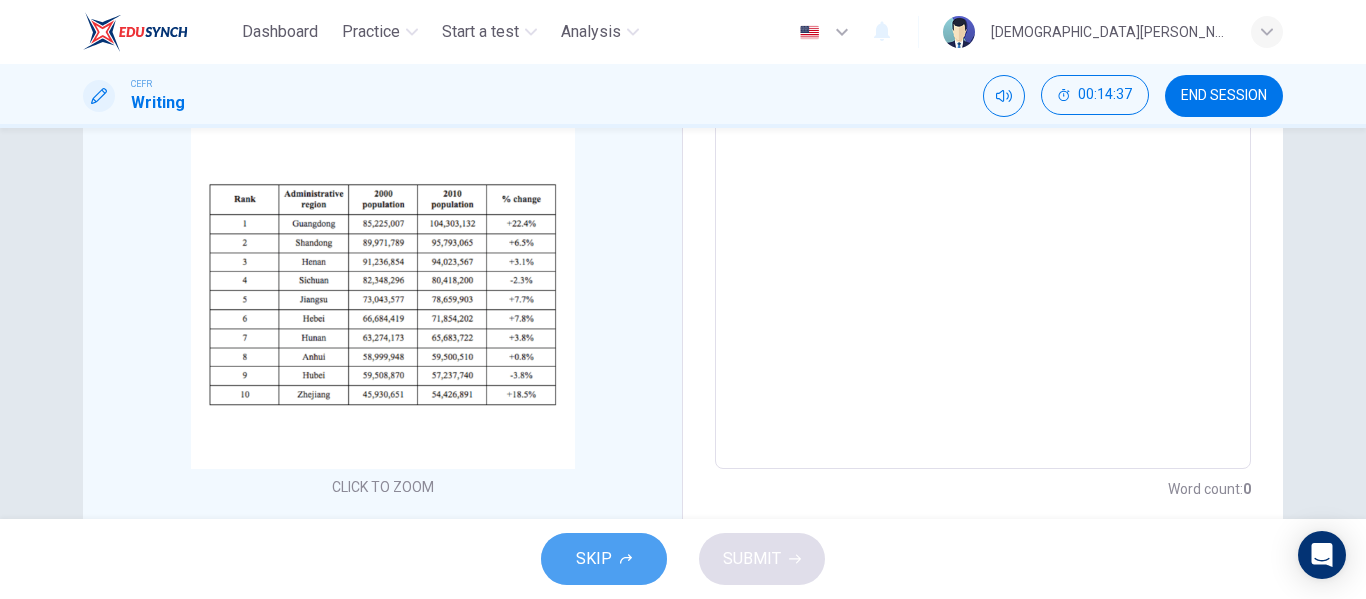 click on "SKIP" at bounding box center (594, 559) 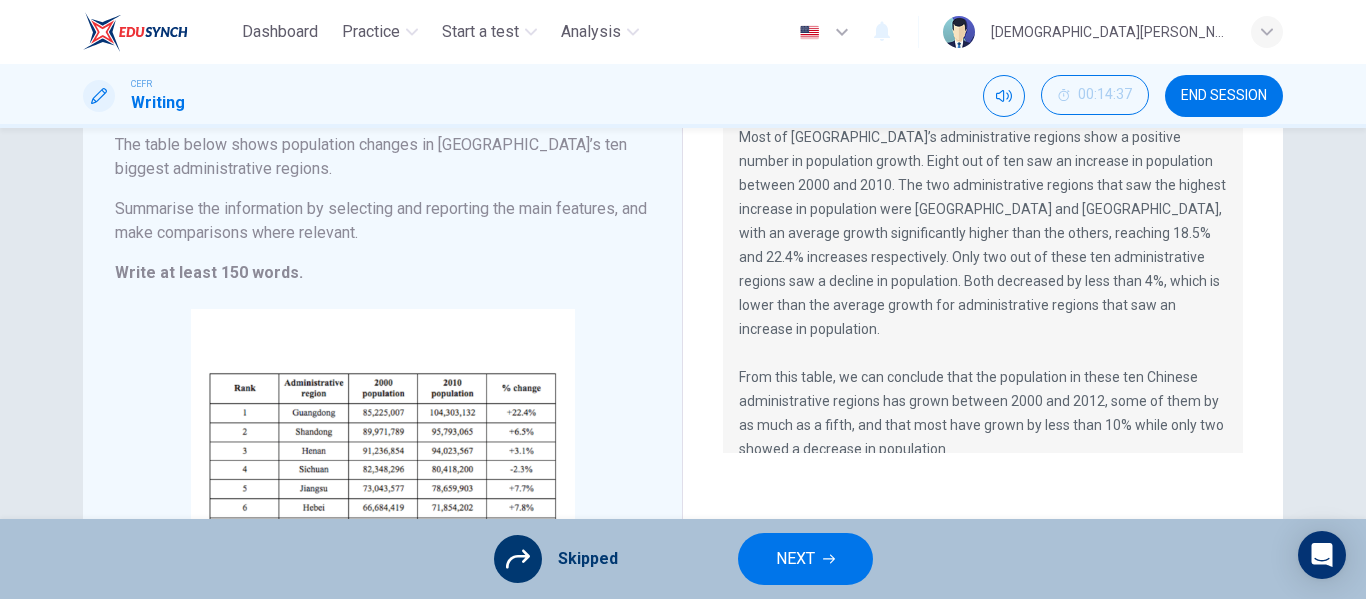 scroll, scrollTop: 0, scrollLeft: 0, axis: both 